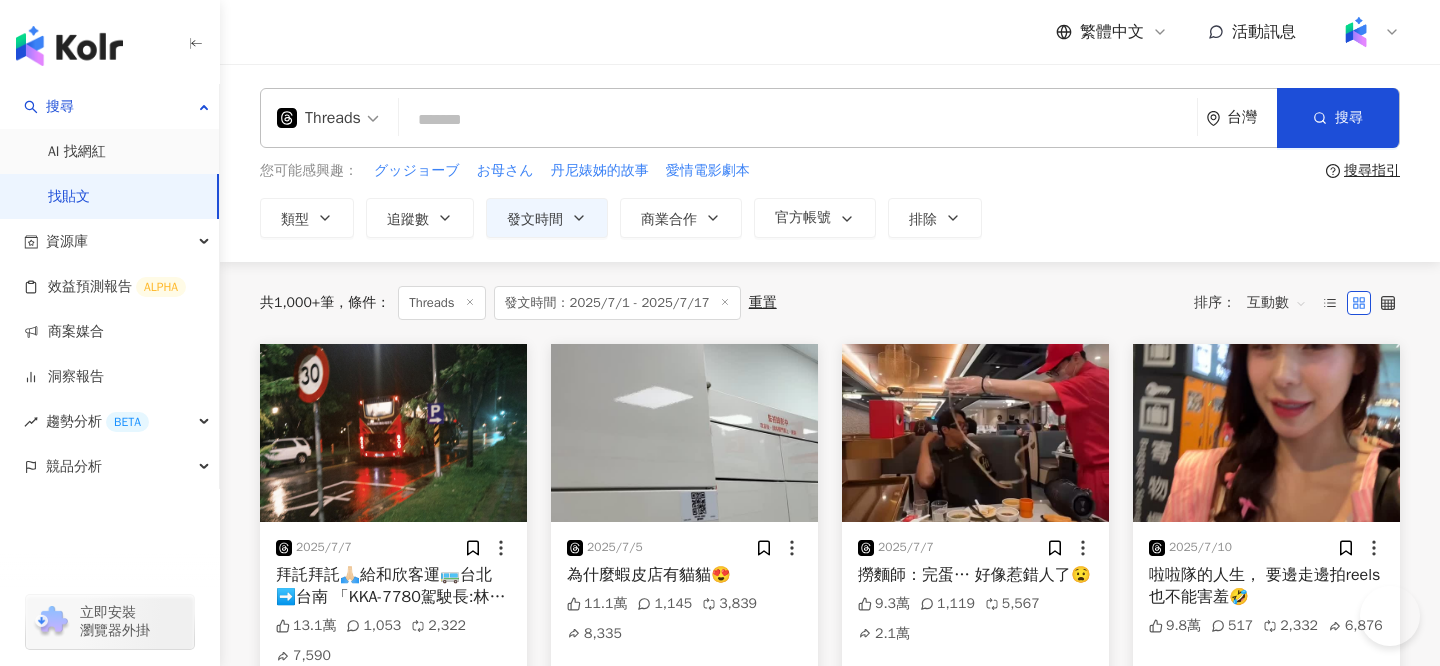 scroll, scrollTop: 0, scrollLeft: 0, axis: both 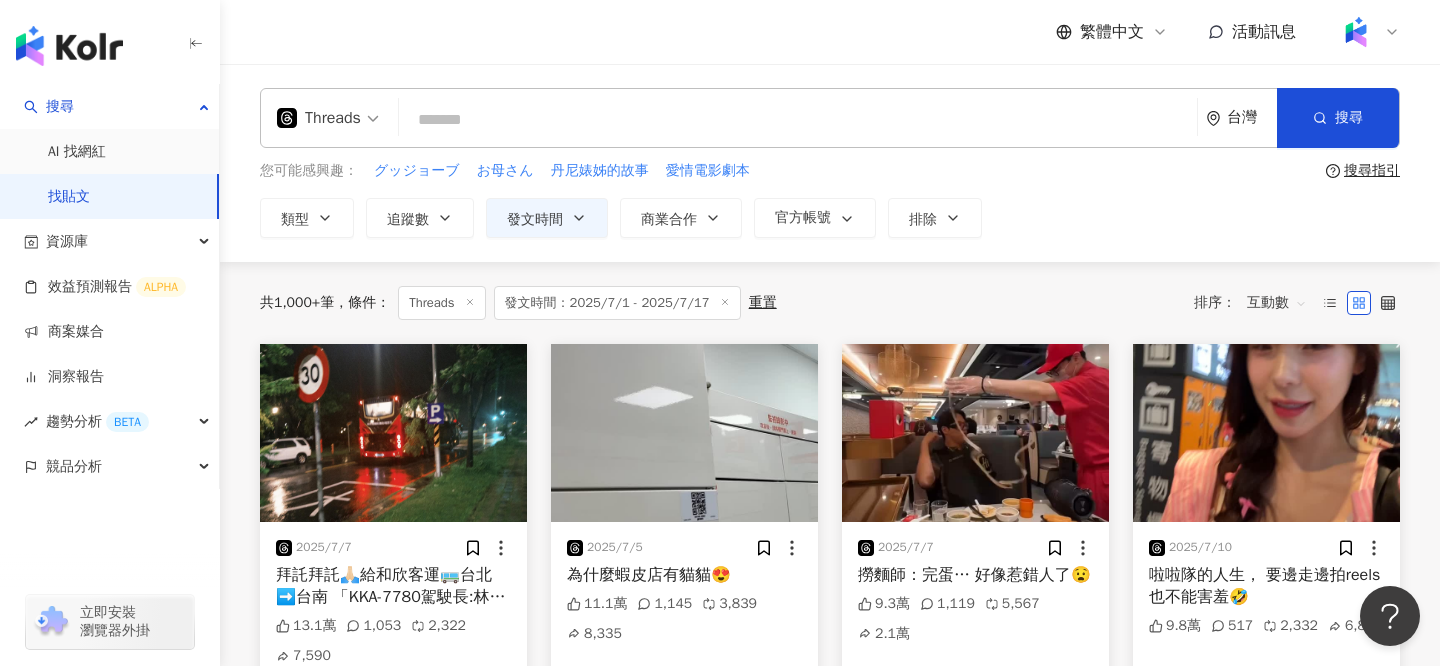 click at bounding box center (328, 118) 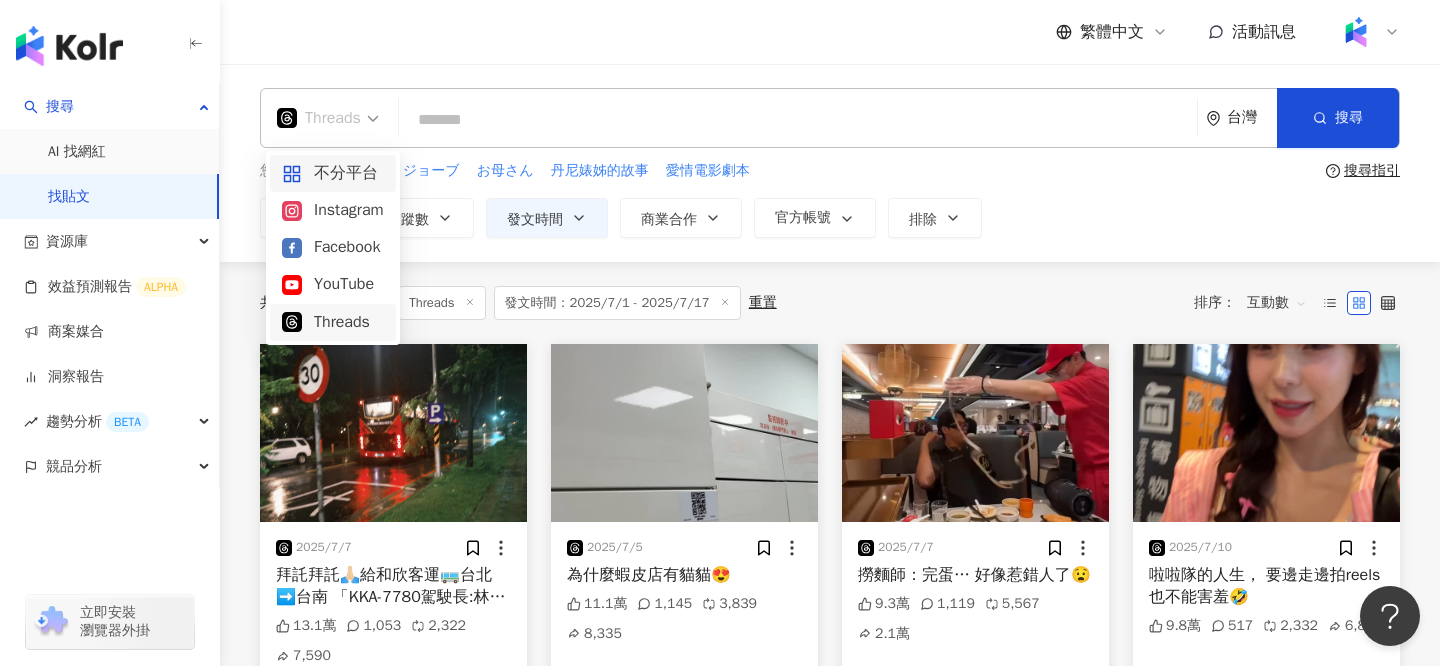 click at bounding box center (798, 119) 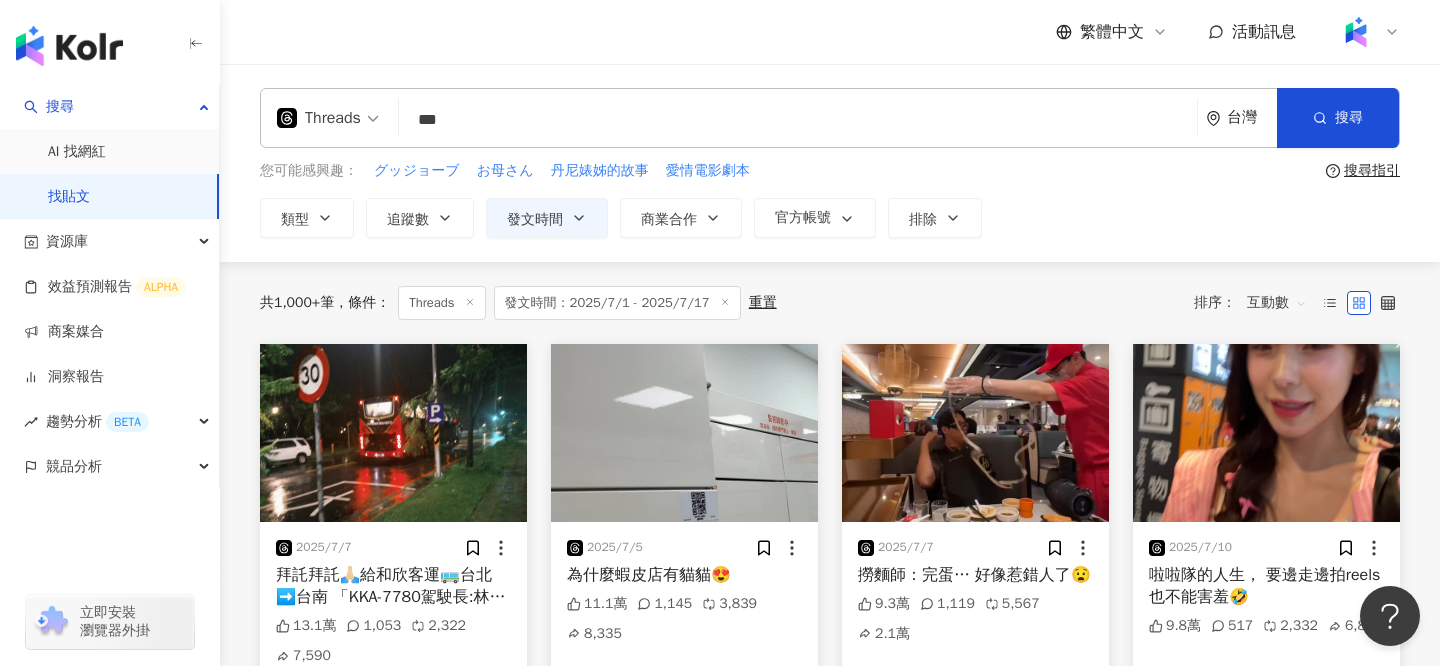 type on "***" 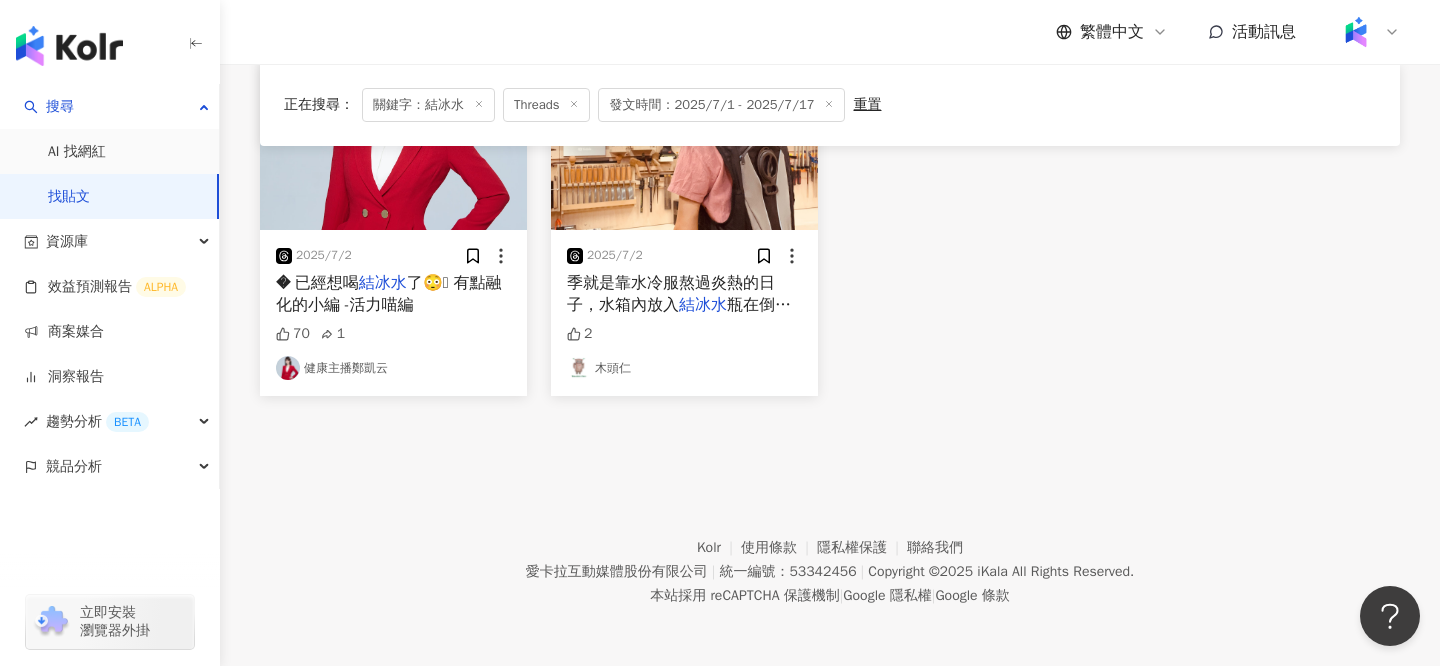 scroll, scrollTop: 0, scrollLeft: 0, axis: both 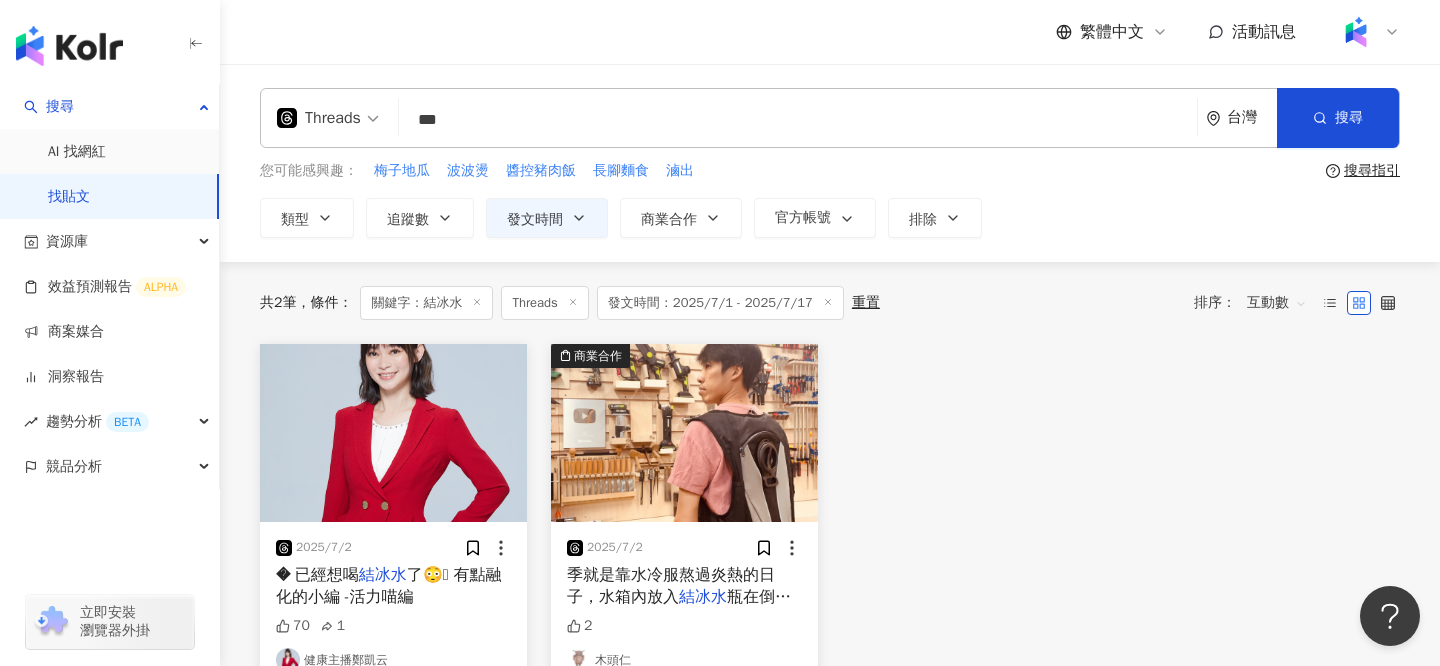 click on "Threads" at bounding box center [319, 118] 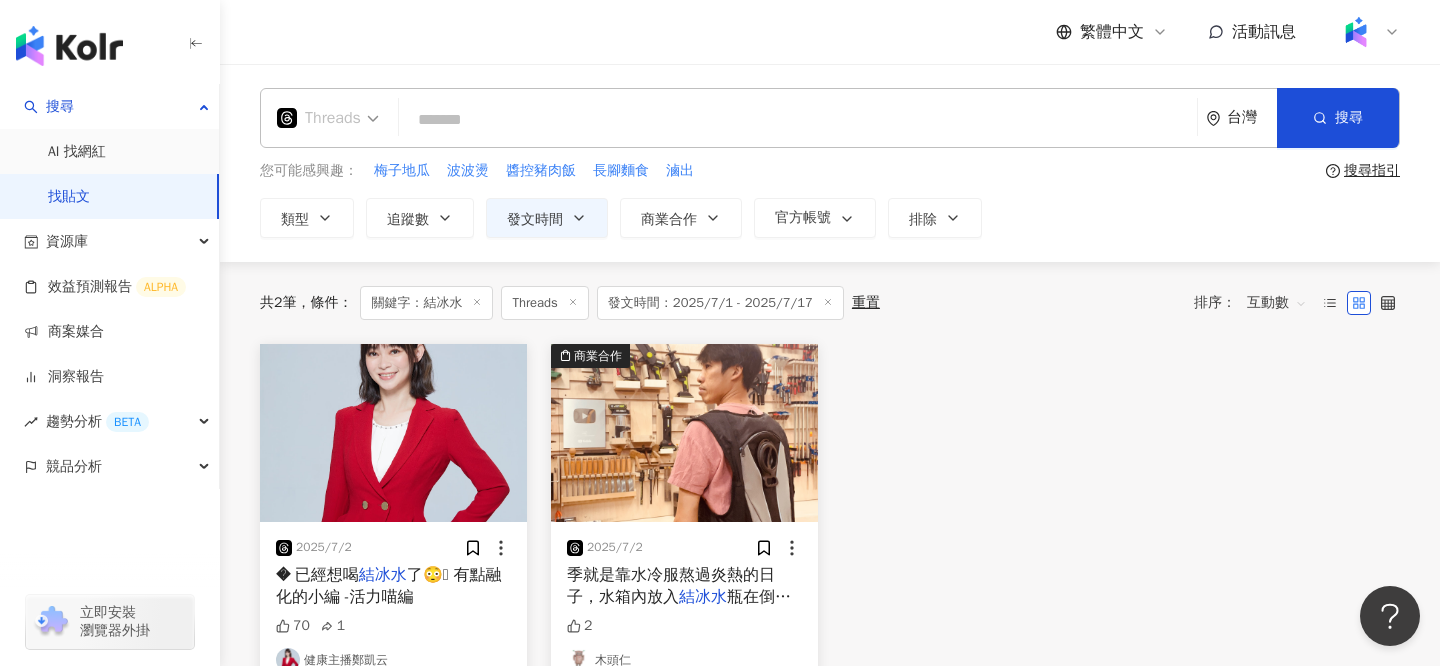 click on "Threads" at bounding box center (319, 118) 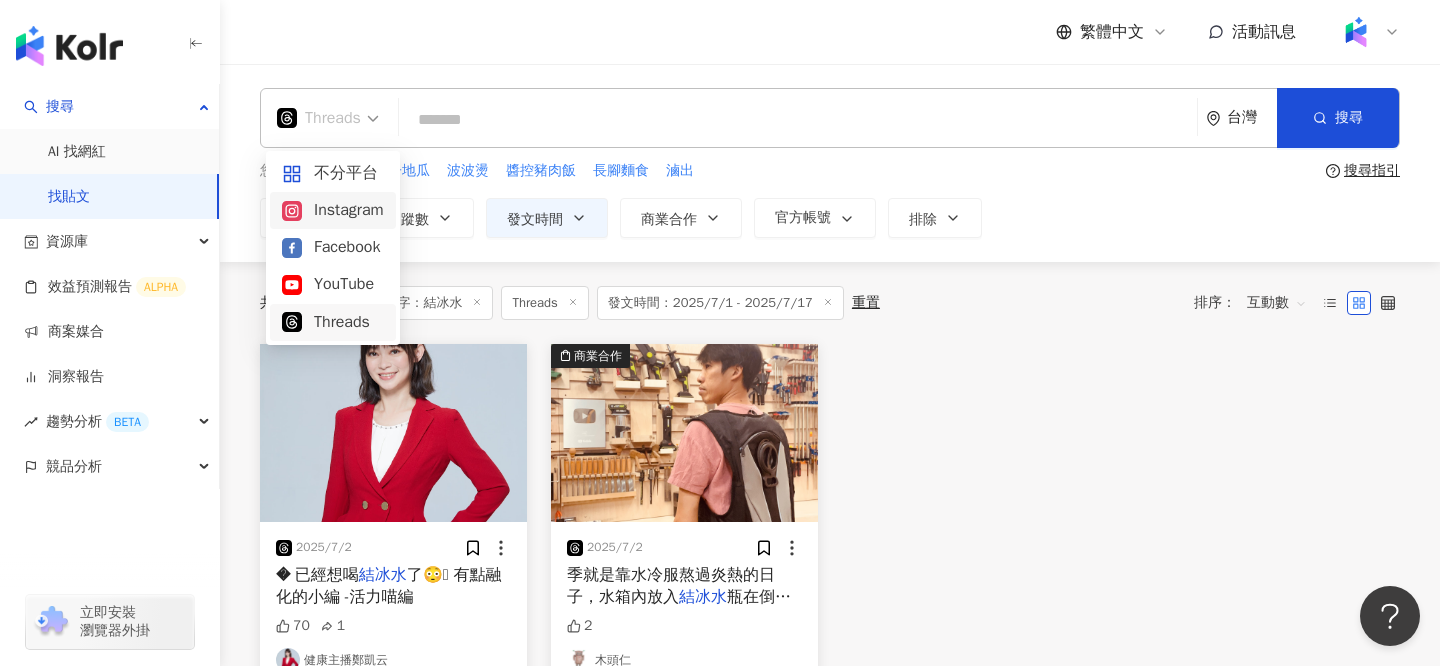 click on "Instagram" at bounding box center (333, 210) 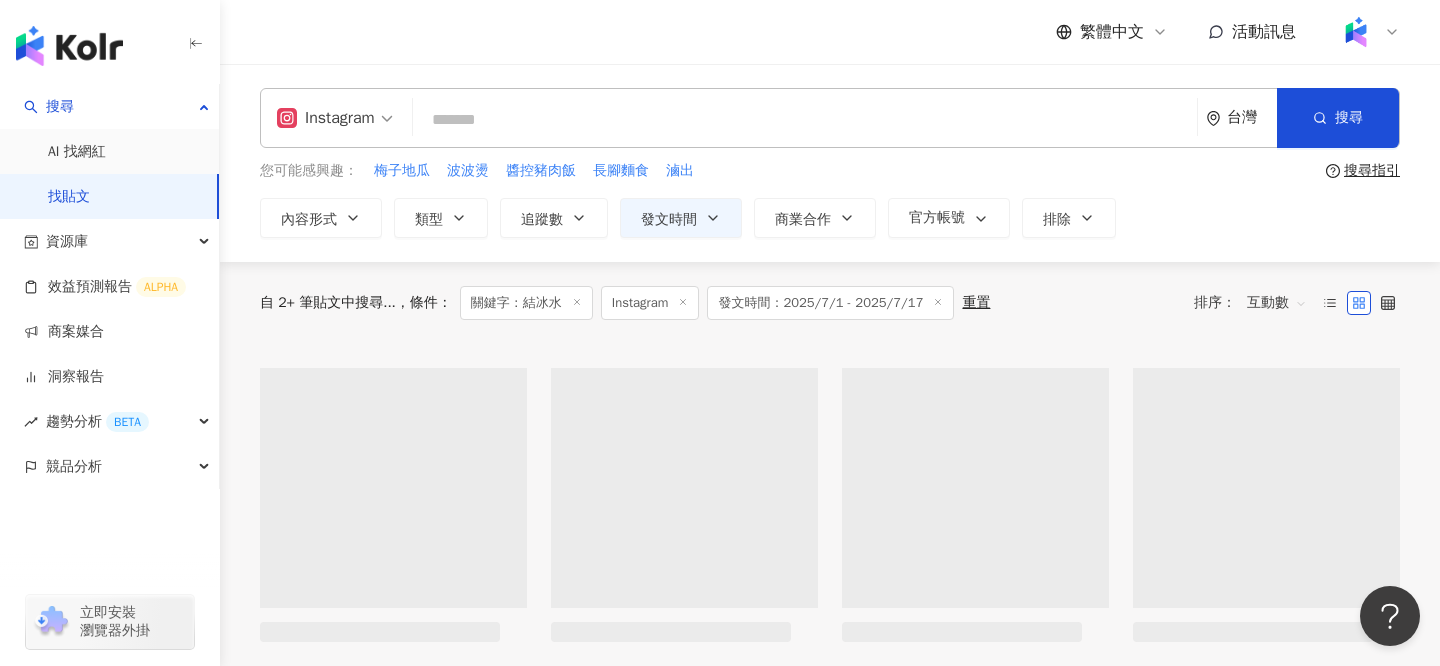 click at bounding box center [805, 119] 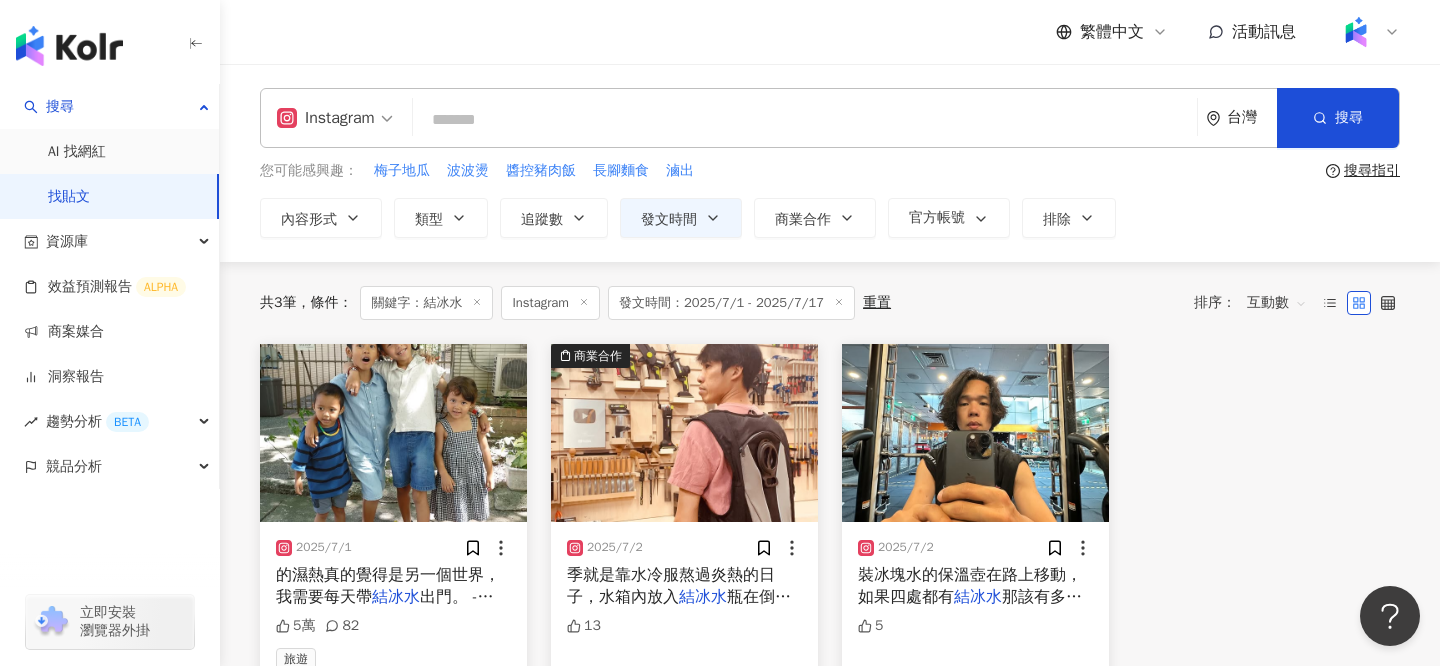 paste on "***" 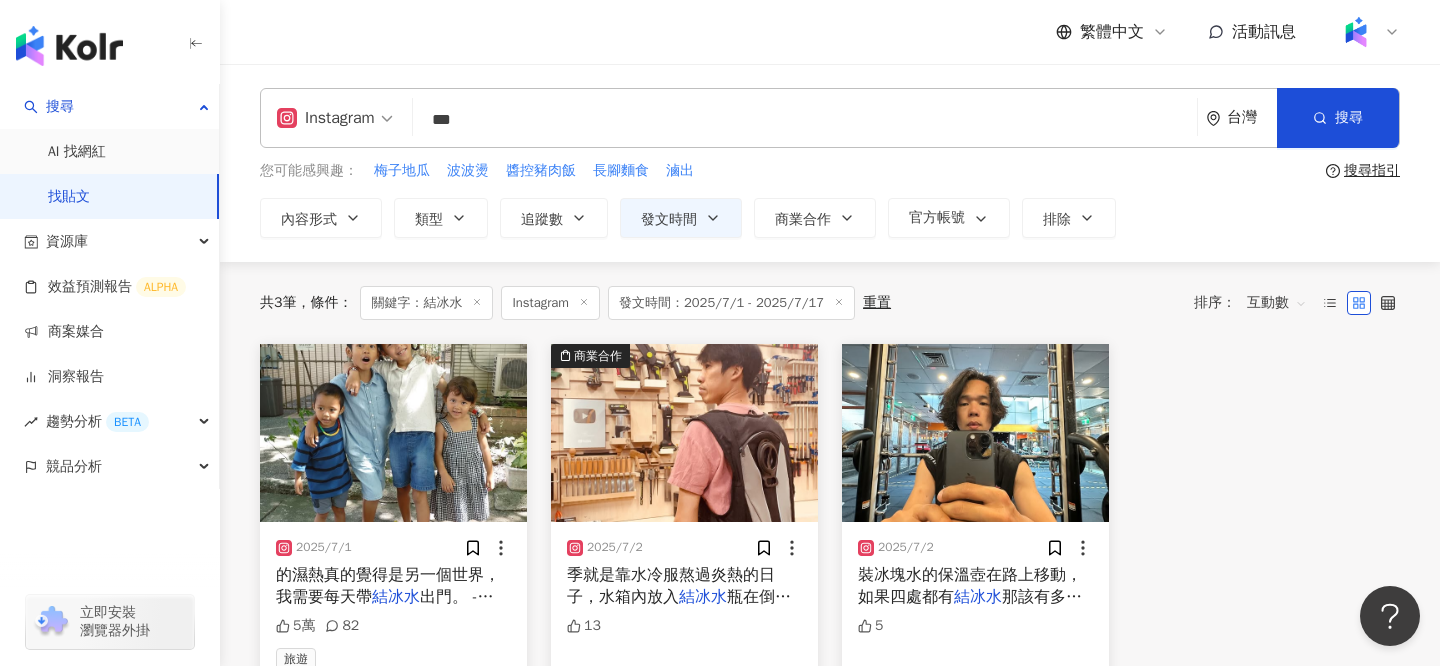 type on "***" 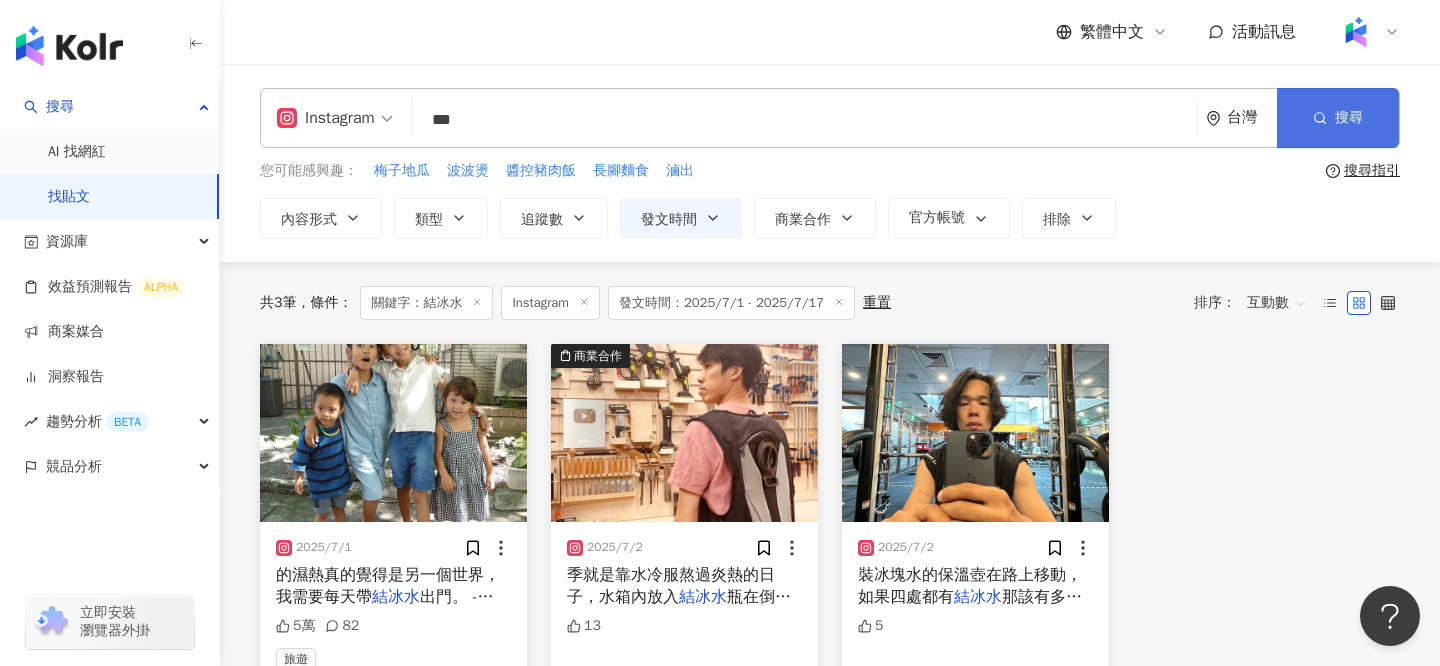 click on "搜尋" at bounding box center [1338, 118] 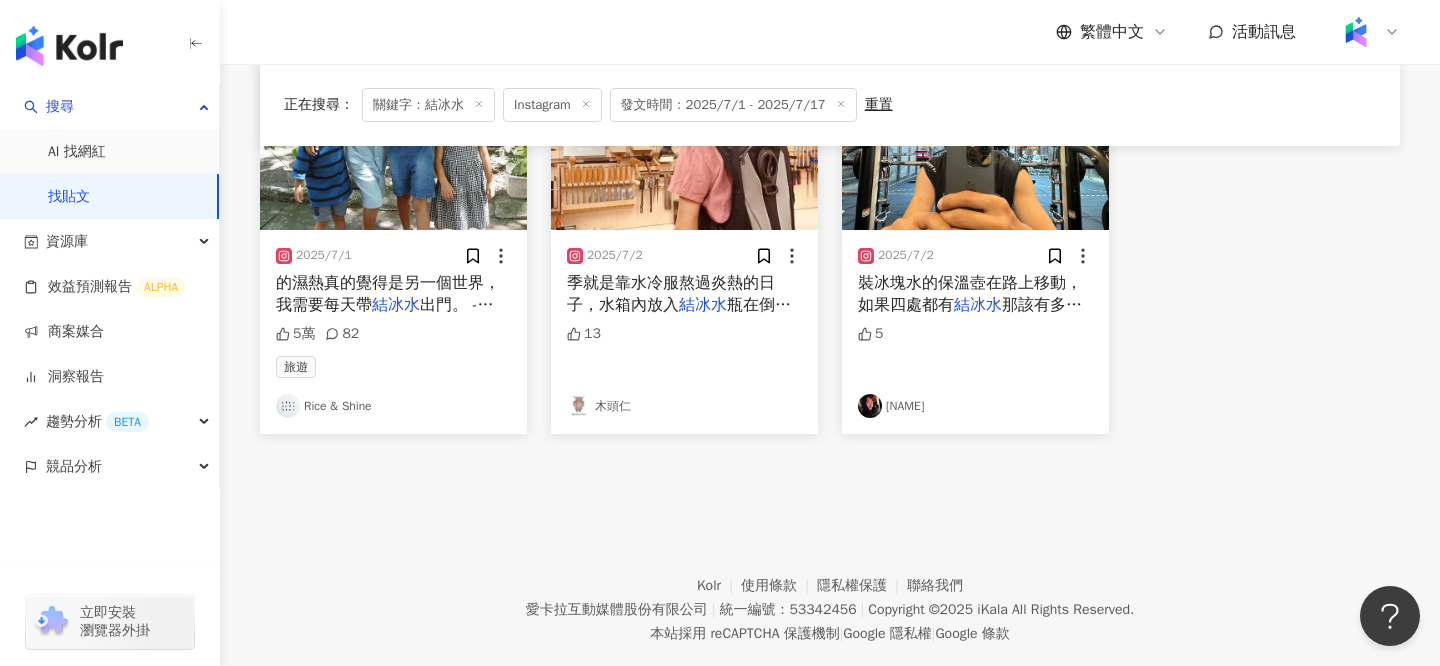 scroll, scrollTop: 0, scrollLeft: 0, axis: both 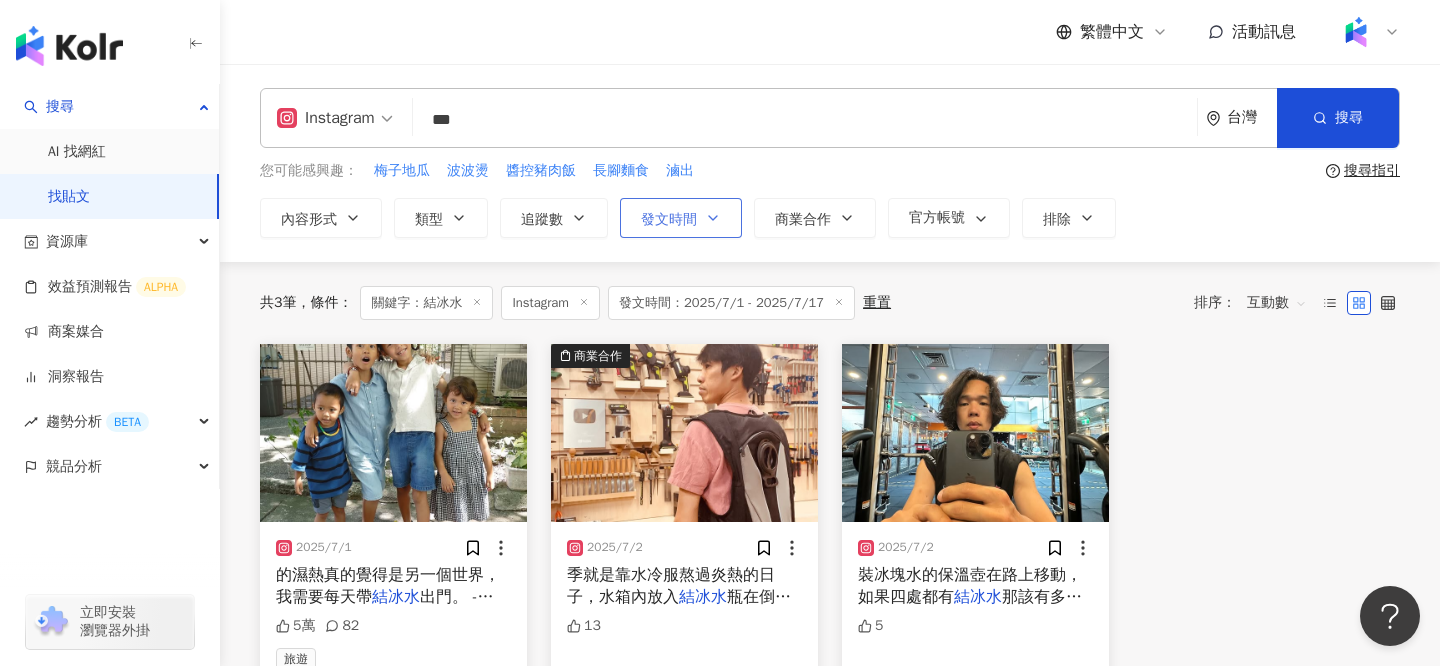click on "發文時間" at bounding box center (681, 218) 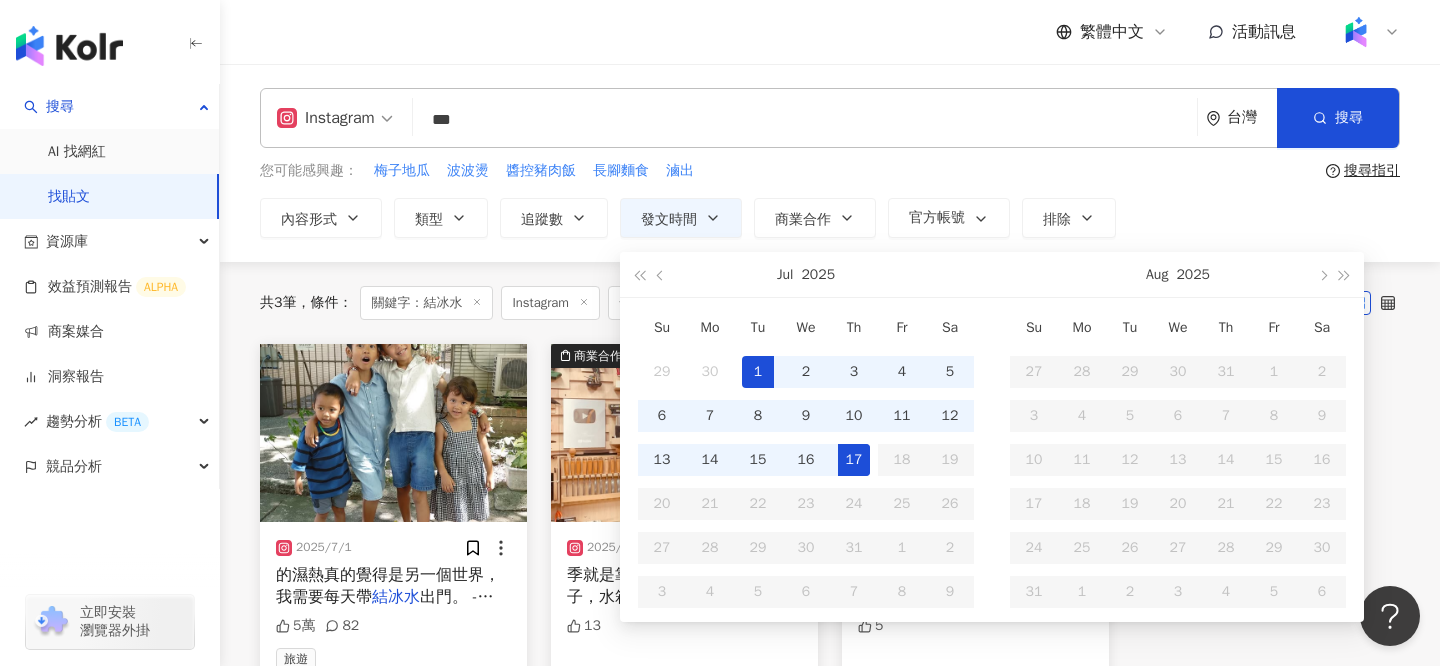 type on "**********" 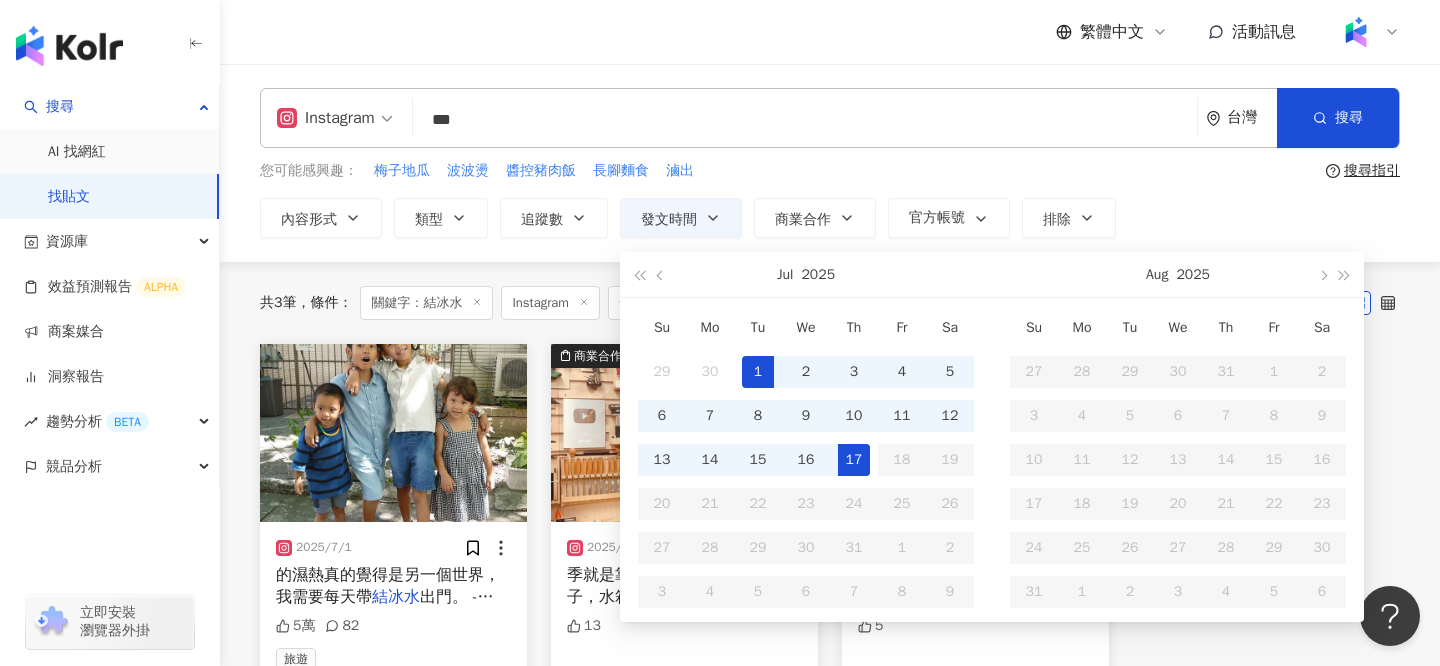 click on "1" at bounding box center [758, 372] 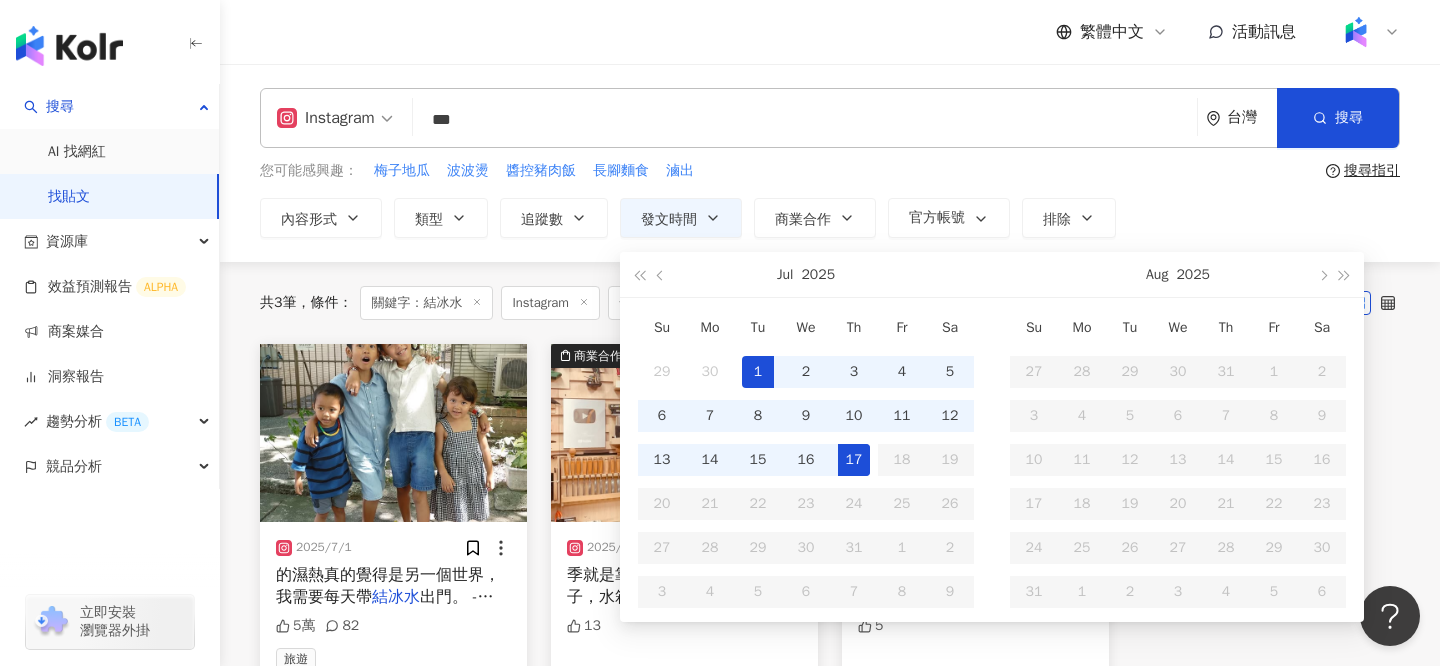 scroll, scrollTop: 0, scrollLeft: 51, axis: horizontal 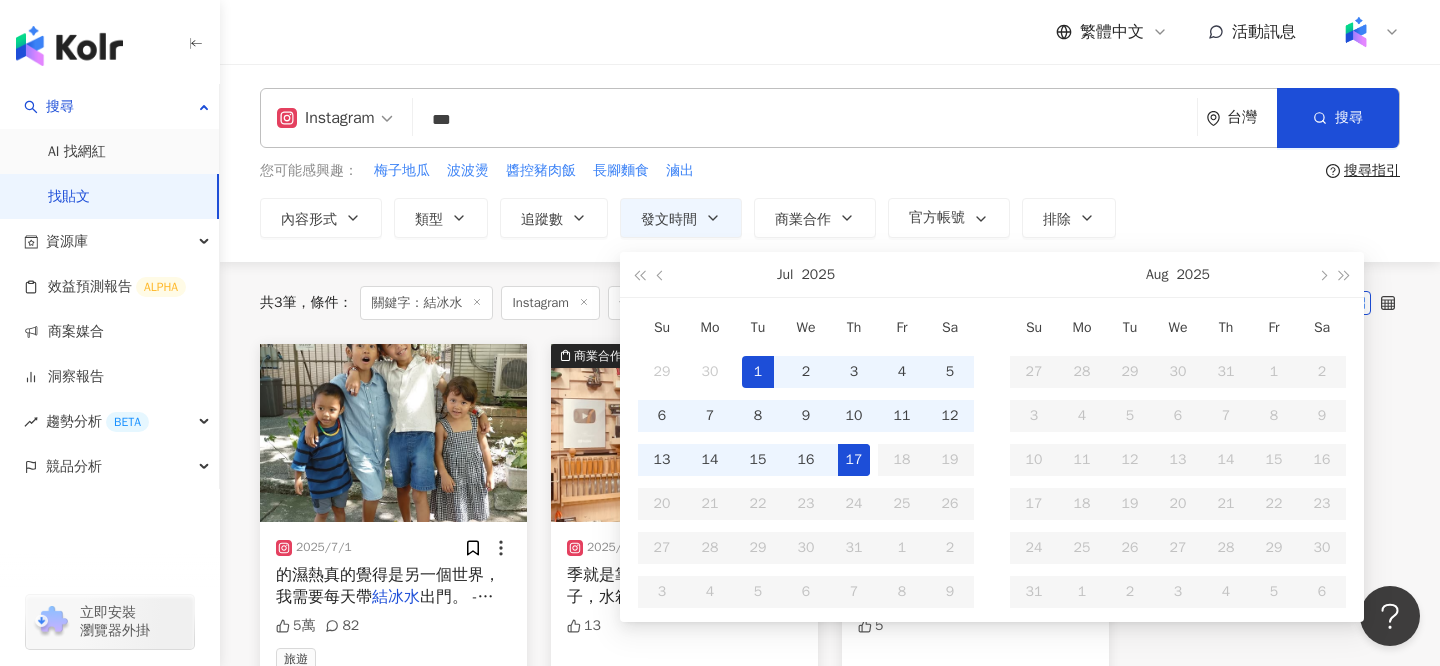 click on "Instagram *** 台灣 搜尋" at bounding box center (830, 118) 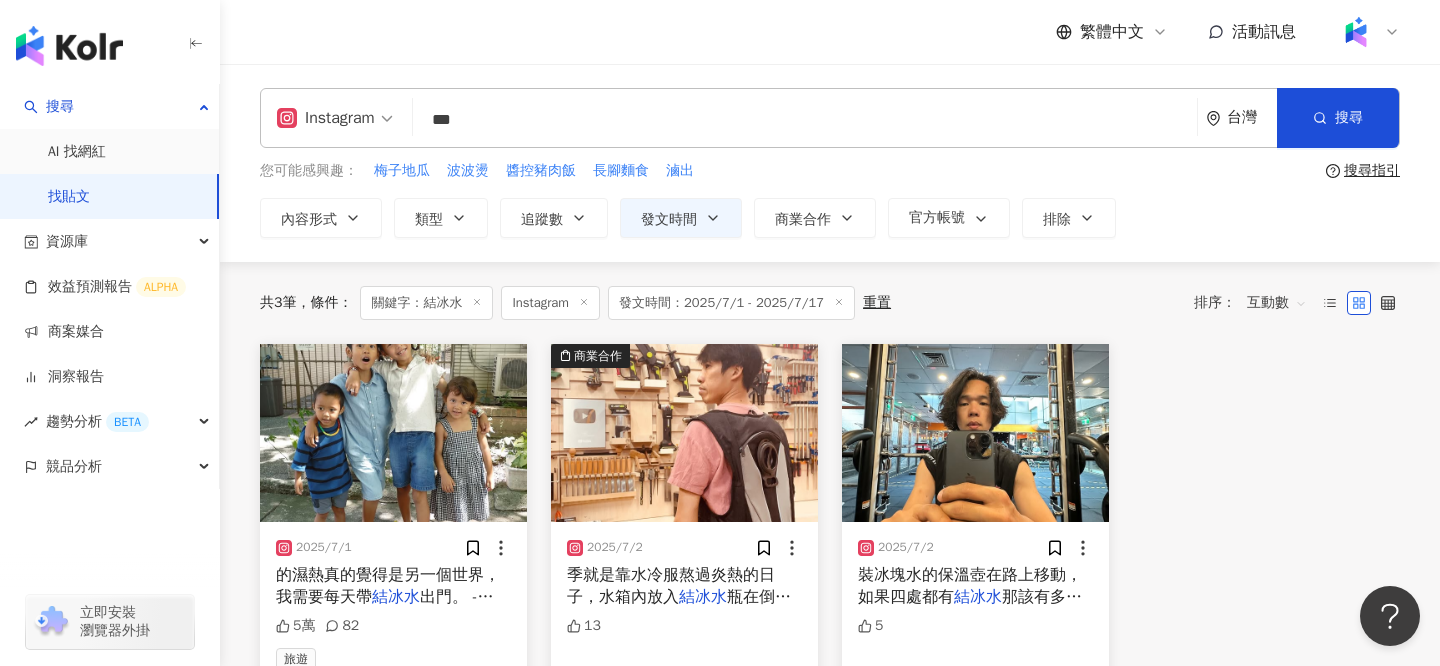 scroll, scrollTop: 0, scrollLeft: 0, axis: both 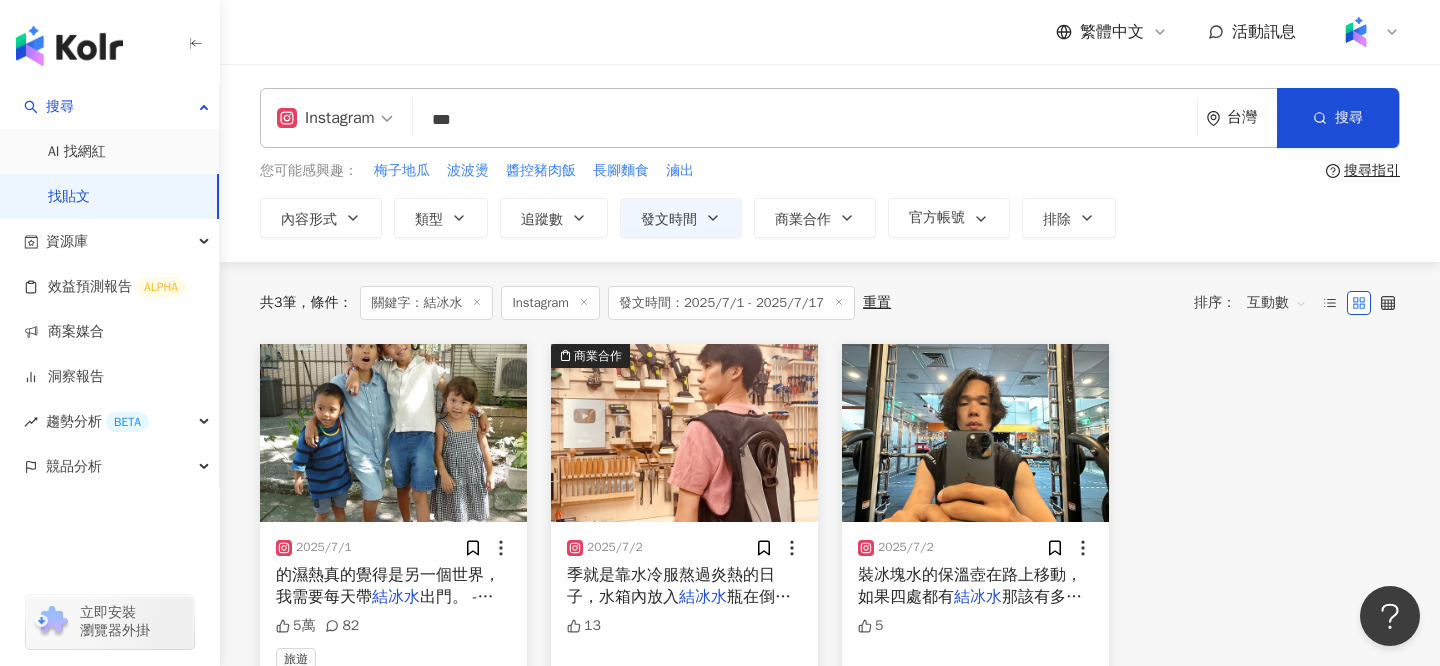 click 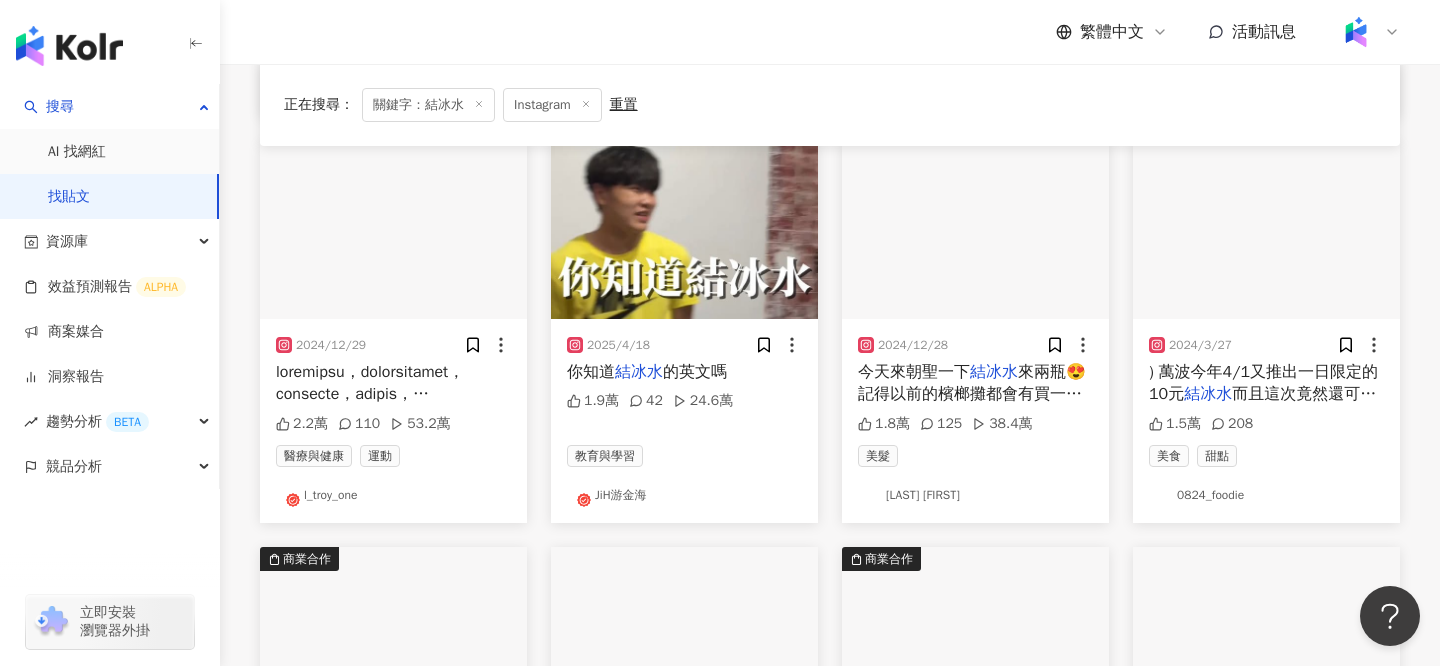 scroll, scrollTop: 610, scrollLeft: 0, axis: vertical 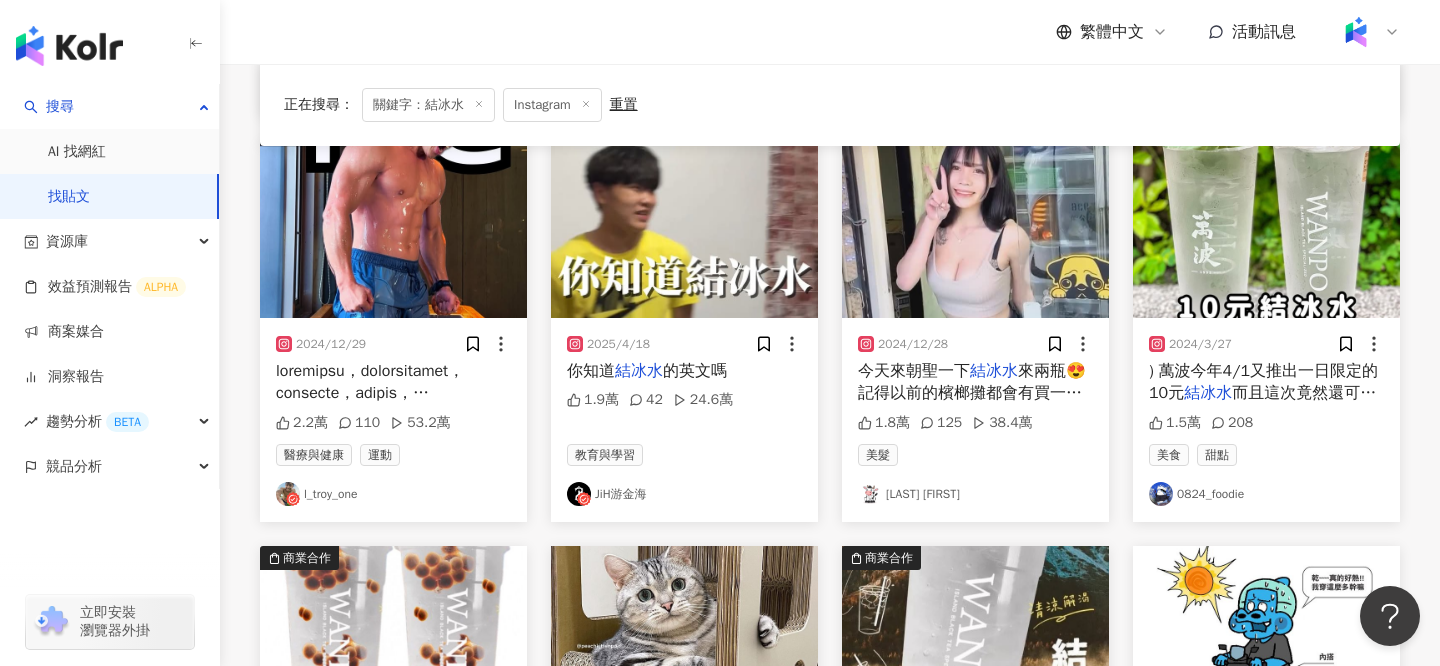 click on "2025/4/18 你知道 結冰水 的英文嗎 1.9萬 42 24.6萬 教育與學習 JiH游金海" at bounding box center (684, 420) 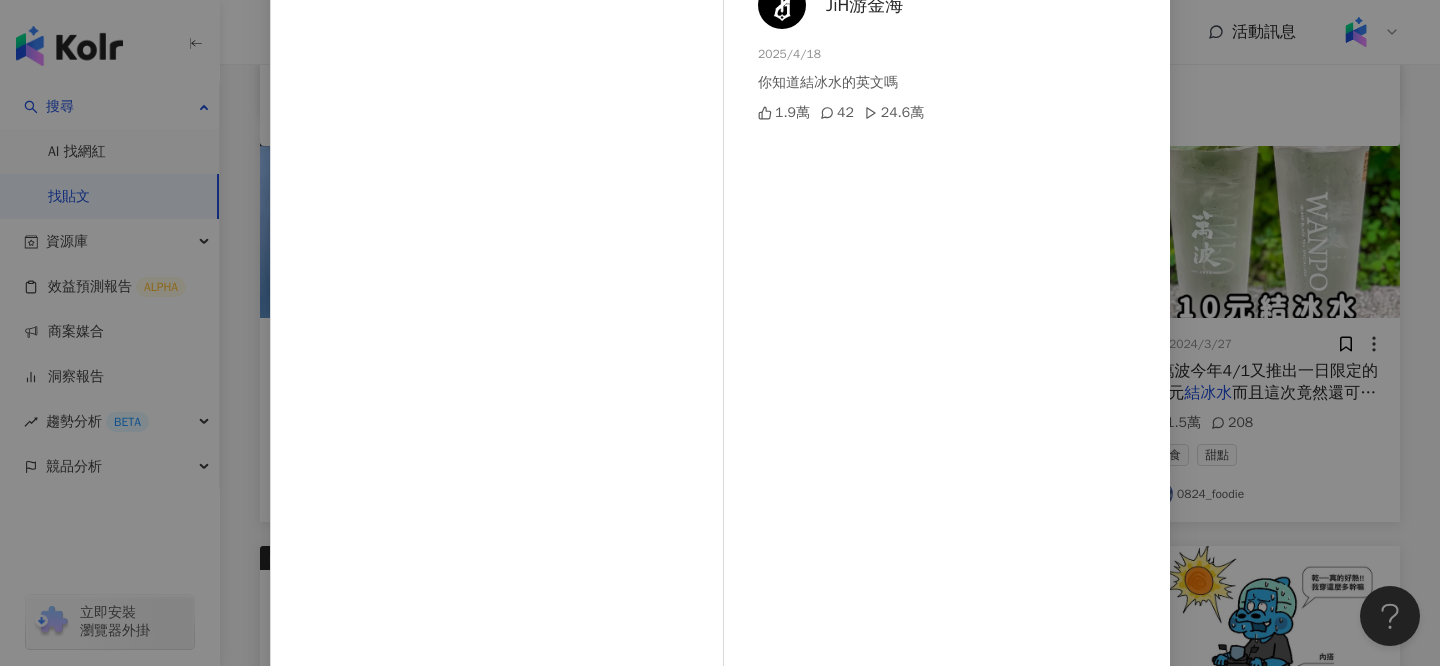scroll, scrollTop: 143, scrollLeft: 0, axis: vertical 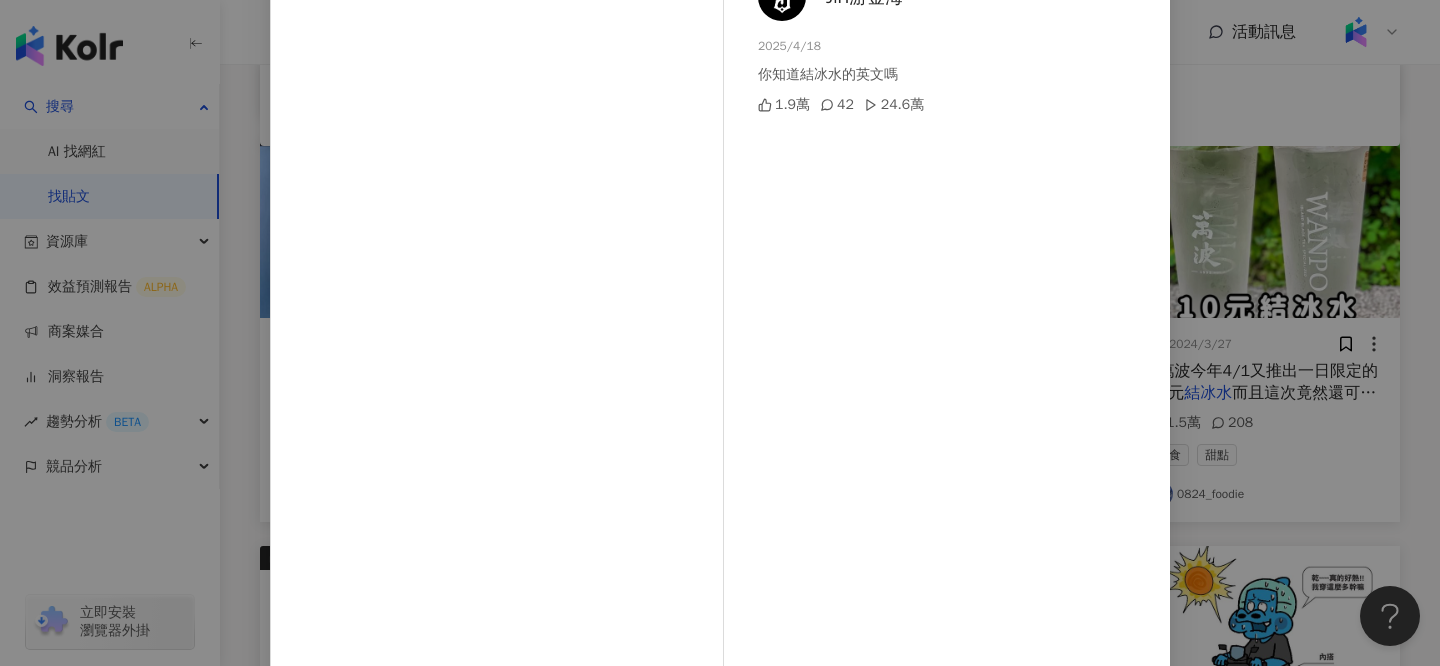 click on "JiH游金海 2025/4/18 你知道結冰水的英文嗎 1.9萬 42 24.6萬 查看原始貼文" at bounding box center [720, 333] 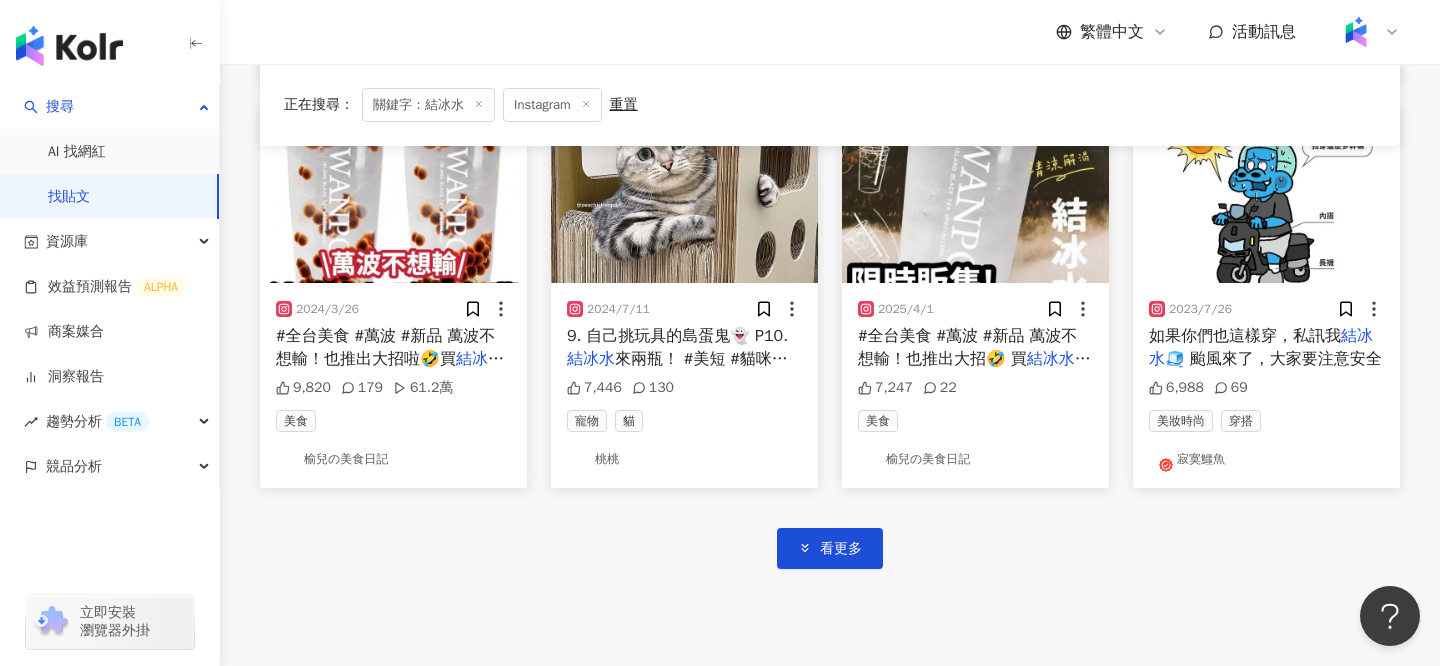 scroll, scrollTop: 1053, scrollLeft: 0, axis: vertical 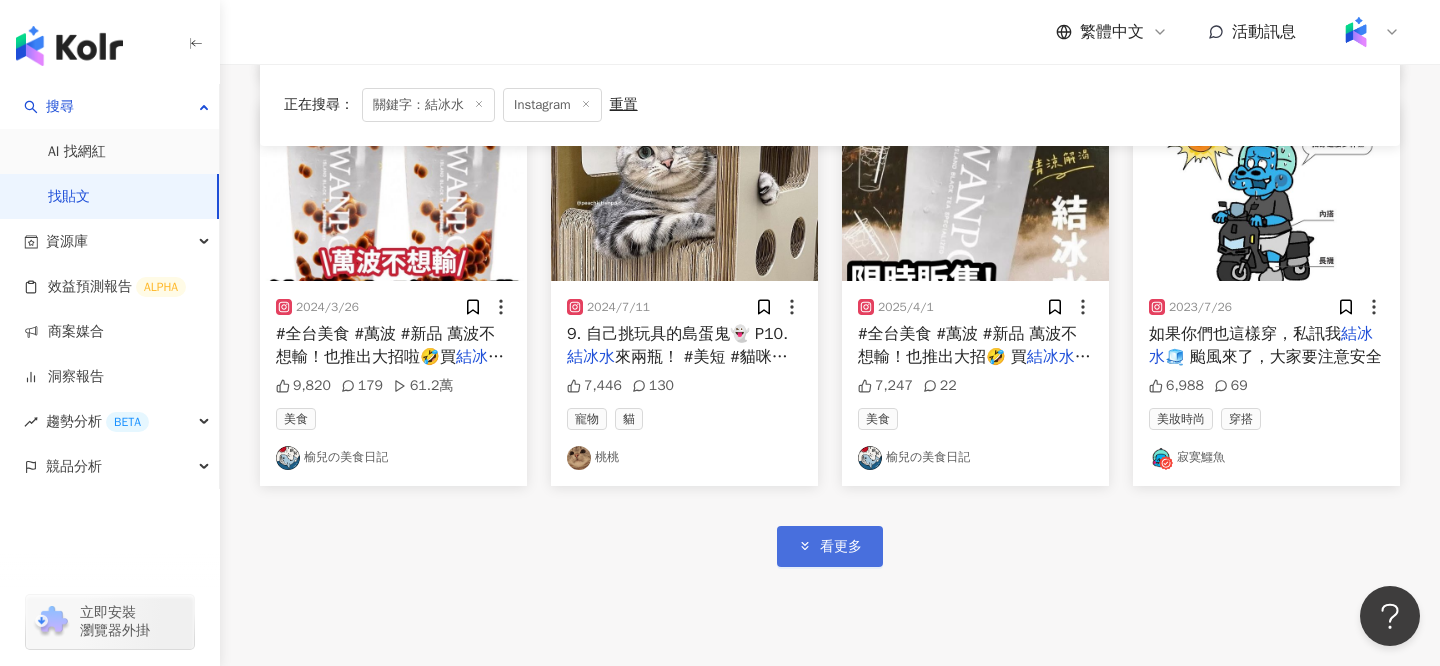 click on "看更多" at bounding box center (830, 546) 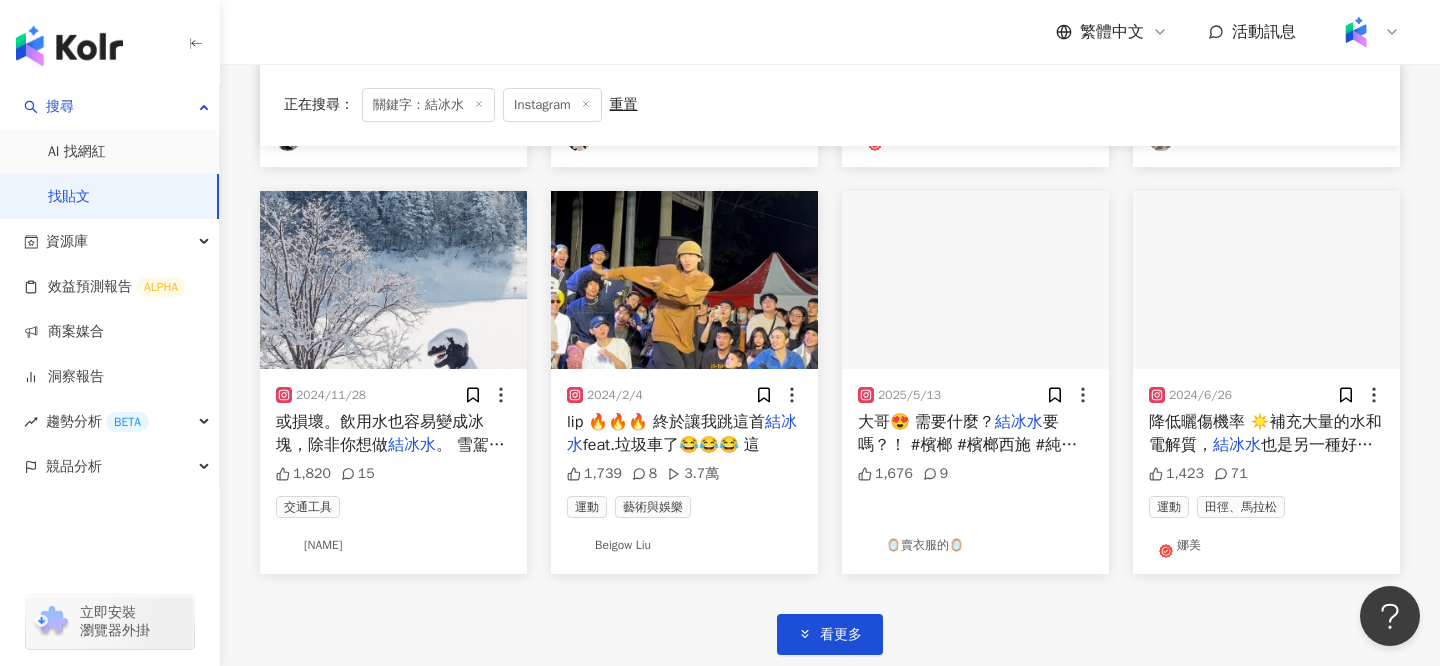 scroll, scrollTop: 2226, scrollLeft: 0, axis: vertical 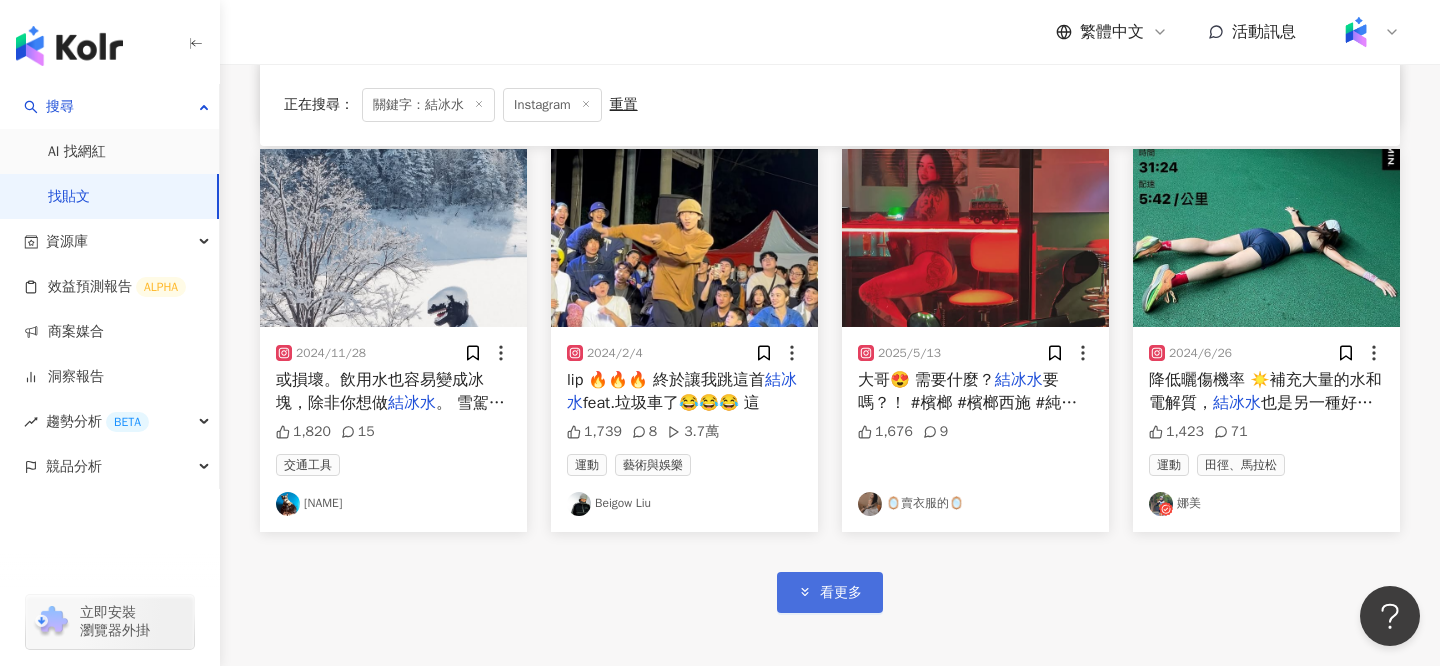 click on "看更多" at bounding box center [830, 592] 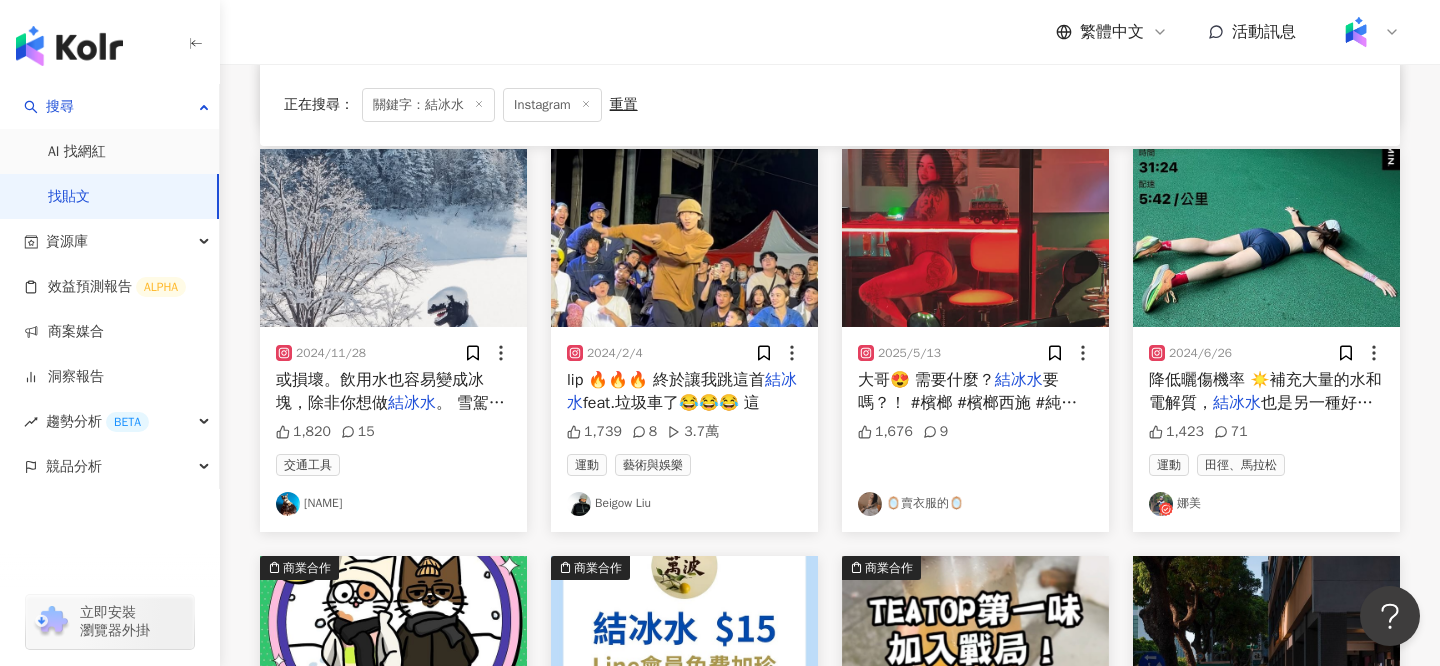 click at bounding box center [684, 238] 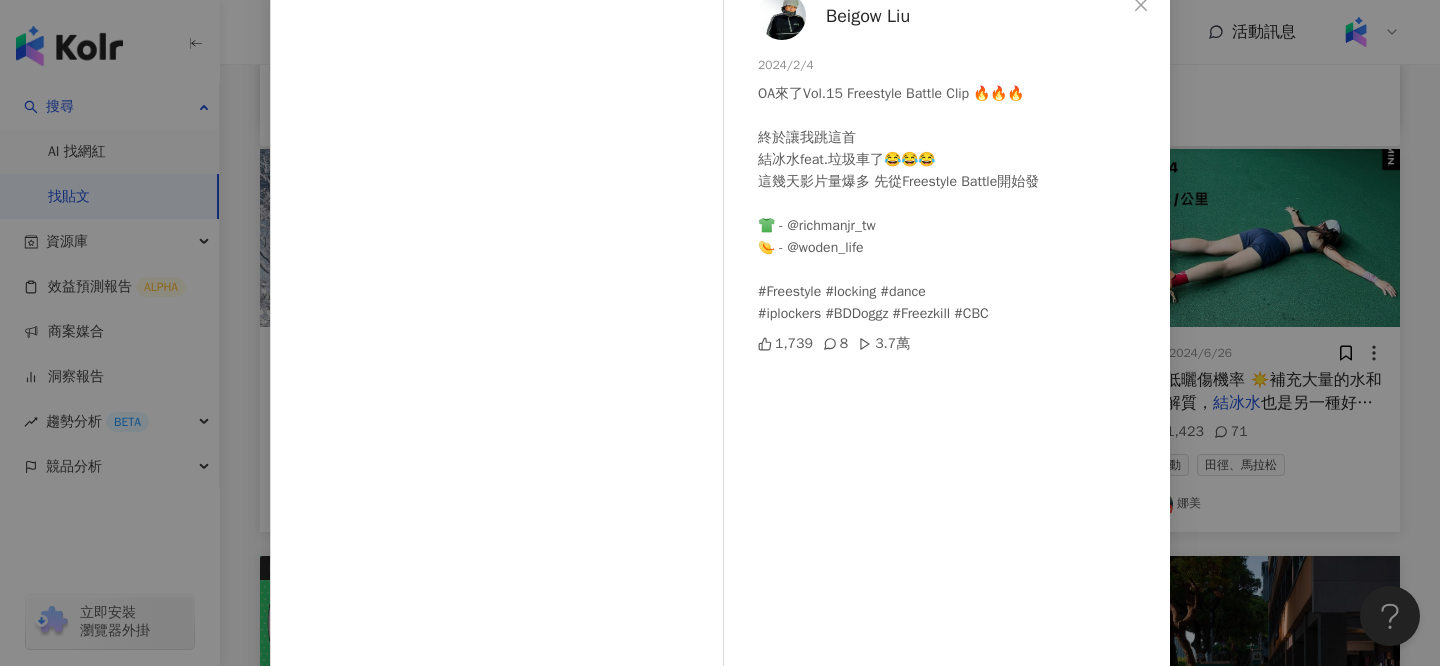 scroll, scrollTop: 127, scrollLeft: 0, axis: vertical 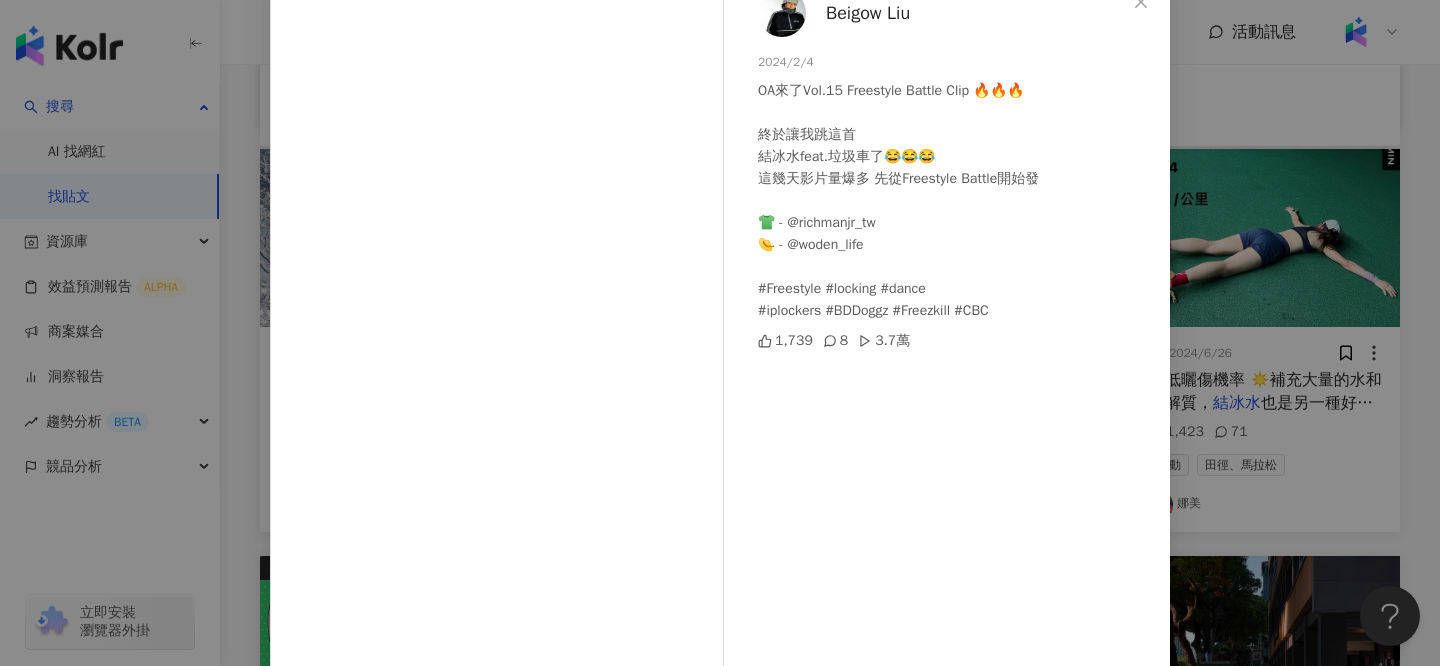 click on "OA來了Vol.15 Freestyle Battle Clip 🔥🔥🔥
終於讓我跳這首
結冰水feat.垃圾車了😂😂😂
這幾天影片量爆多 先從Freestyle Battle開始發
👕 - @richmanjr_tw
👒 - @woden_life
#Freestyle #locking #dance
#iplockers #BDDoggz #Freezkill #CBC" at bounding box center [956, 201] 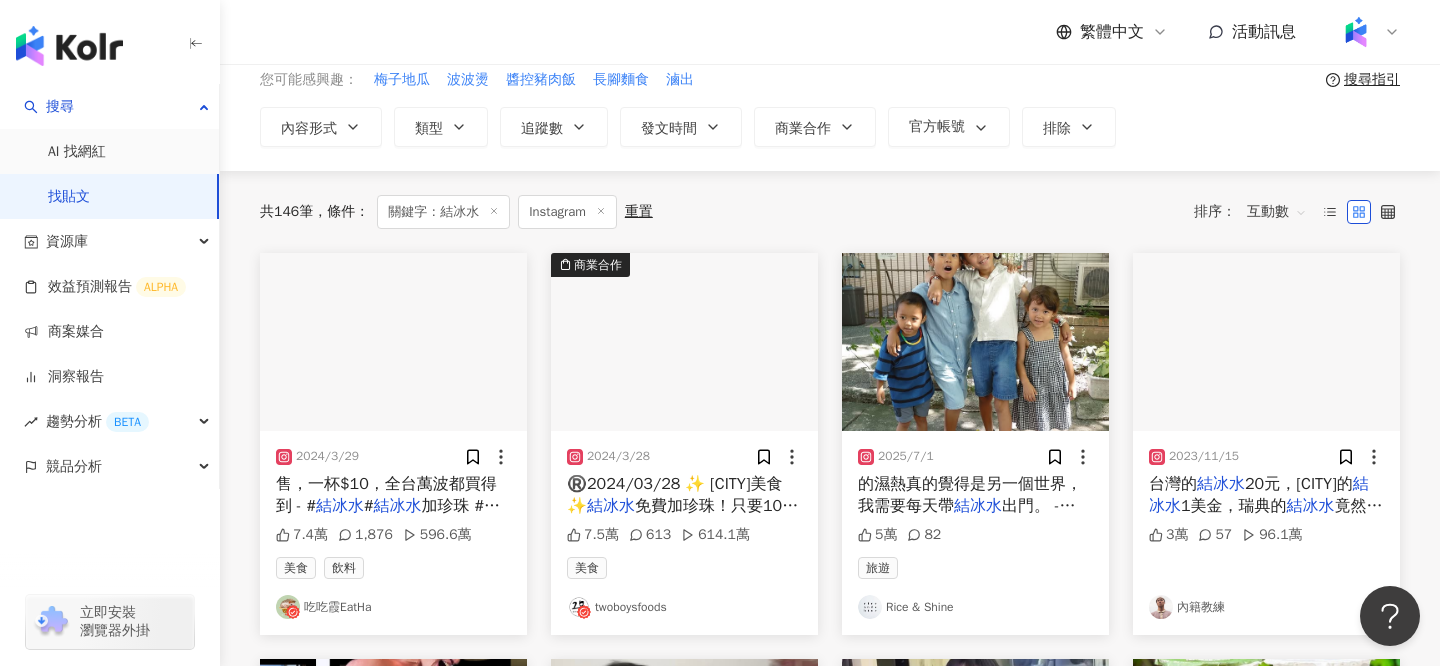 scroll, scrollTop: 0, scrollLeft: 0, axis: both 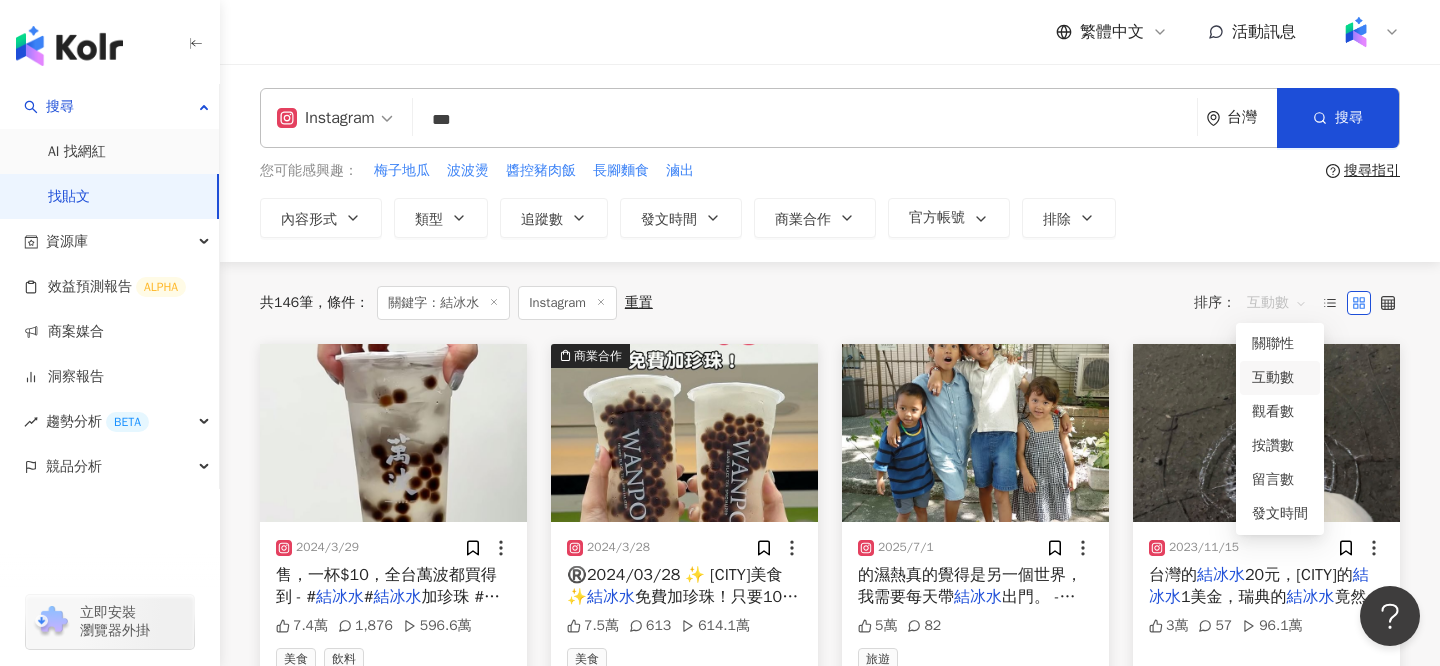 click on "互動數" at bounding box center [1277, 303] 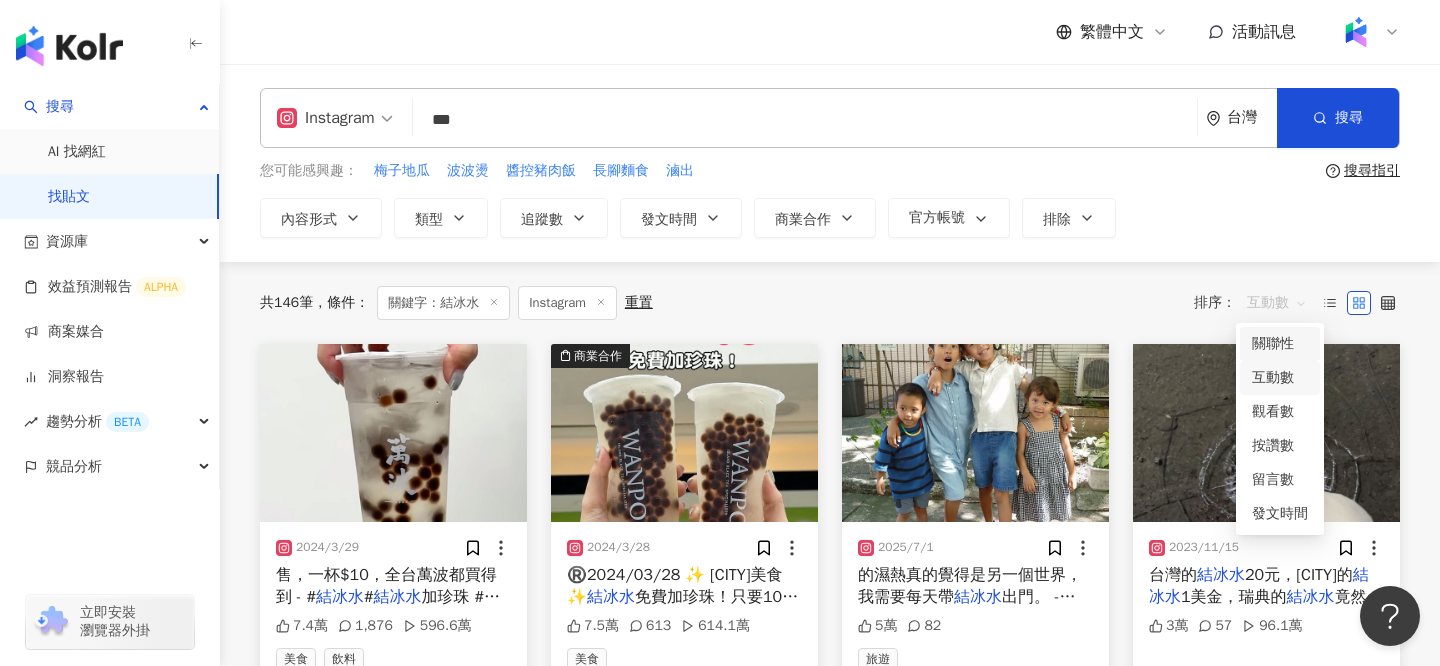 click on "Instagram *** 台灣 搜尋 您可能感興趣： 梅子地瓜  波波燙  醬控豬肉飯  長腳麵食  滷出  搜尋指引 內容形式 類型 追蹤數 發文時間 Jul [YEAR] Su Mo Tu We Th Fr Sa 29 30 1 2 3 4 5 6 7 8 9 10 11 12 13 14 15 16 17 18 19 20 21 22 23 24 25 26 27 28 29 30 31 1 2 3 4 5 6 7 8 9 Aug [YEAR] Su Mo Tu We Th Fr Sa 27 28 29 30 31 1 2 3 4 5 6 7 8 9 10 11 12 13 14 15 16 17 18 19 20 21 22 23 24 25 26 27 28 29 30 31 1 2 3 4 5 6 商業合作 官方帳號  排除" at bounding box center [830, 163] 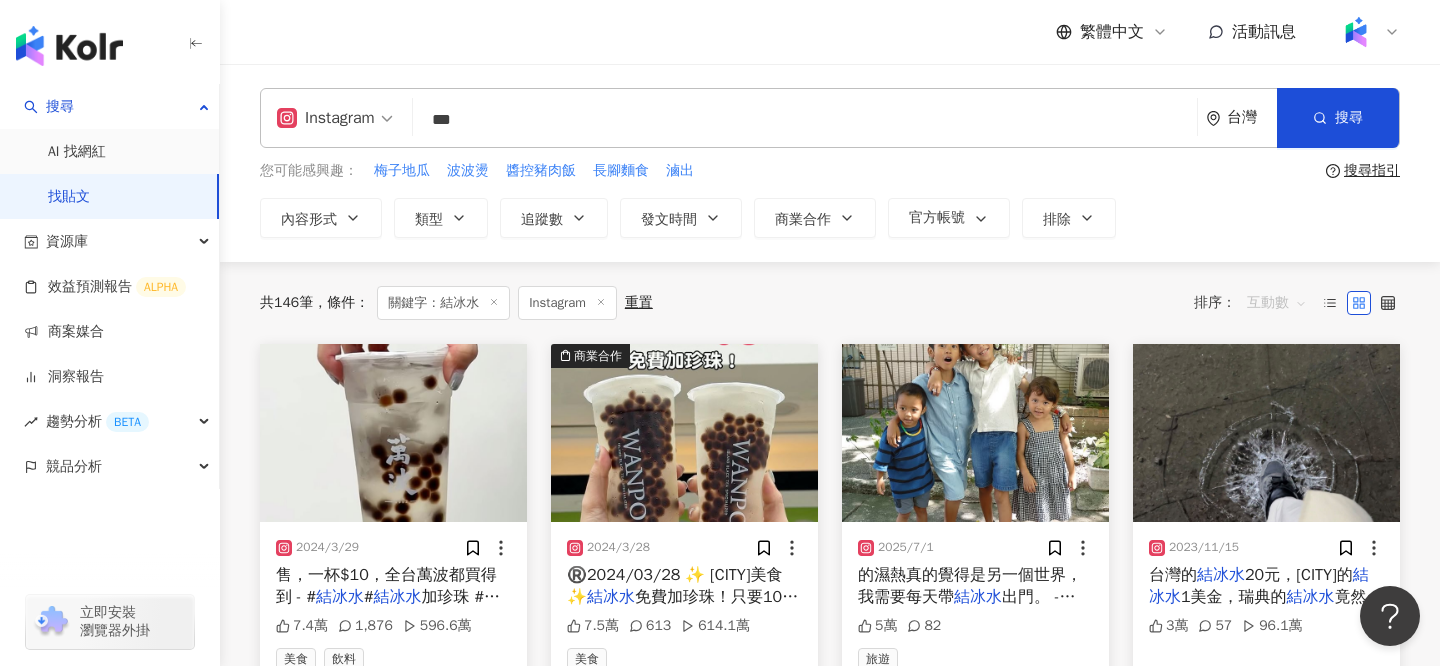 click on "互動數" at bounding box center [1277, 303] 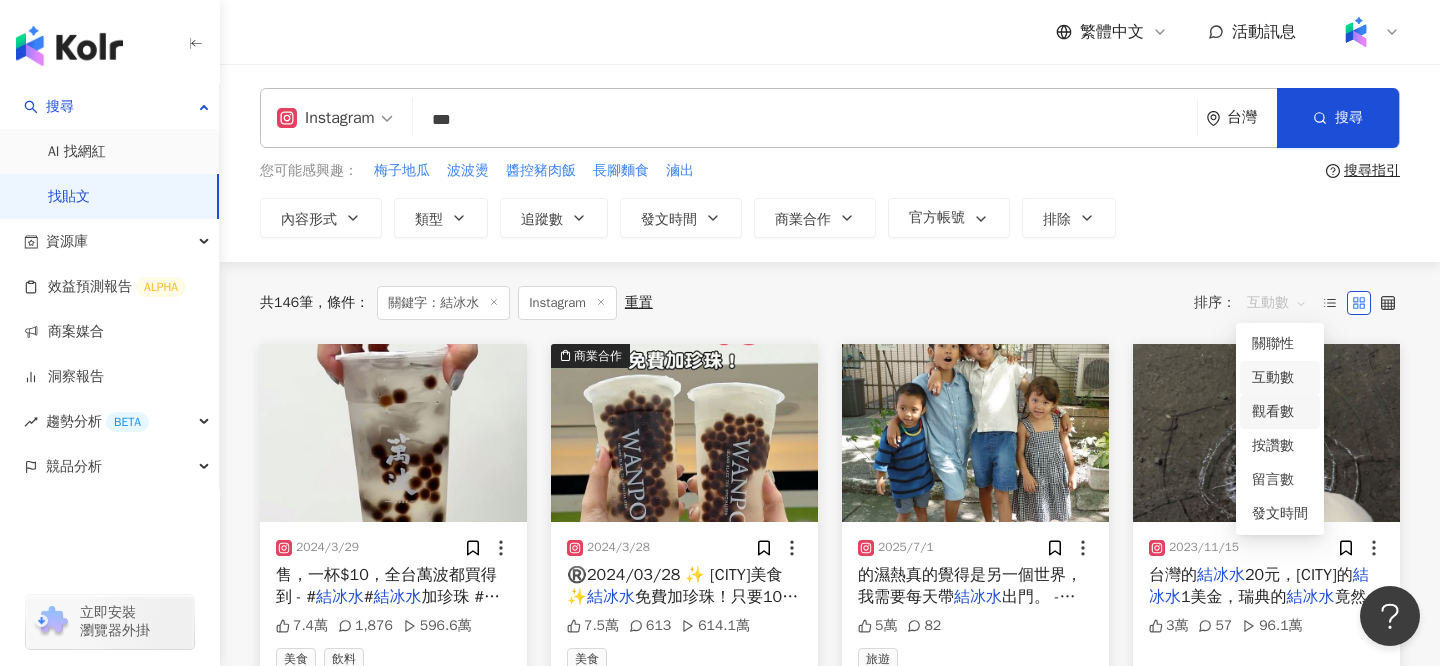 click on "觀看數" at bounding box center (1280, 412) 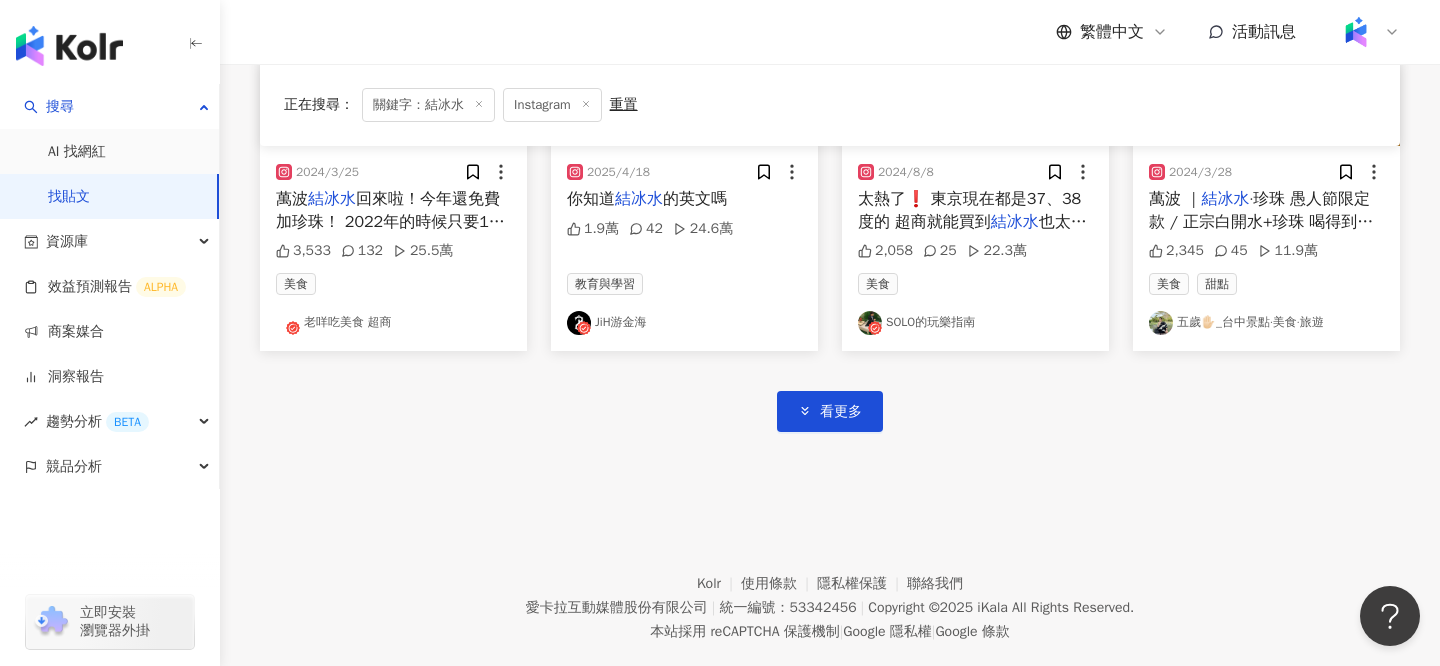 scroll, scrollTop: 1225, scrollLeft: 0, axis: vertical 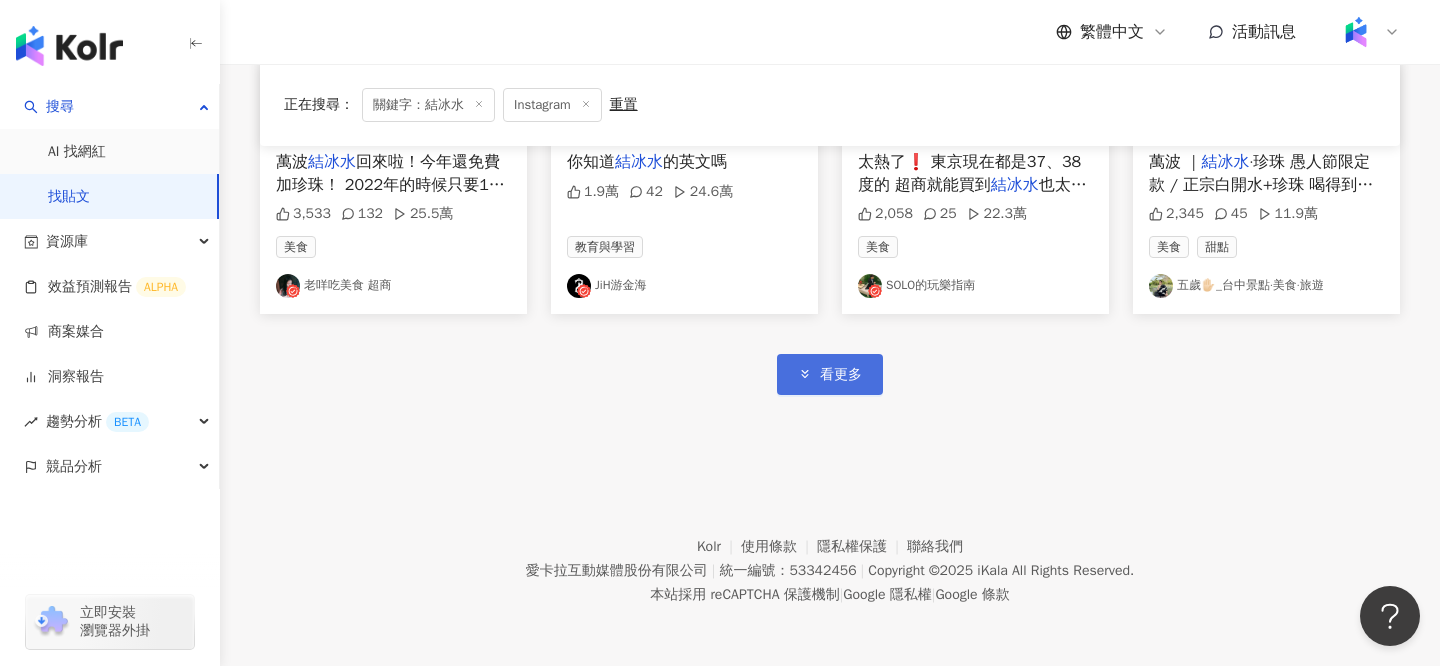 click on "看更多" at bounding box center [830, 374] 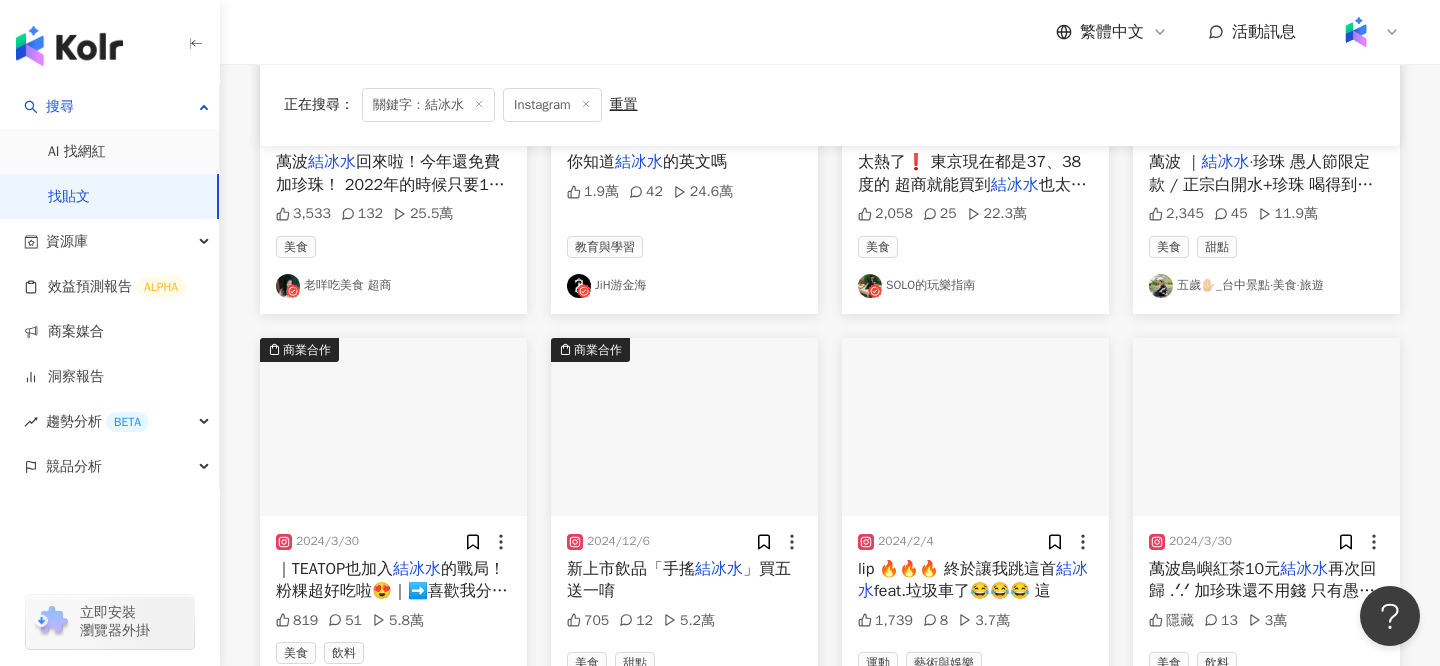 scroll, scrollTop: 2454, scrollLeft: 0, axis: vertical 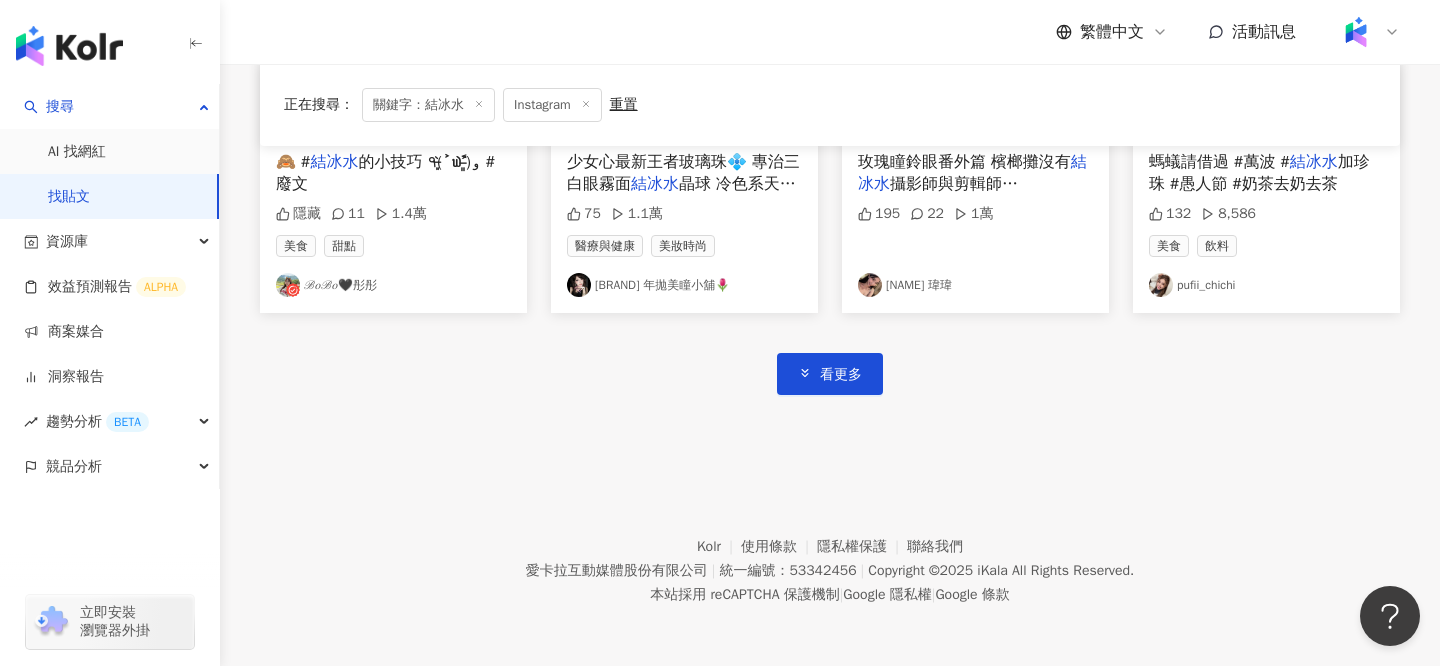 click on "看更多" at bounding box center [830, 373] 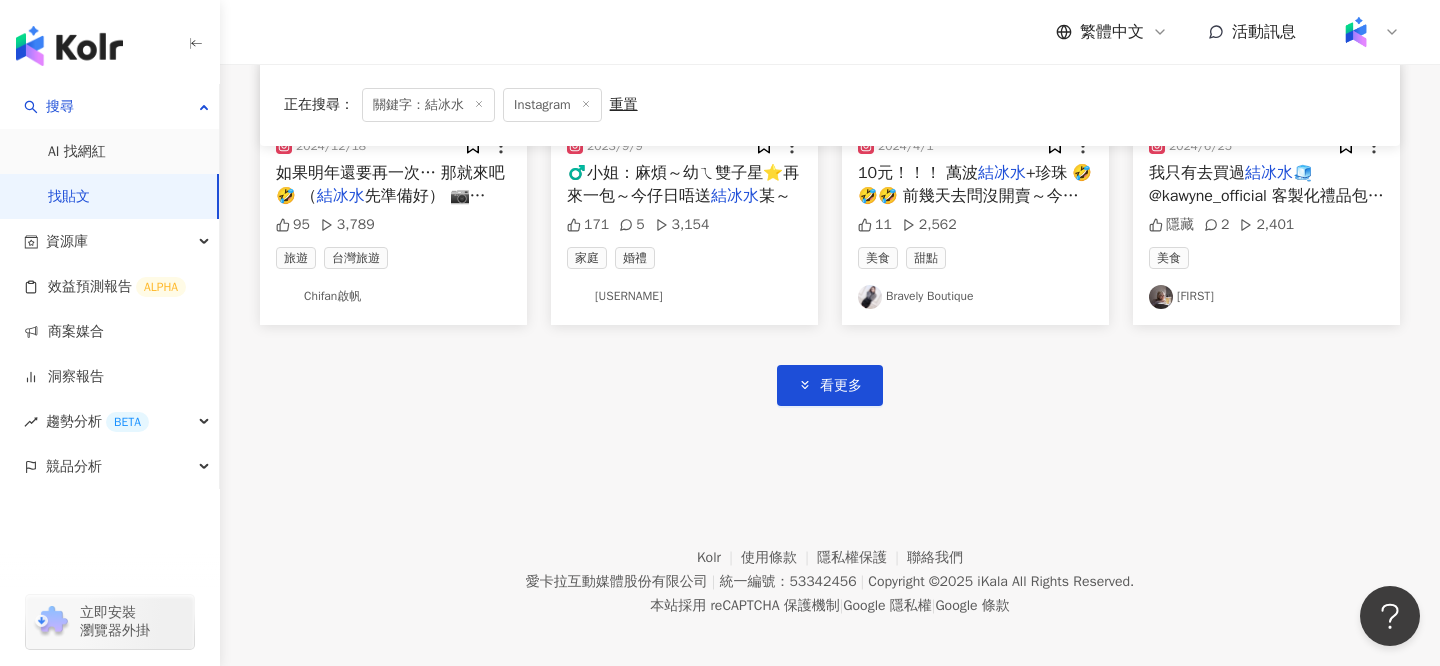 scroll, scrollTop: 3501, scrollLeft: 0, axis: vertical 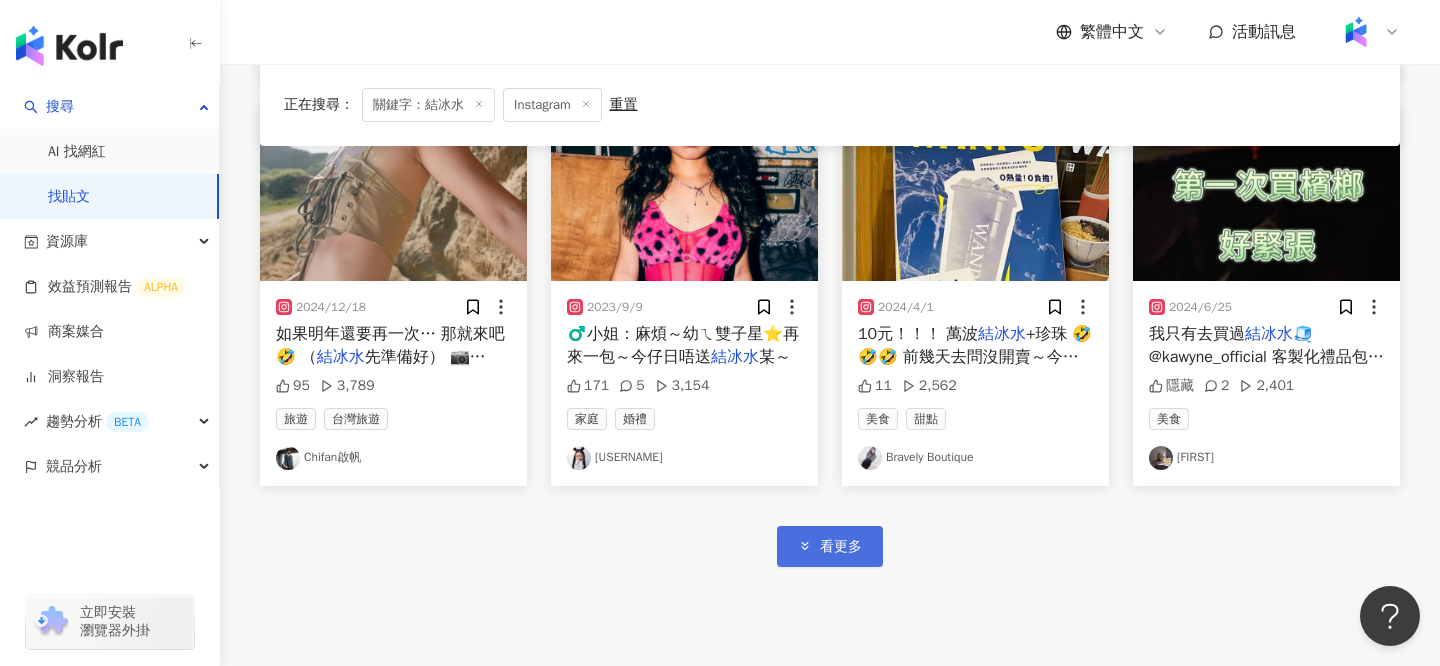 click on "看更多" at bounding box center [830, 546] 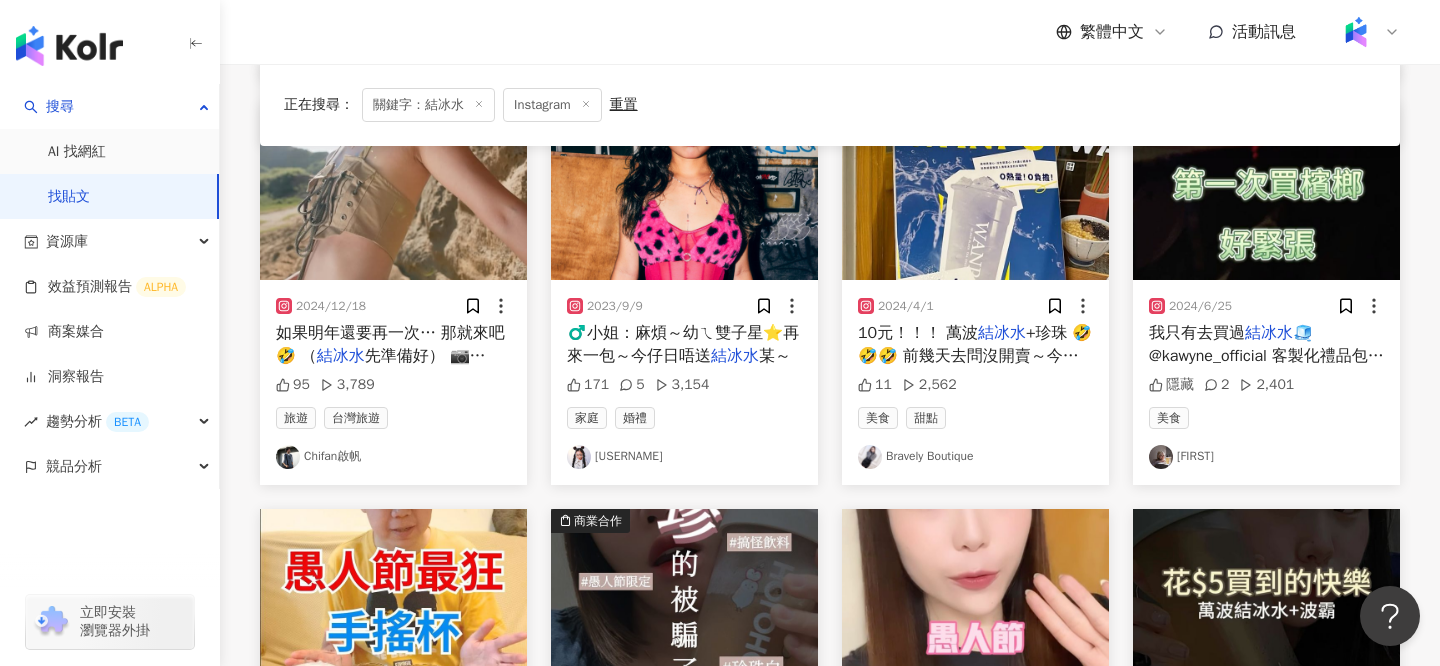 scroll, scrollTop: 3925, scrollLeft: 0, axis: vertical 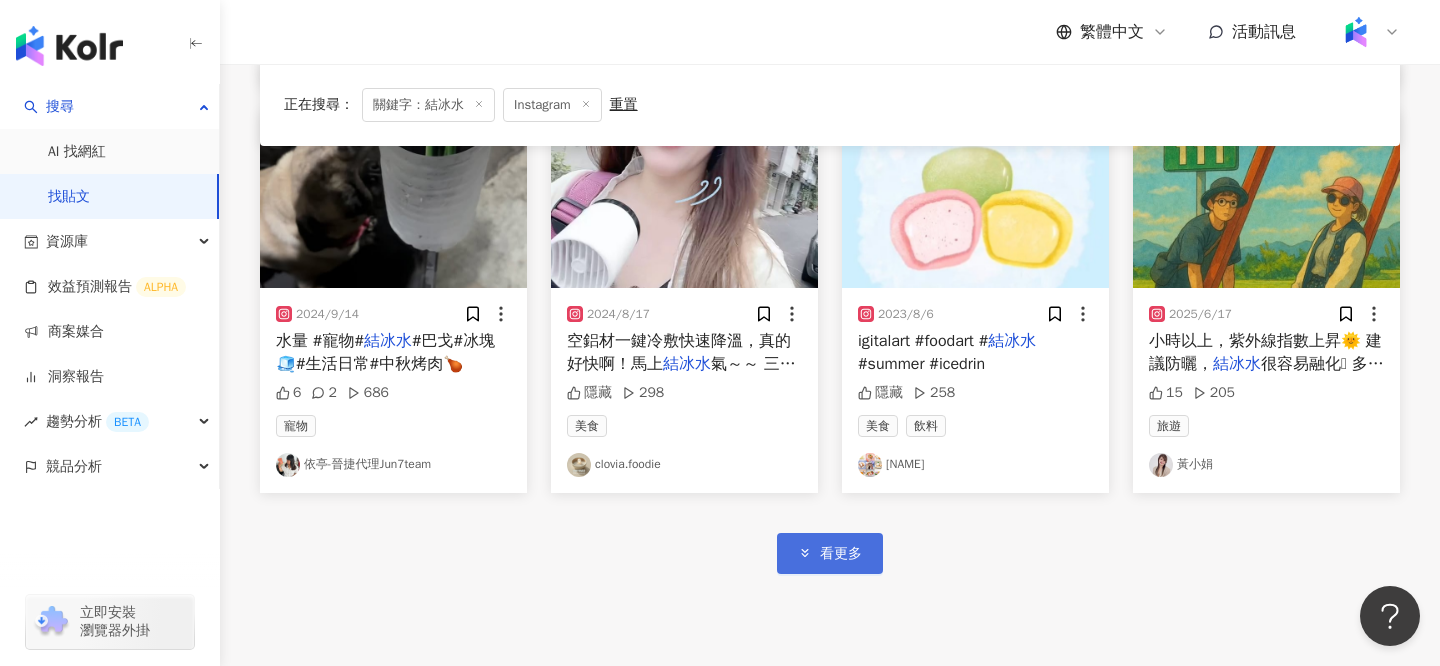 click on "看更多" at bounding box center (830, 553) 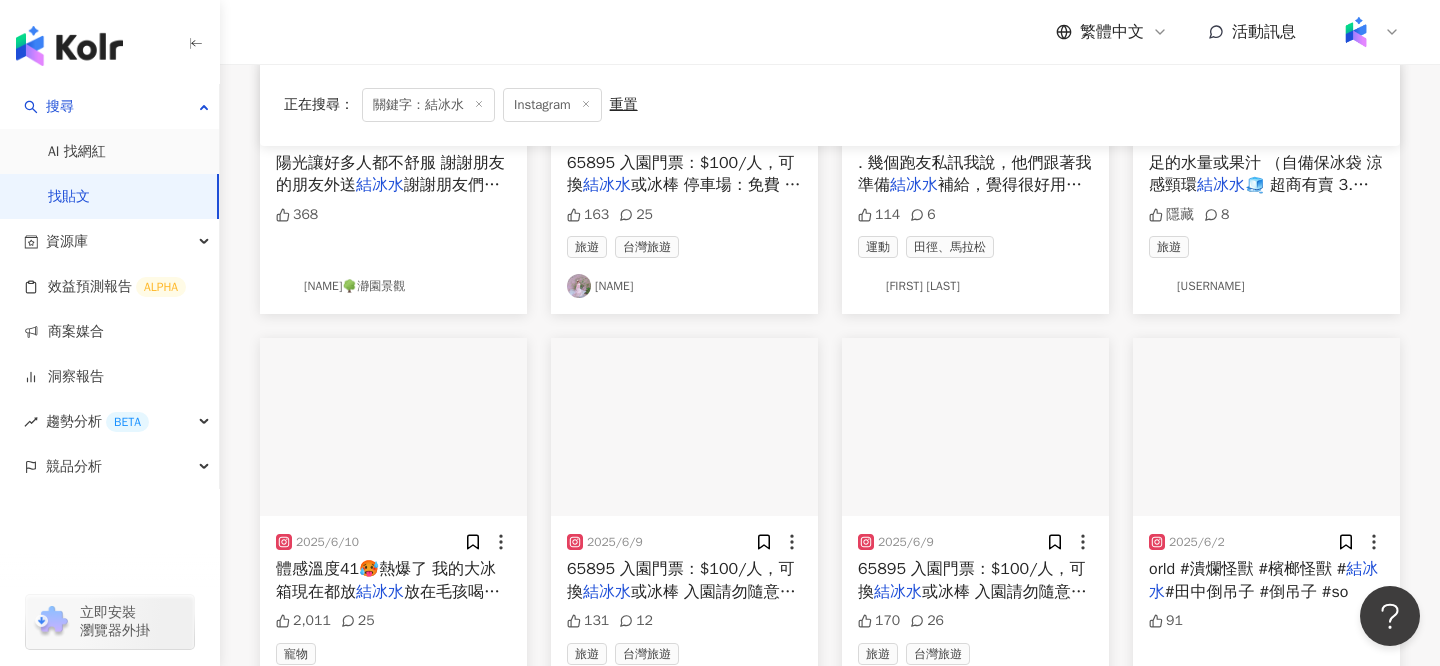 scroll, scrollTop: 5971, scrollLeft: 0, axis: vertical 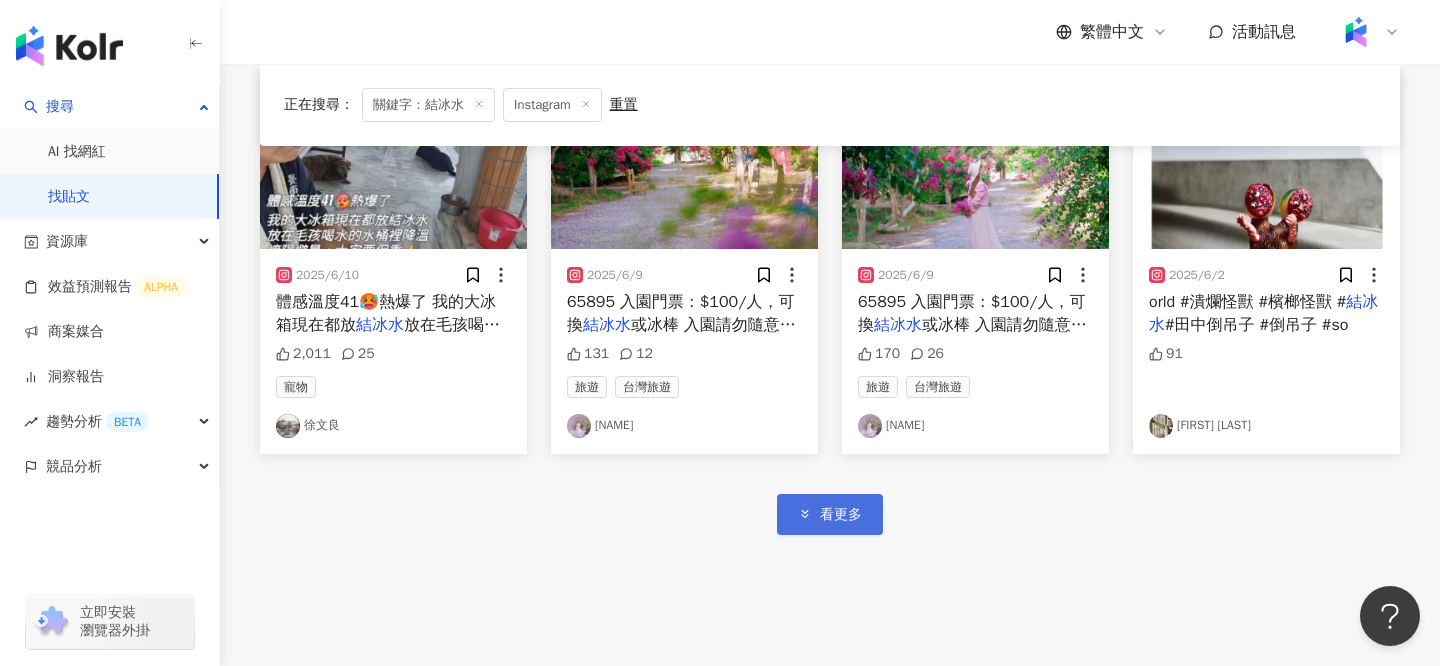 click on "看更多" at bounding box center (830, 514) 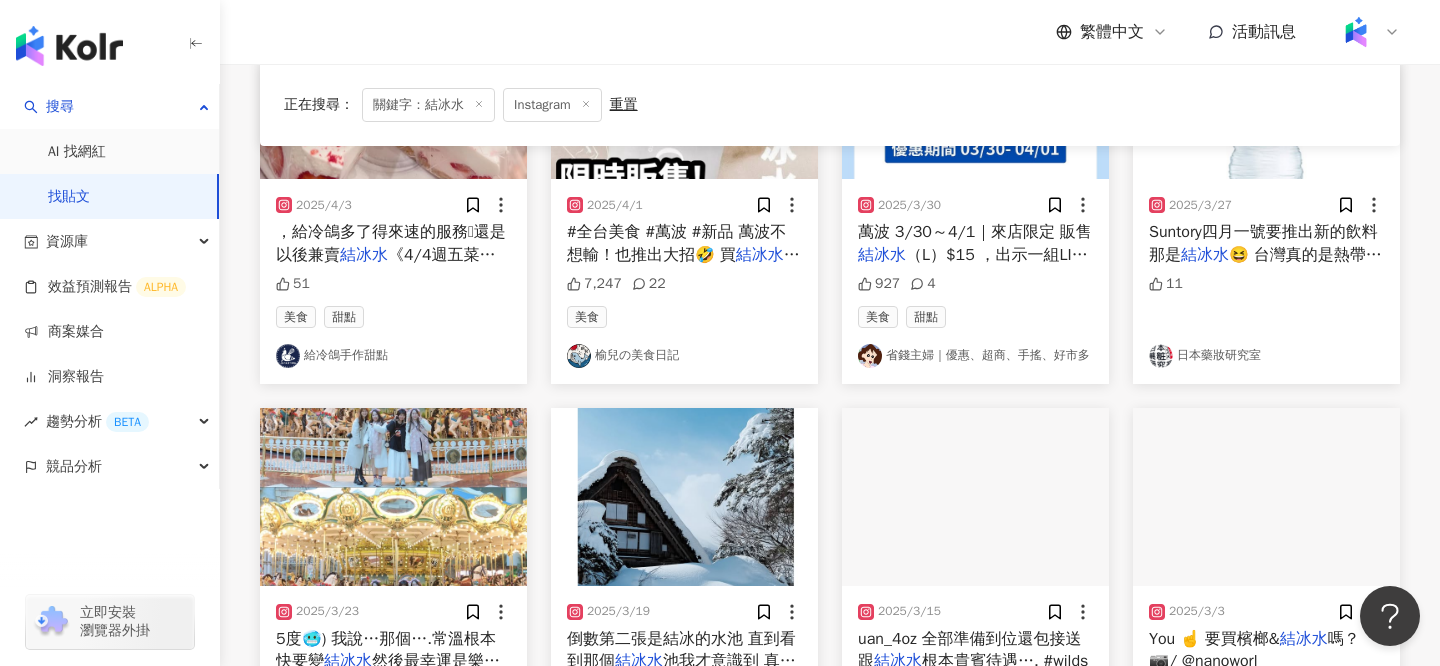 scroll, scrollTop: 7152, scrollLeft: 0, axis: vertical 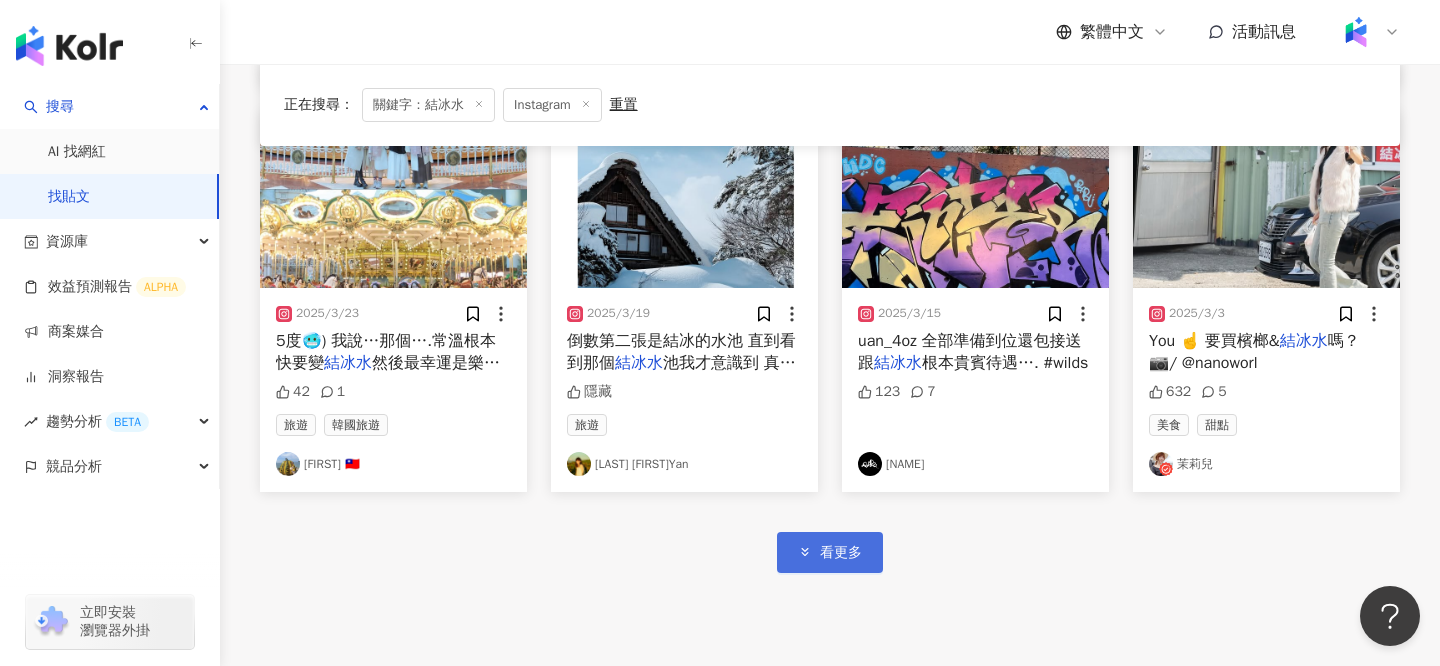 click on "看更多" at bounding box center [830, 552] 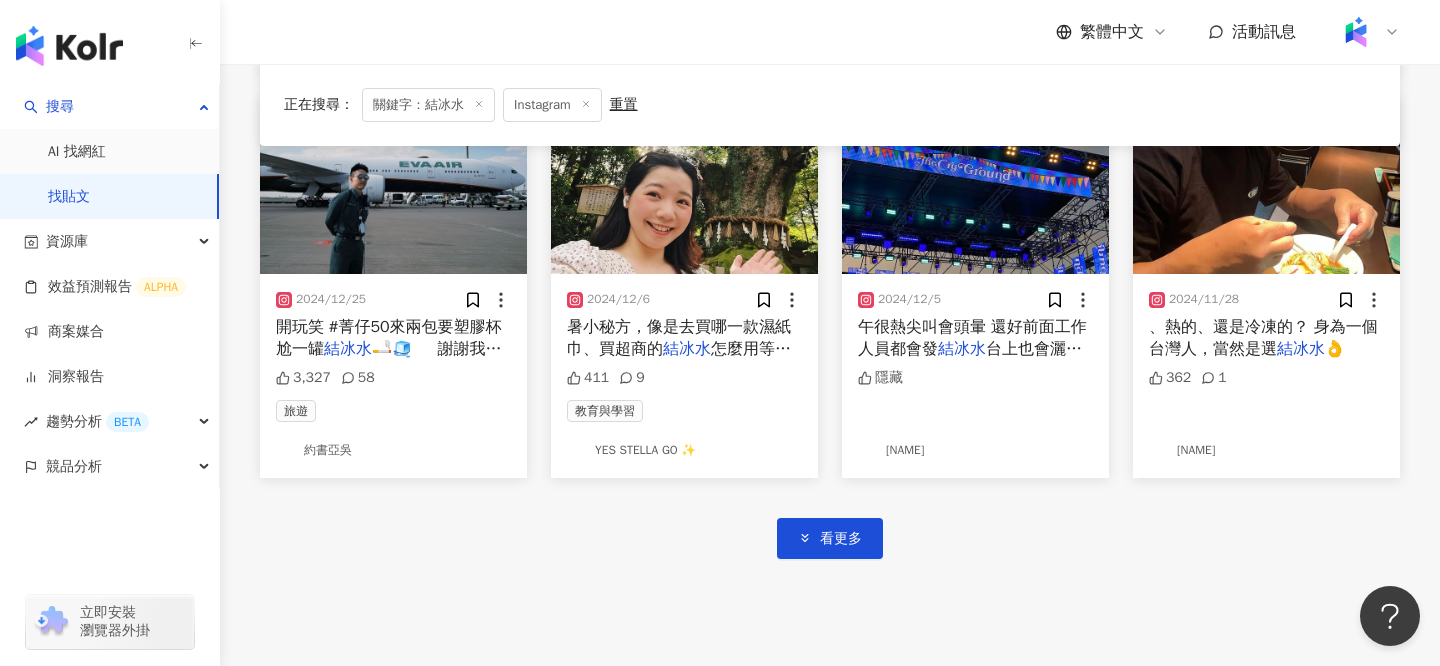 scroll, scrollTop: 8549, scrollLeft: 0, axis: vertical 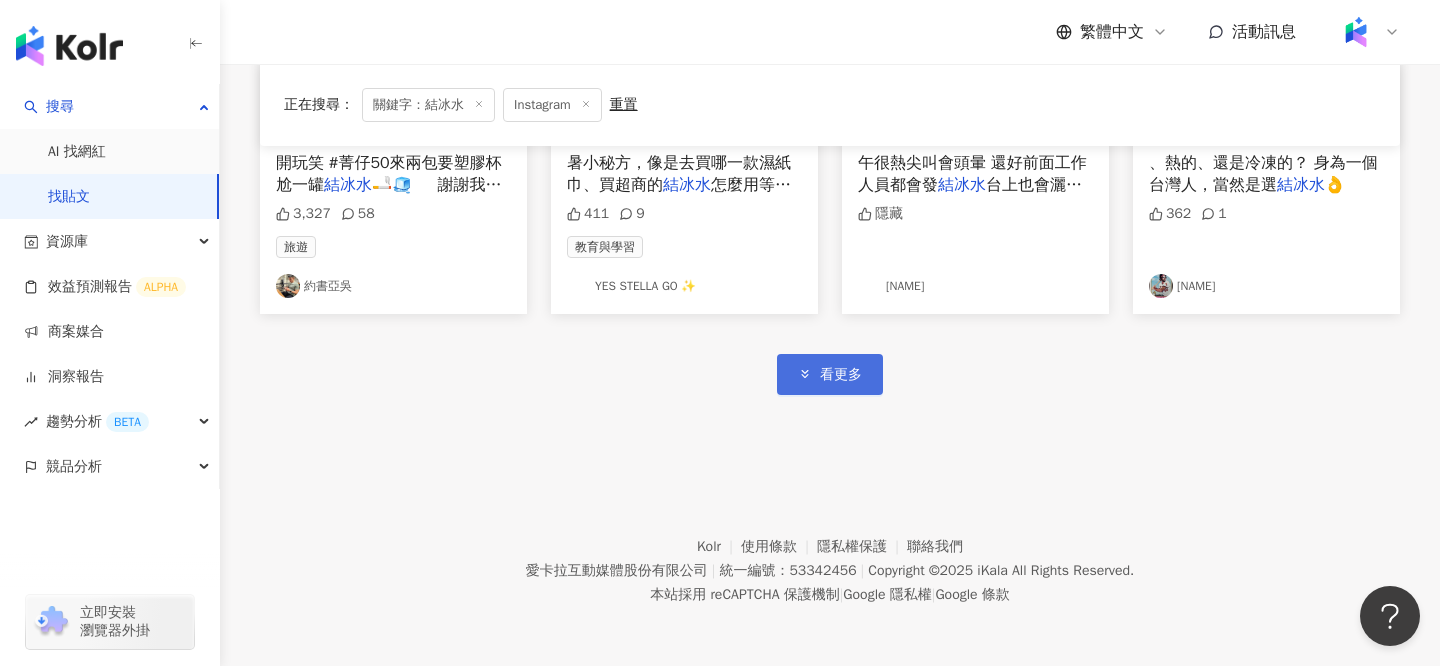 click on "看更多" at bounding box center [841, 375] 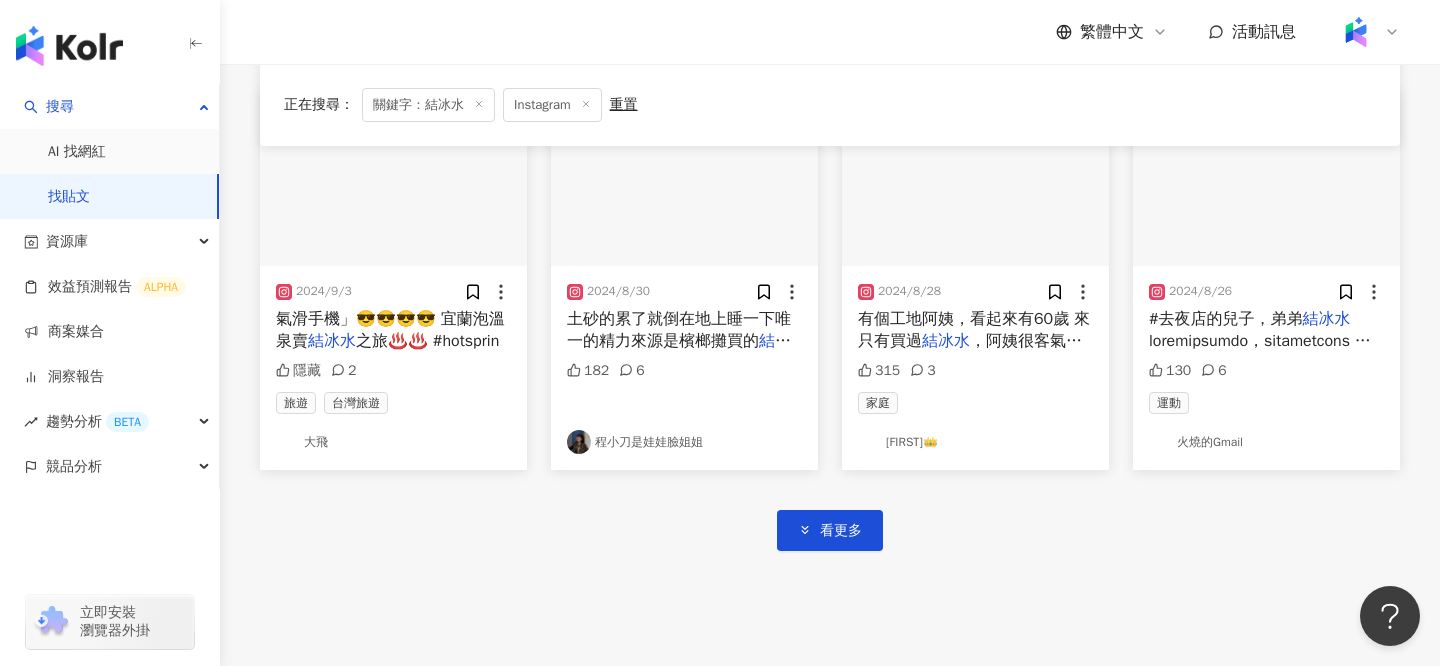 scroll, scrollTop: 9769, scrollLeft: 0, axis: vertical 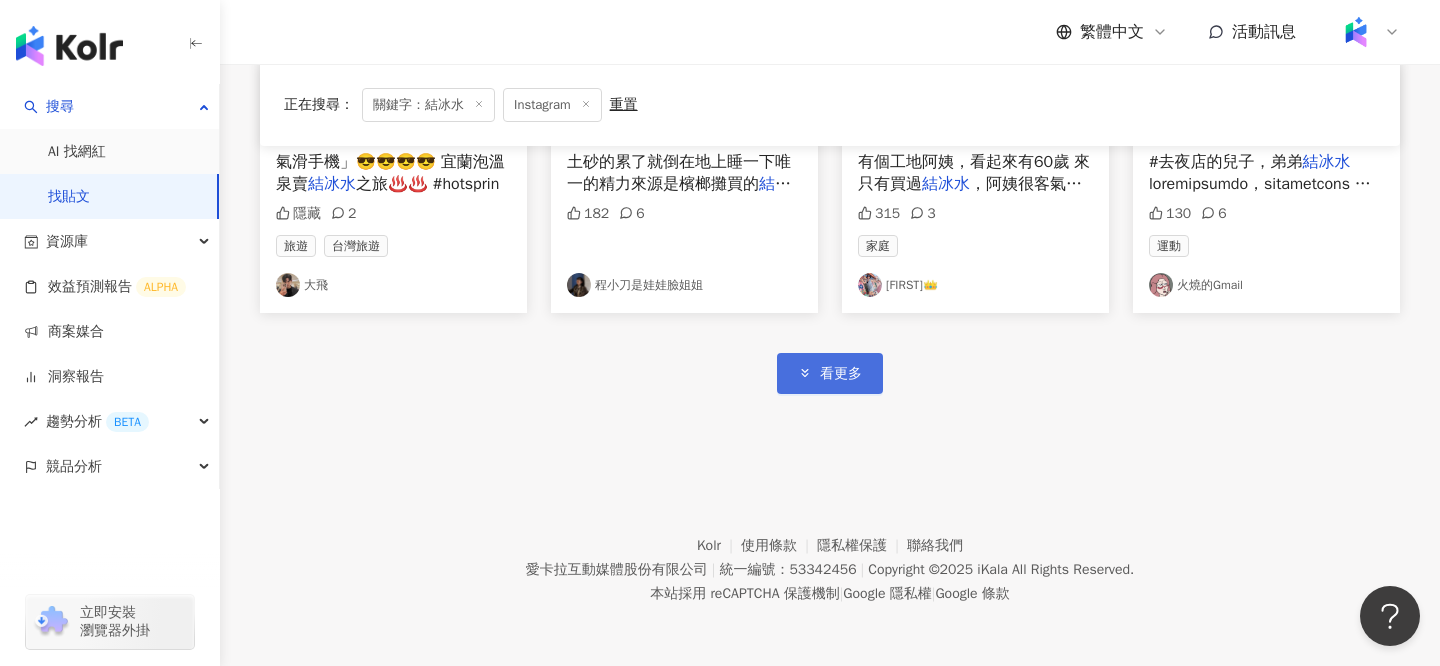 click on "看更多" at bounding box center [830, 373] 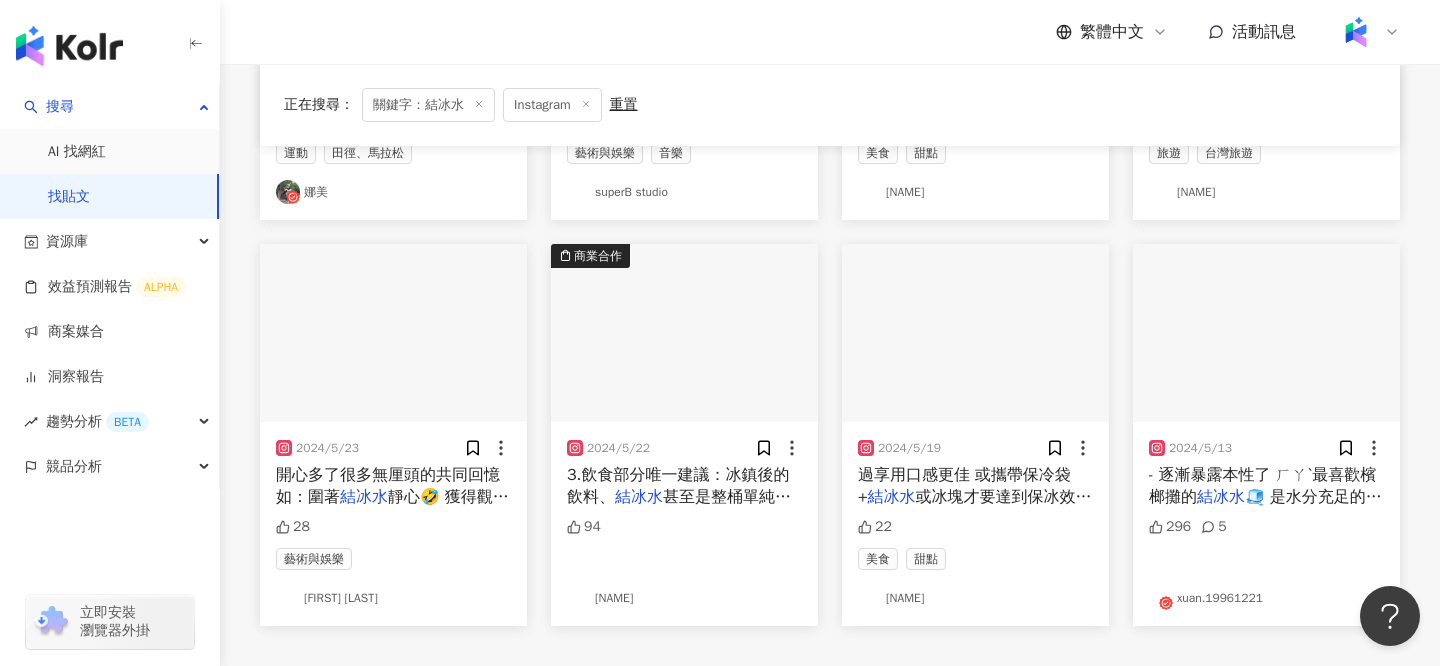 scroll, scrollTop: 10983, scrollLeft: 0, axis: vertical 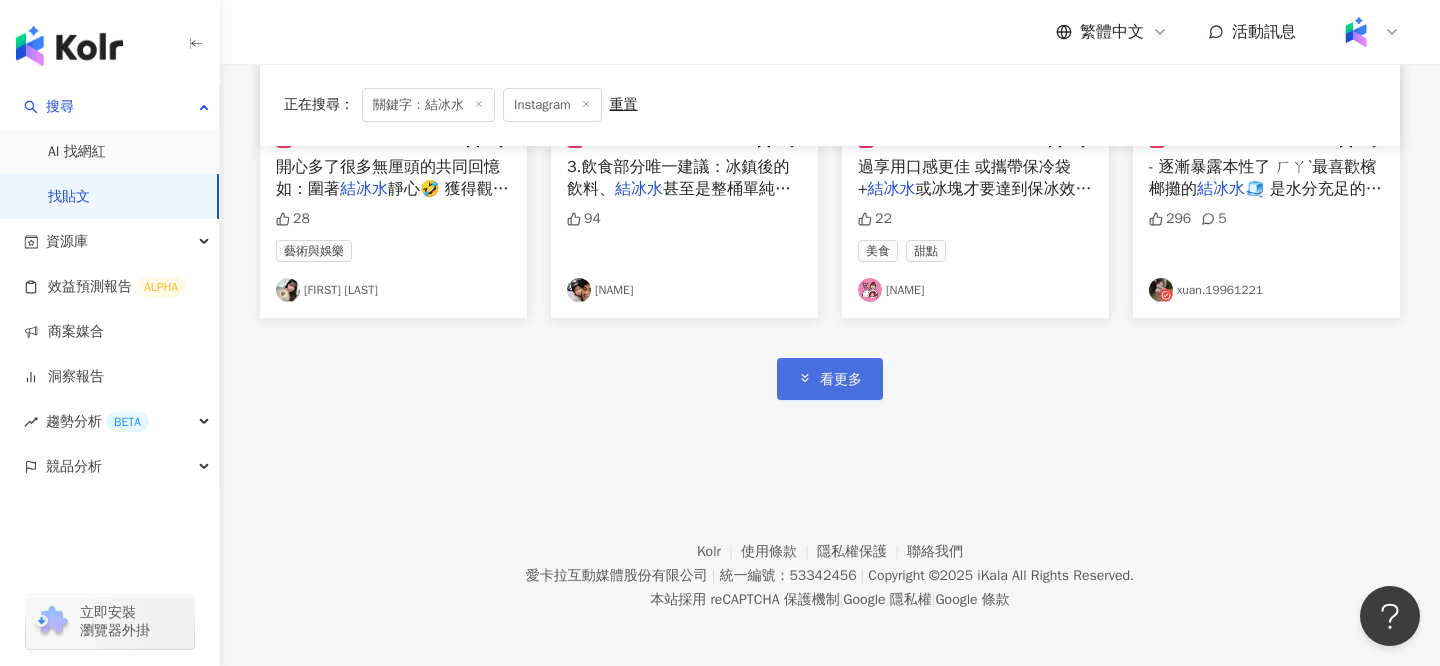 click on "看更多" at bounding box center [830, 378] 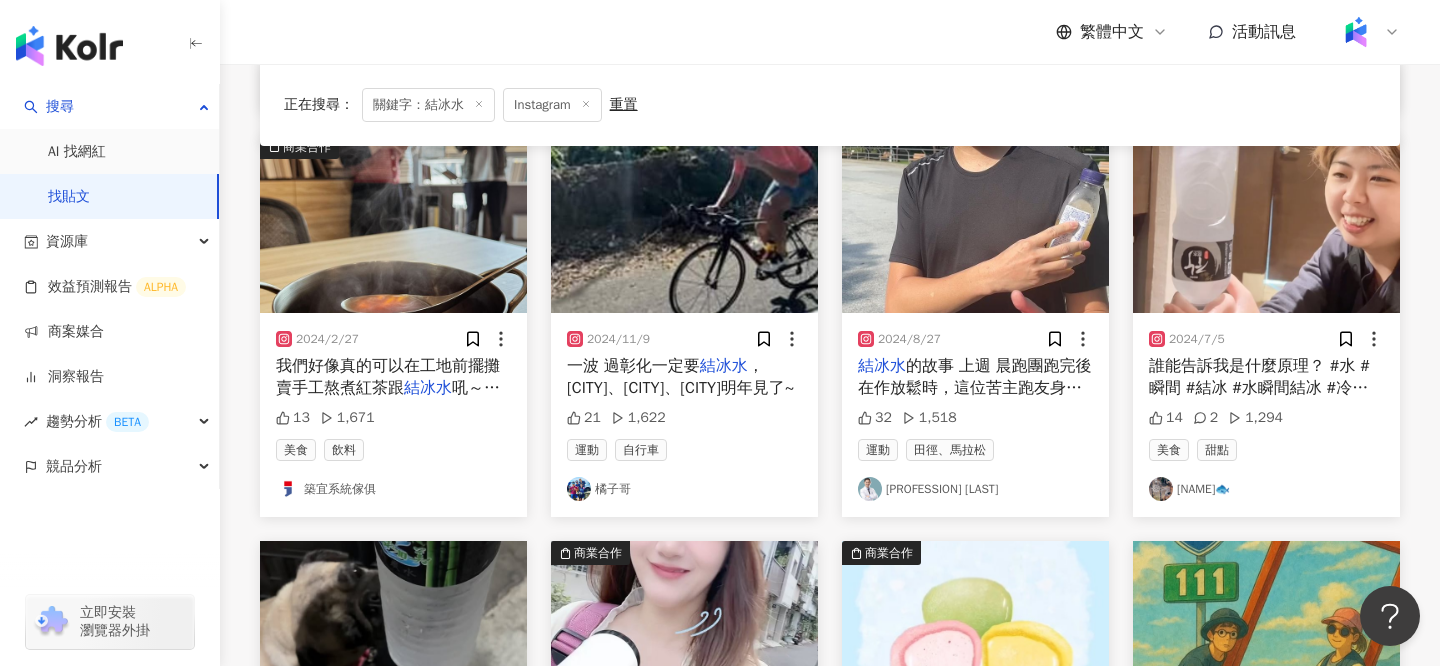 scroll, scrollTop: 1814, scrollLeft: 0, axis: vertical 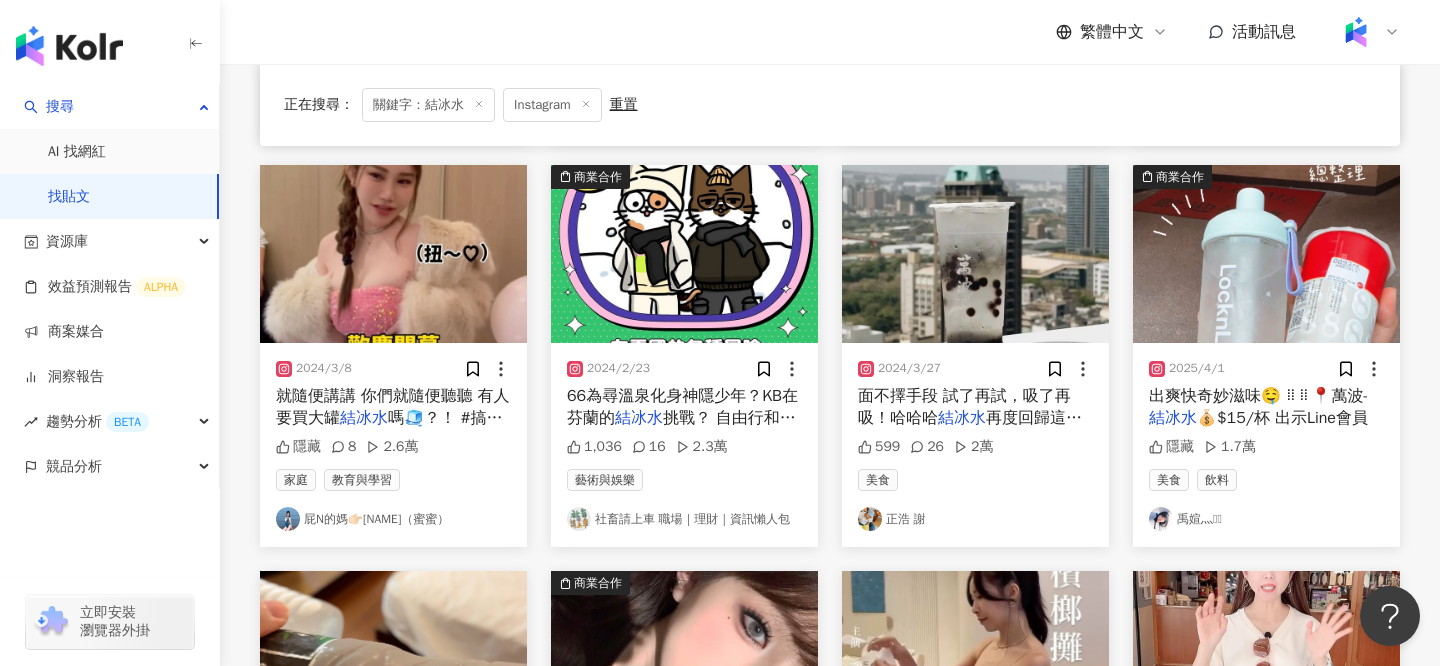 click 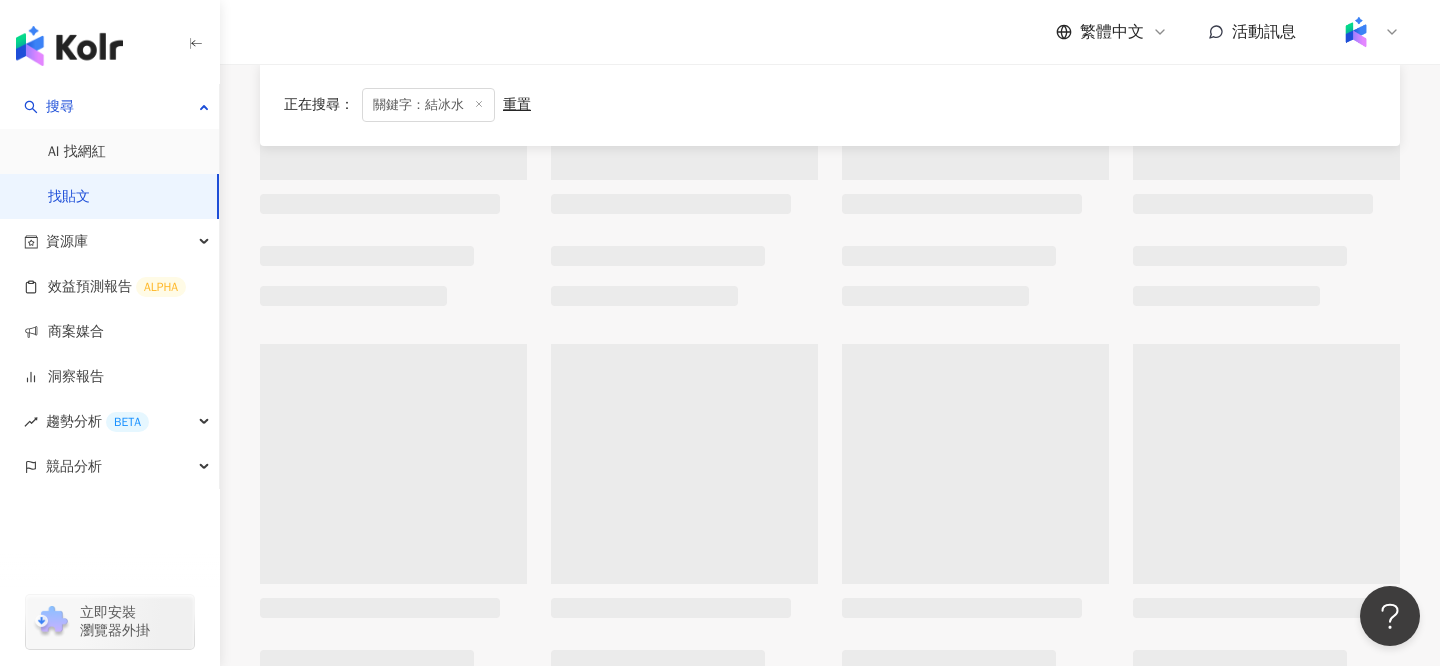 scroll, scrollTop: 0, scrollLeft: 0, axis: both 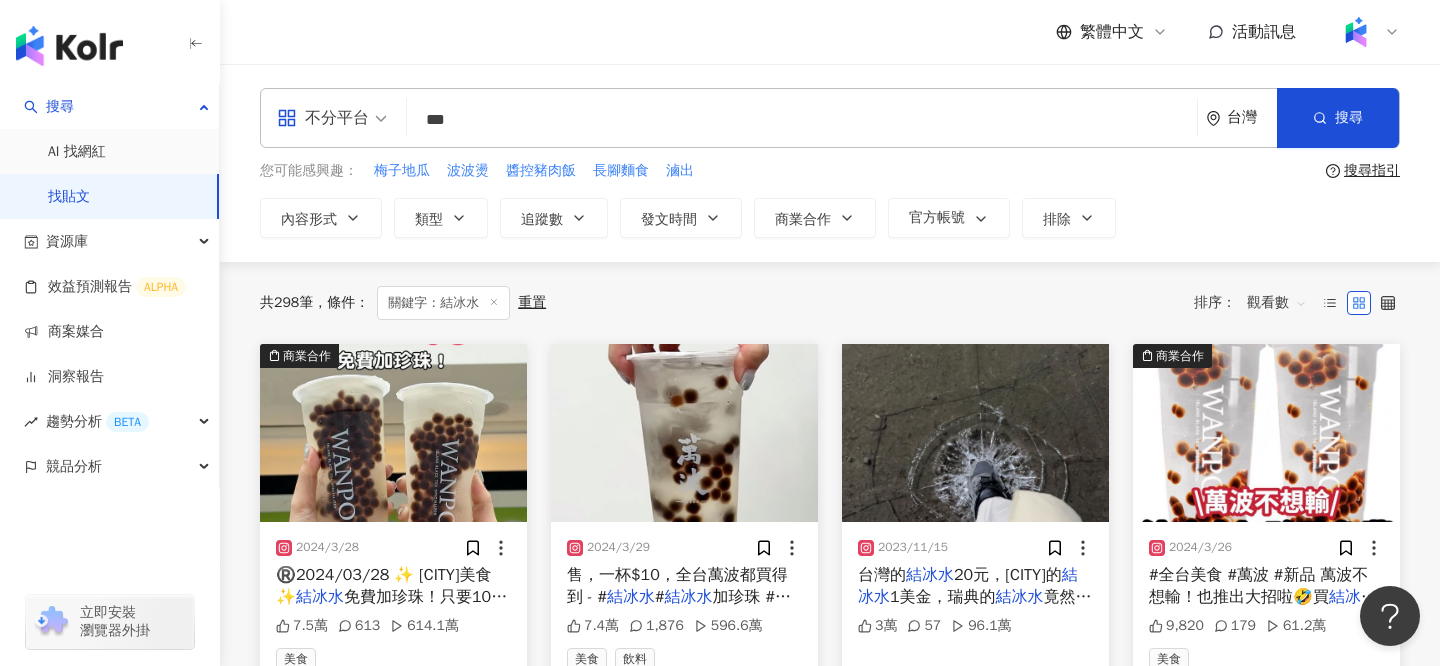 click on "不分平台" at bounding box center [323, 118] 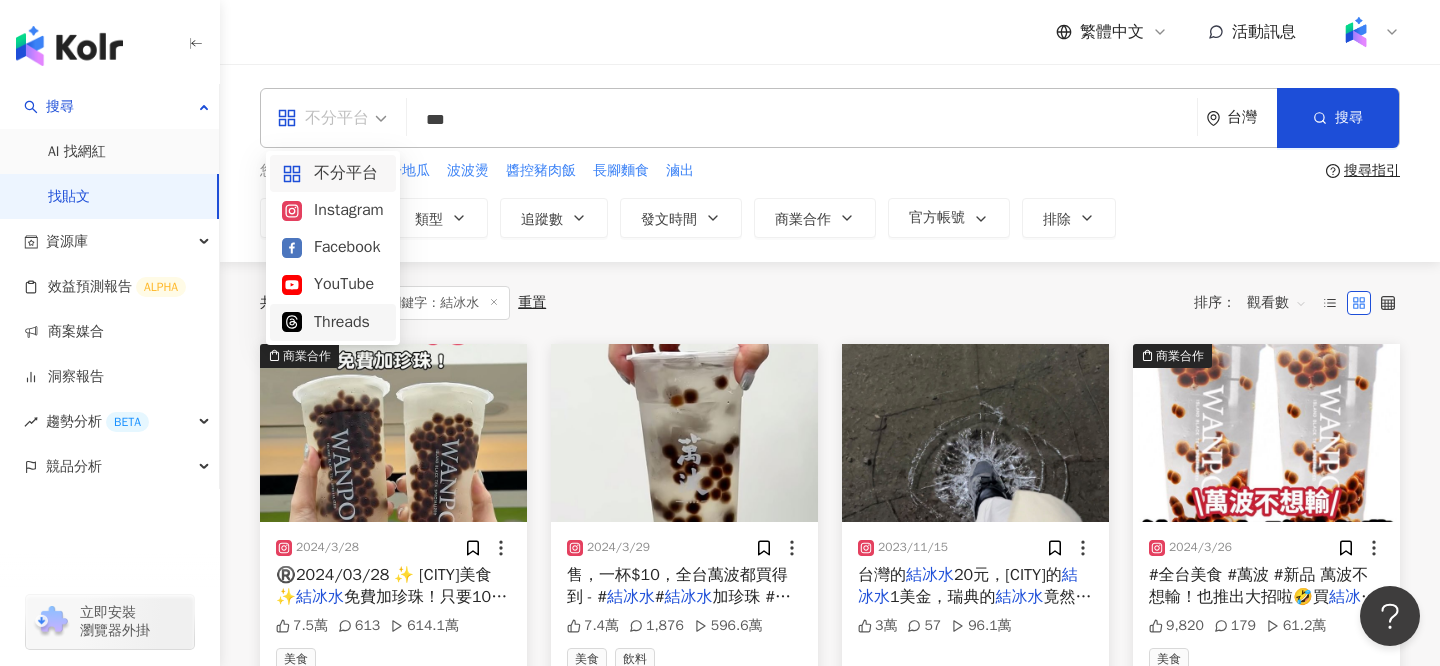 click on "Threads" at bounding box center (333, 322) 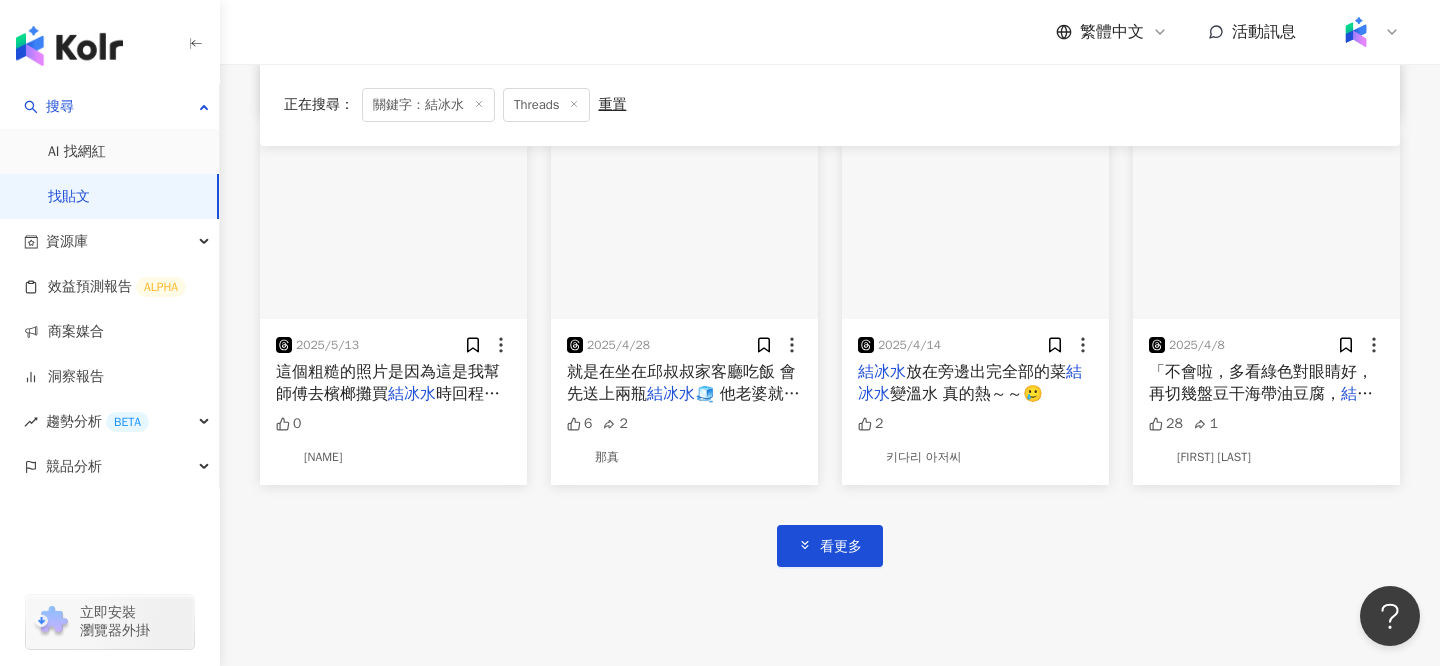 scroll, scrollTop: 1120, scrollLeft: 0, axis: vertical 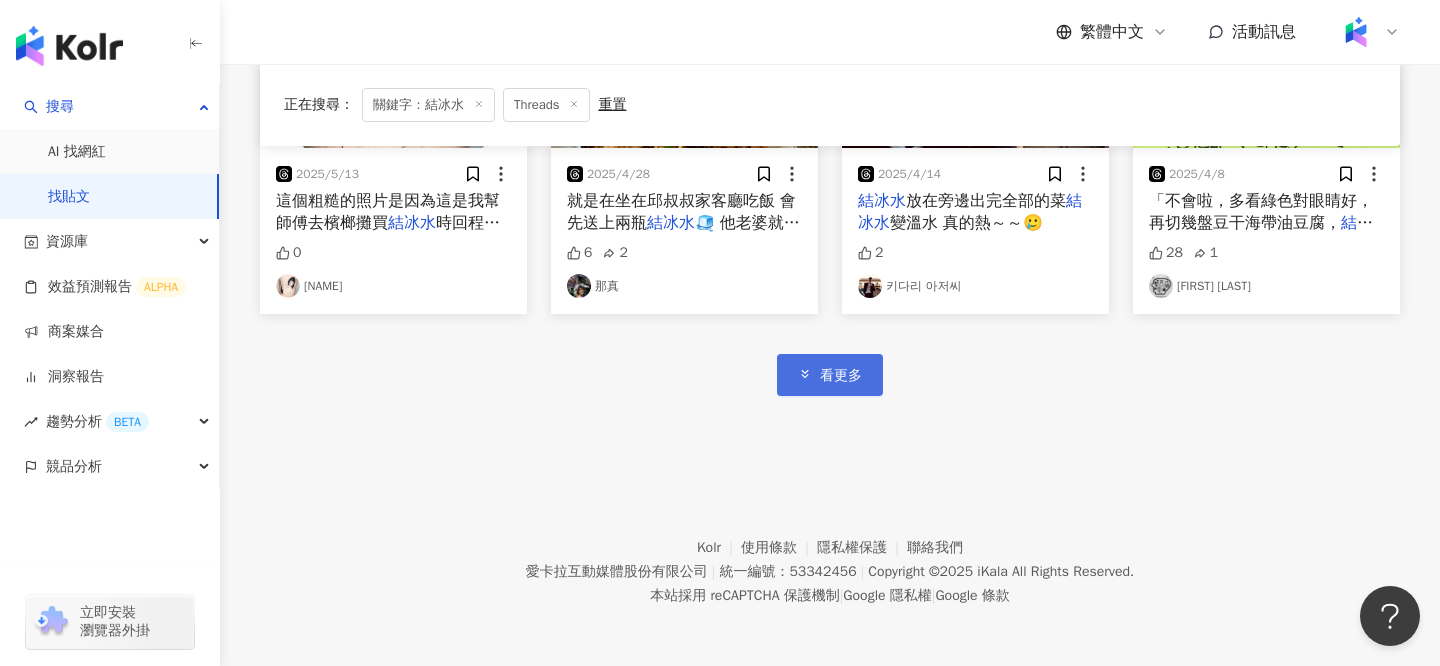 click on "看更多" at bounding box center [830, 374] 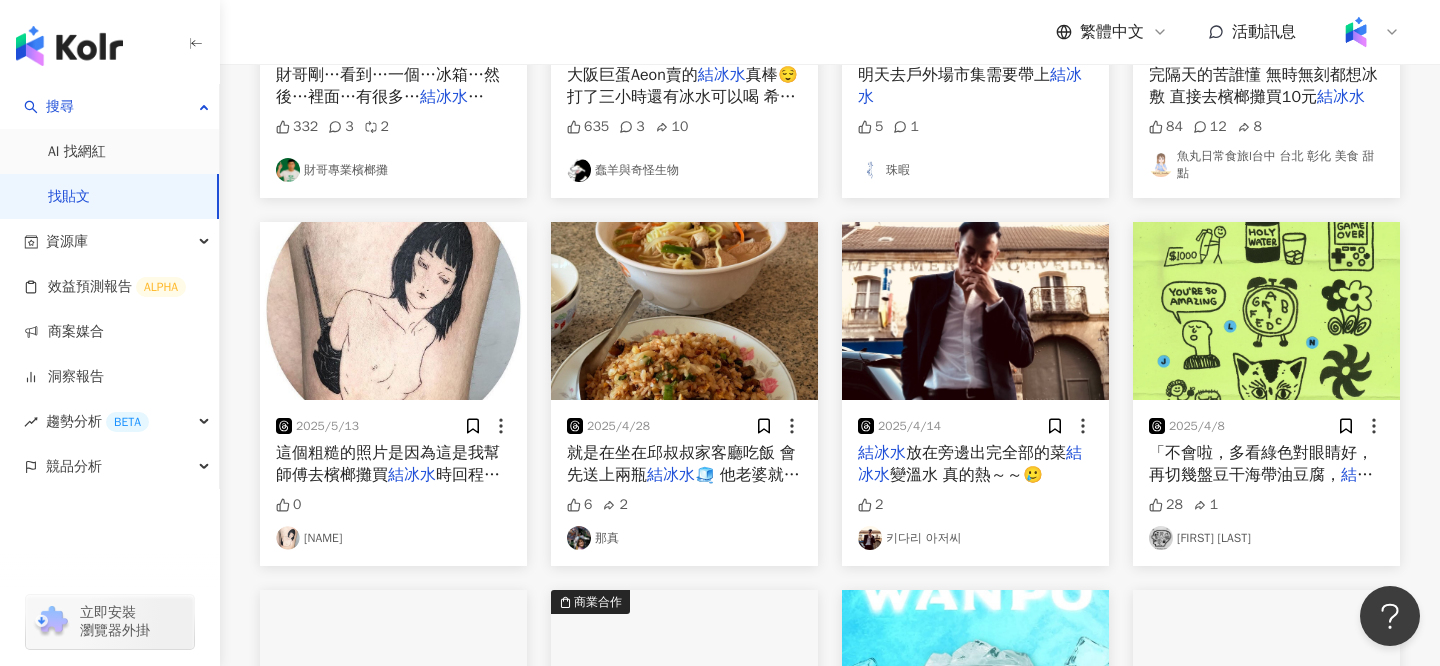 scroll, scrollTop: 0, scrollLeft: 0, axis: both 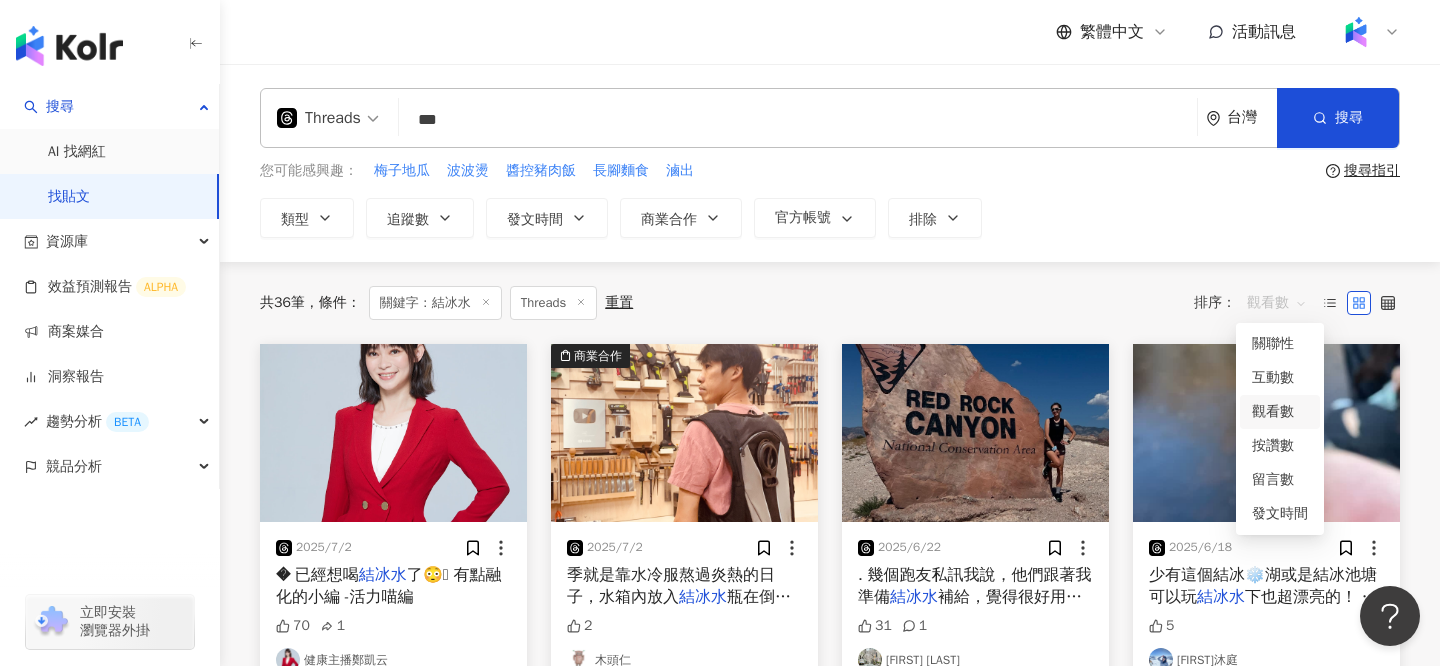 click on "觀看數" at bounding box center [1277, 303] 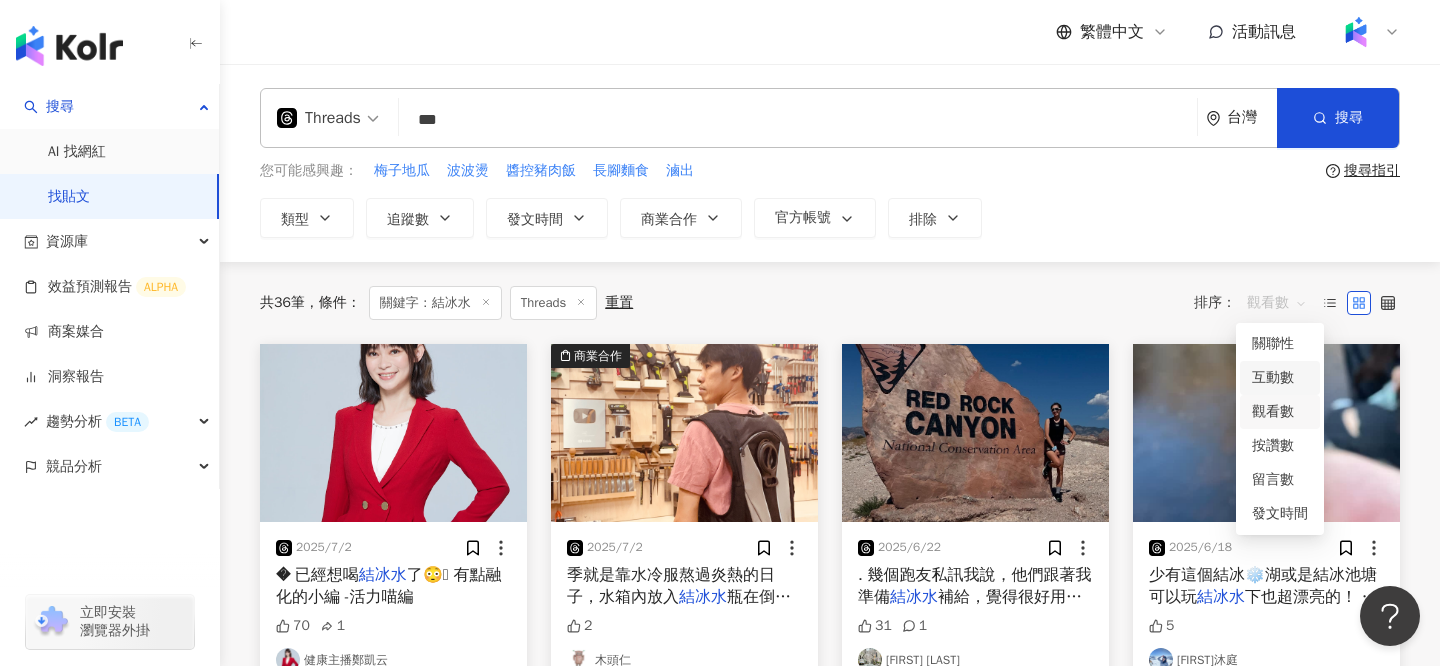 click on "互動數" at bounding box center [1280, 378] 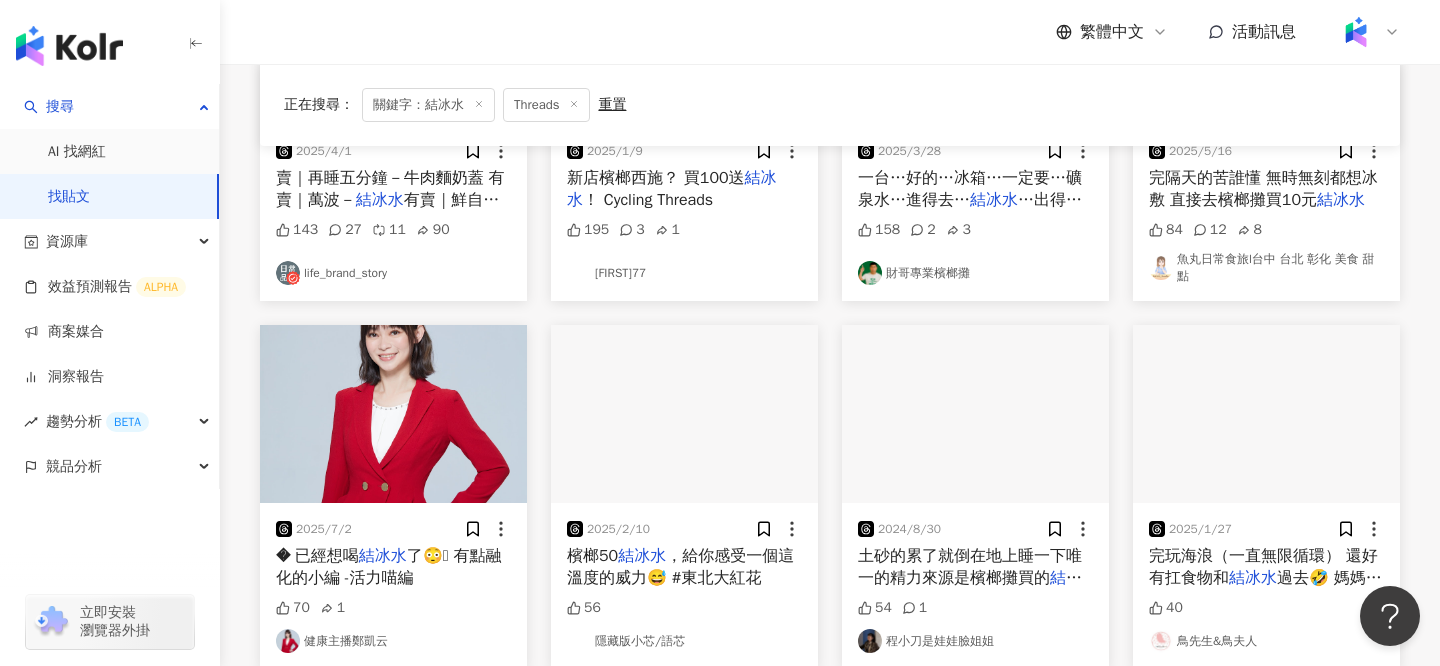 scroll, scrollTop: 984, scrollLeft: 0, axis: vertical 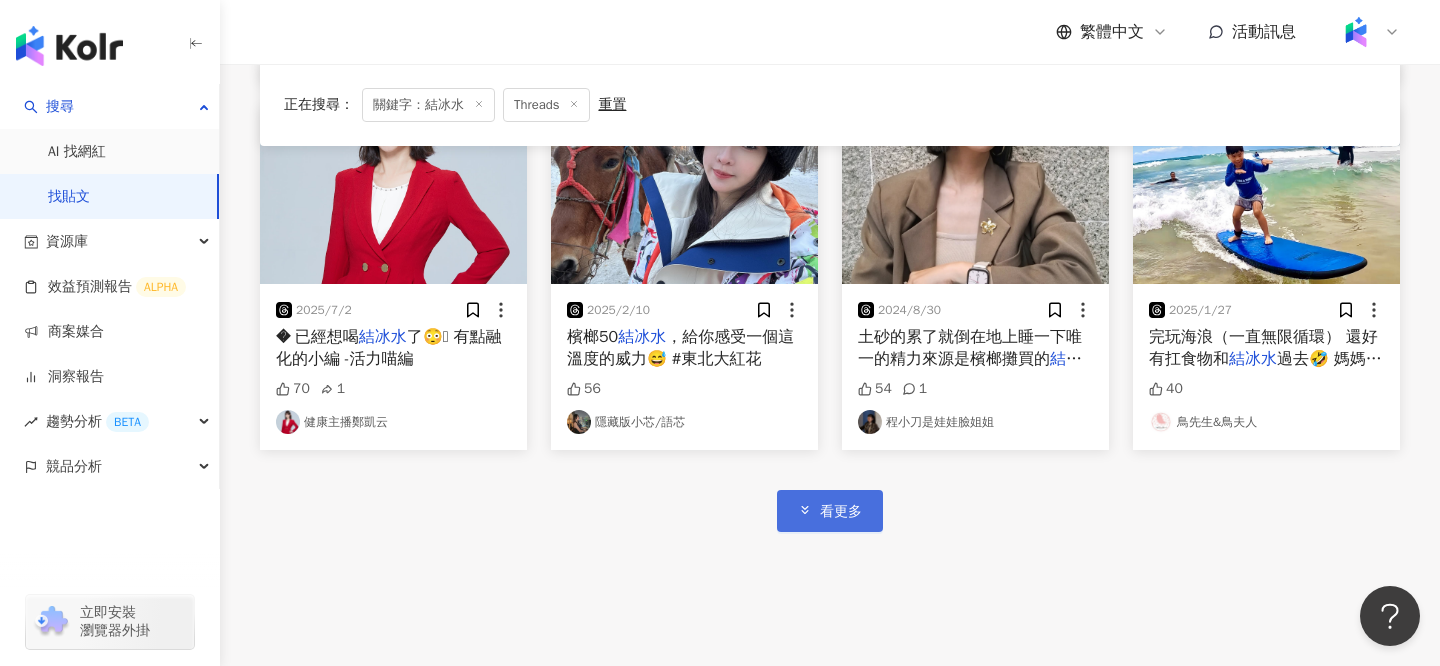 click on "看更多" at bounding box center (841, 512) 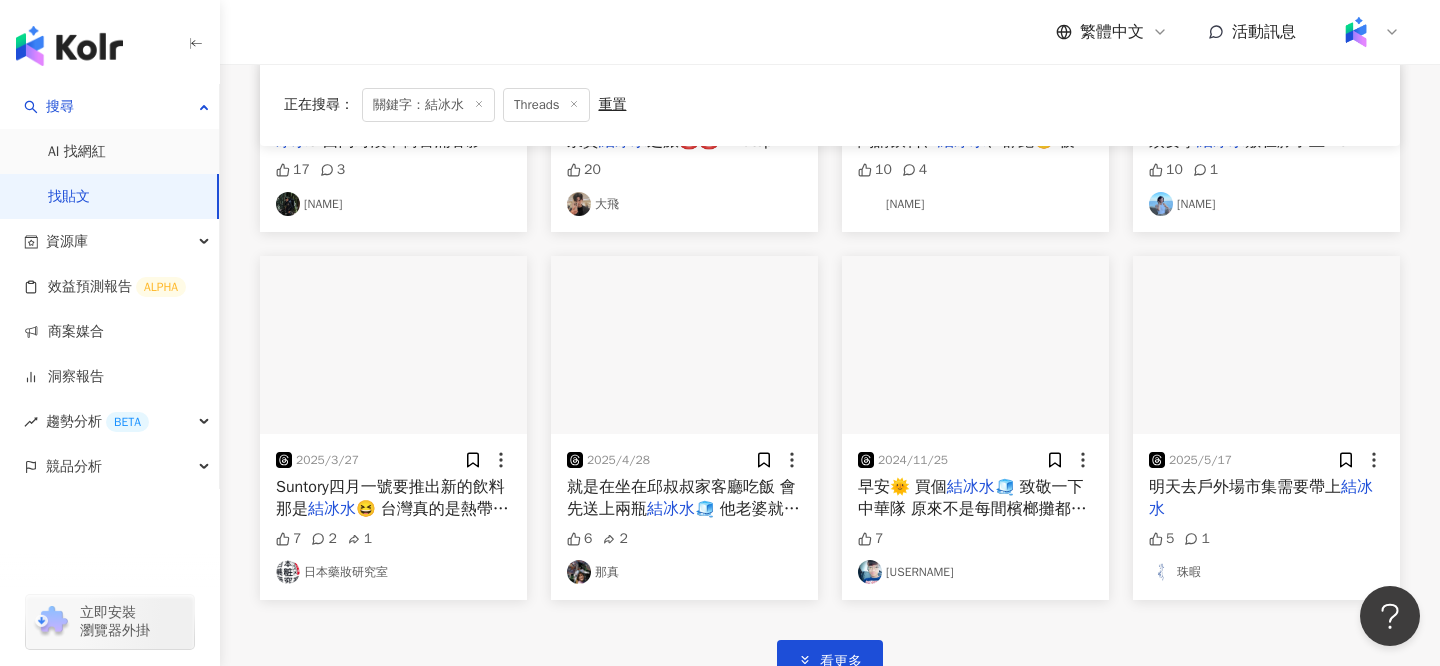 scroll, scrollTop: 2015, scrollLeft: 0, axis: vertical 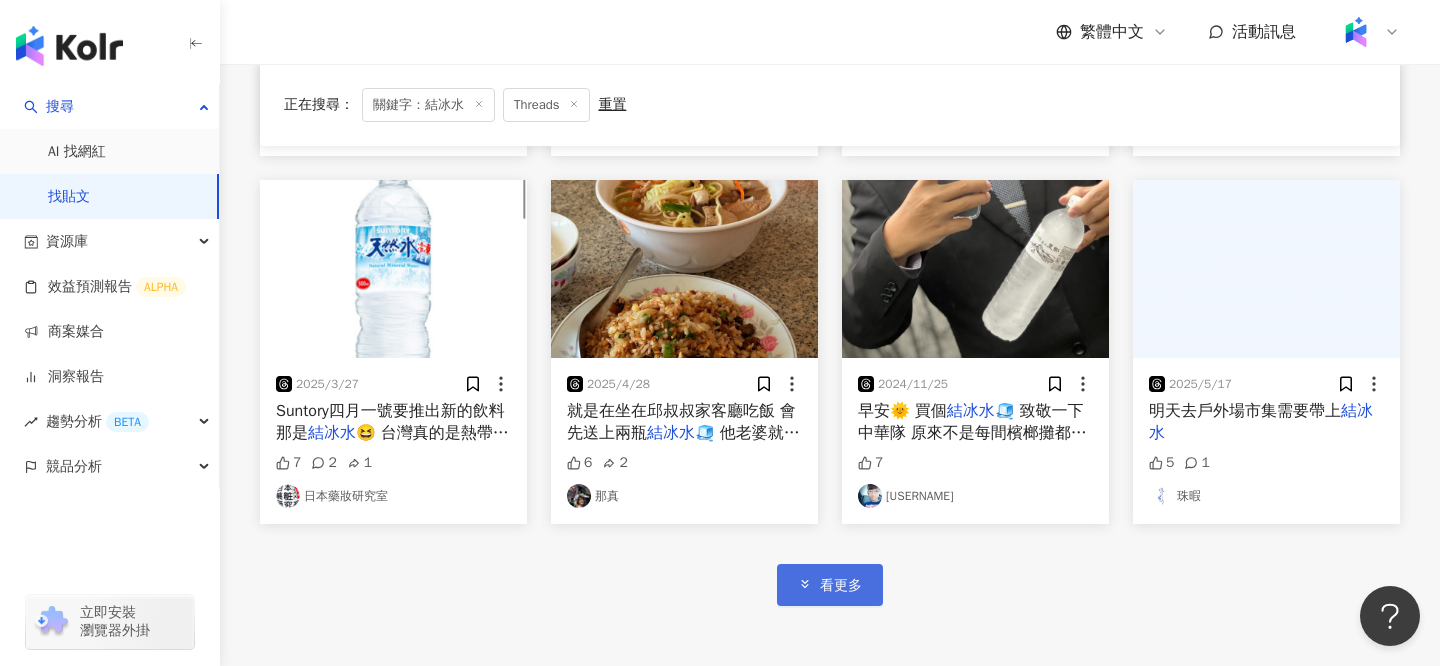 click on "看更多" at bounding box center (841, 586) 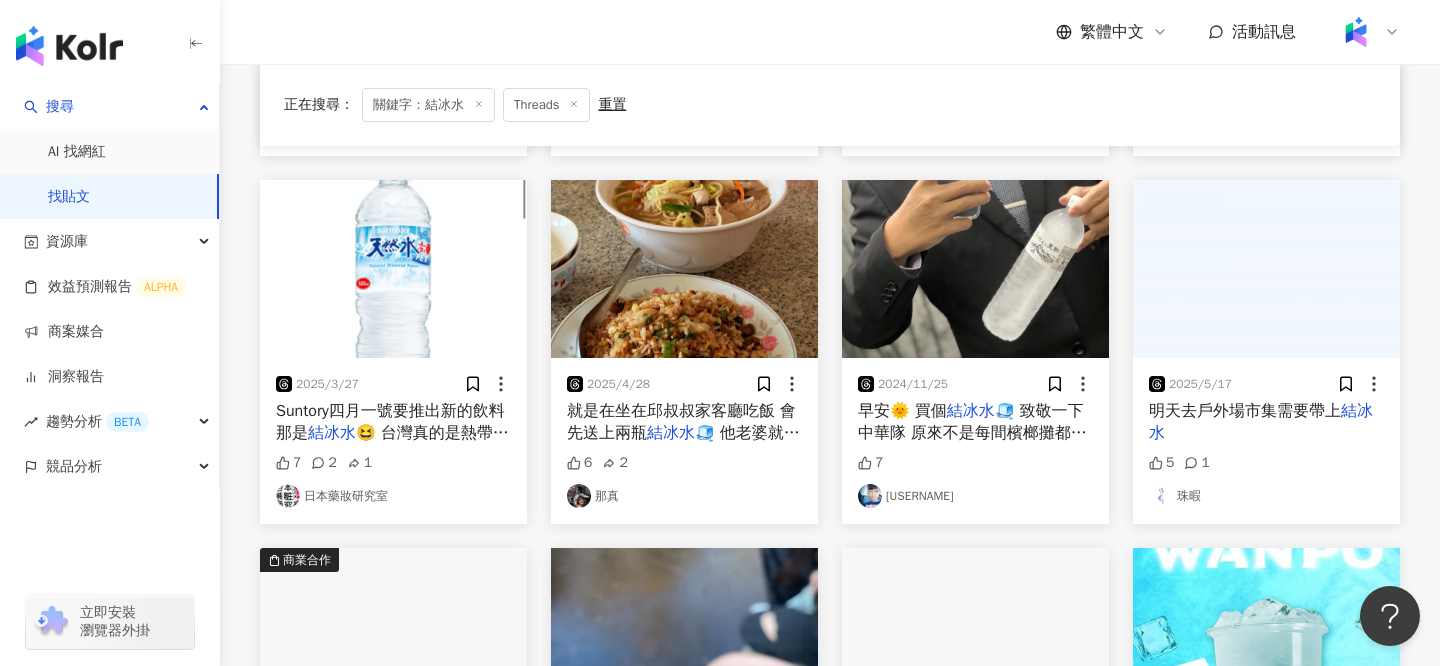 scroll, scrollTop: 2240, scrollLeft: 0, axis: vertical 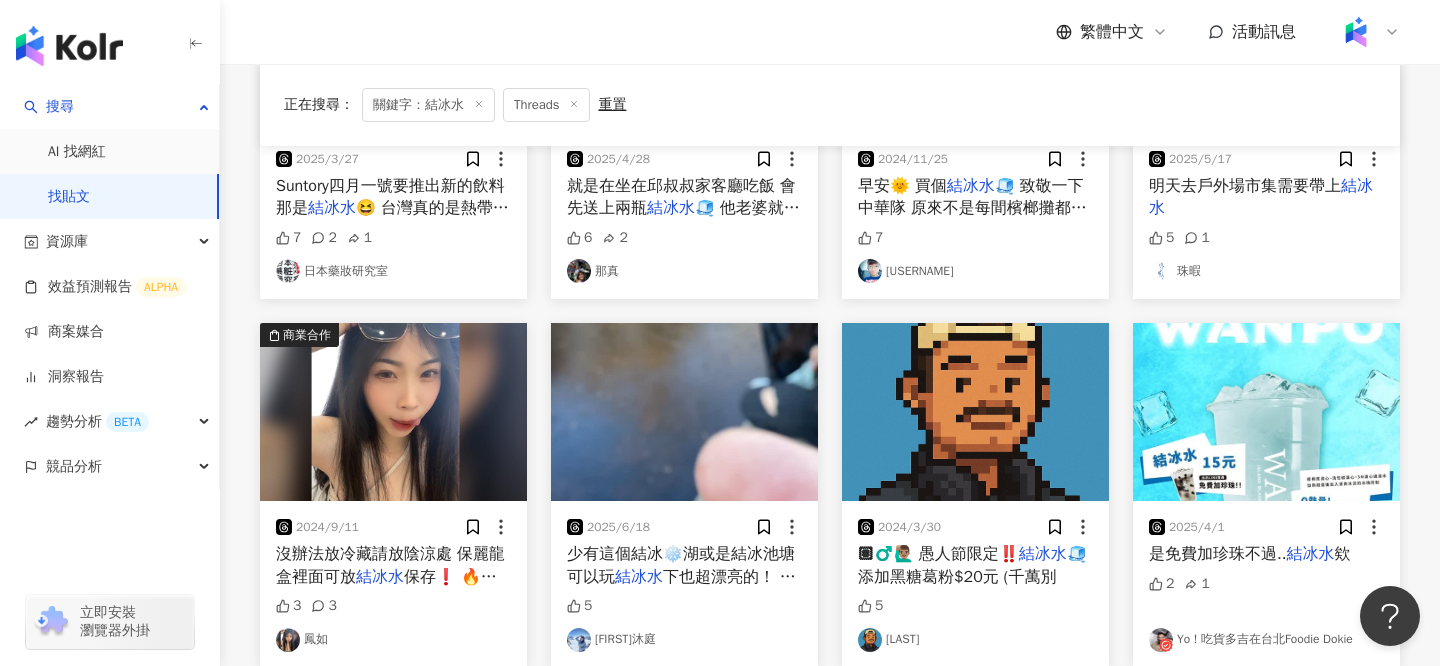 click 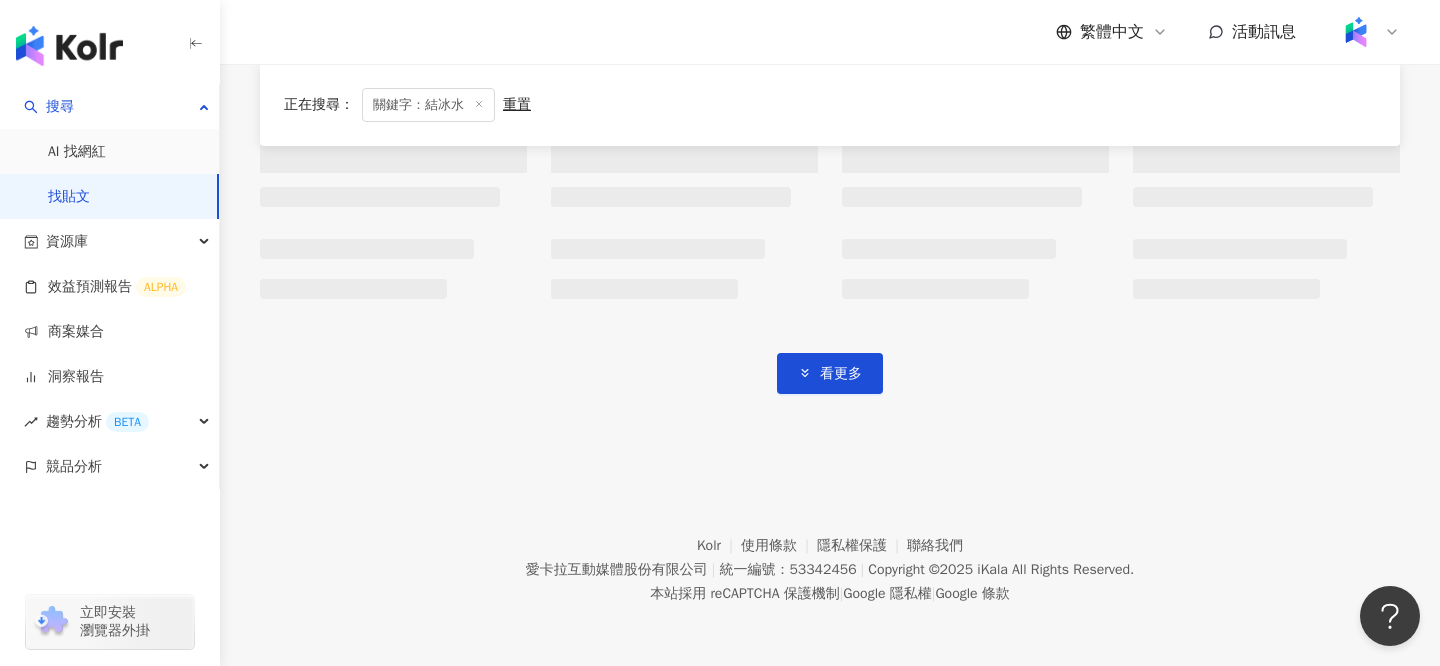 scroll, scrollTop: 0, scrollLeft: 0, axis: both 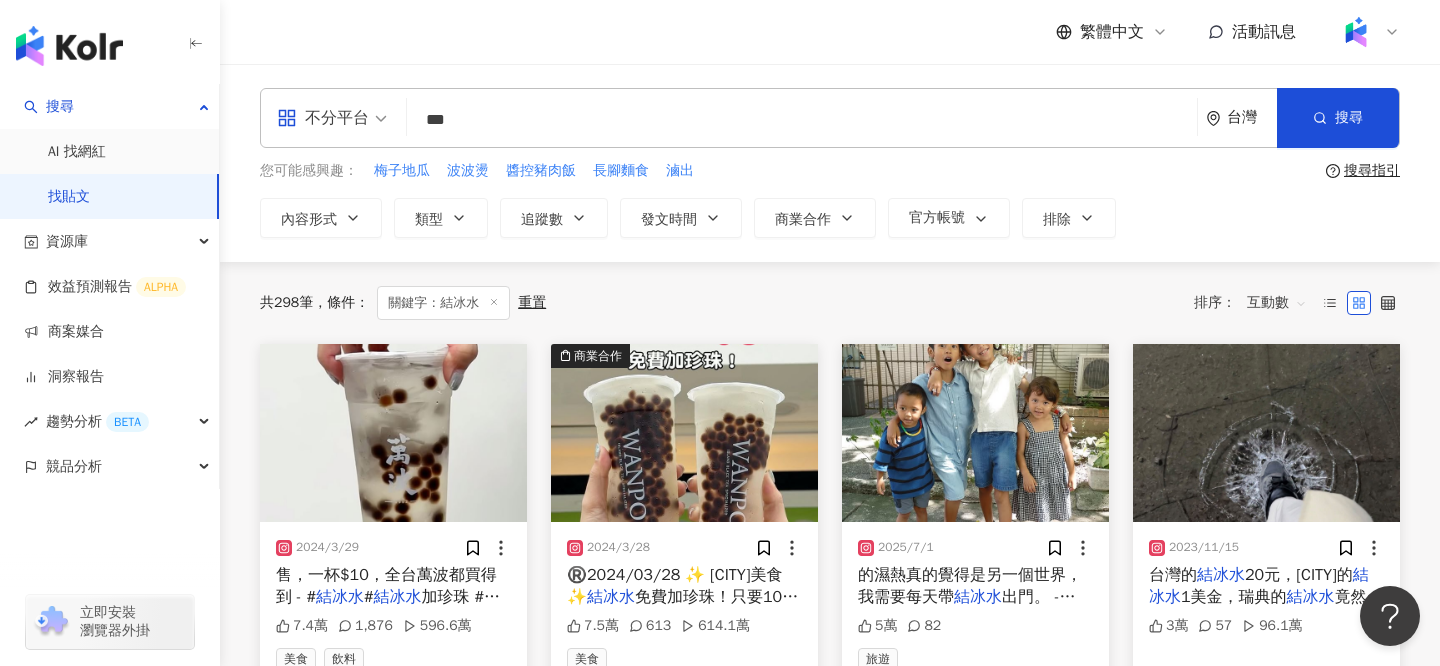 drag, startPoint x: 484, startPoint y: 113, endPoint x: 375, endPoint y: 113, distance: 109 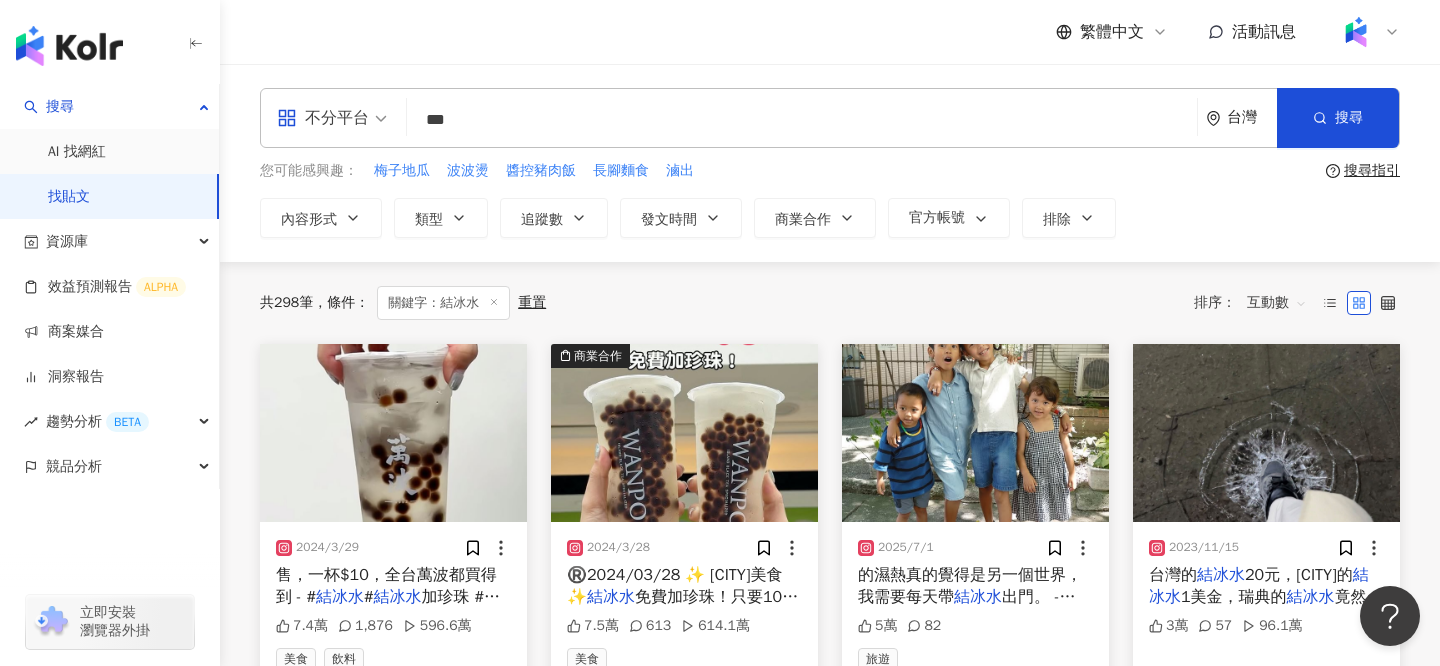 click on "結冰ㄕㄨㄟ *** 台灣 搜尋" at bounding box center (830, 118) 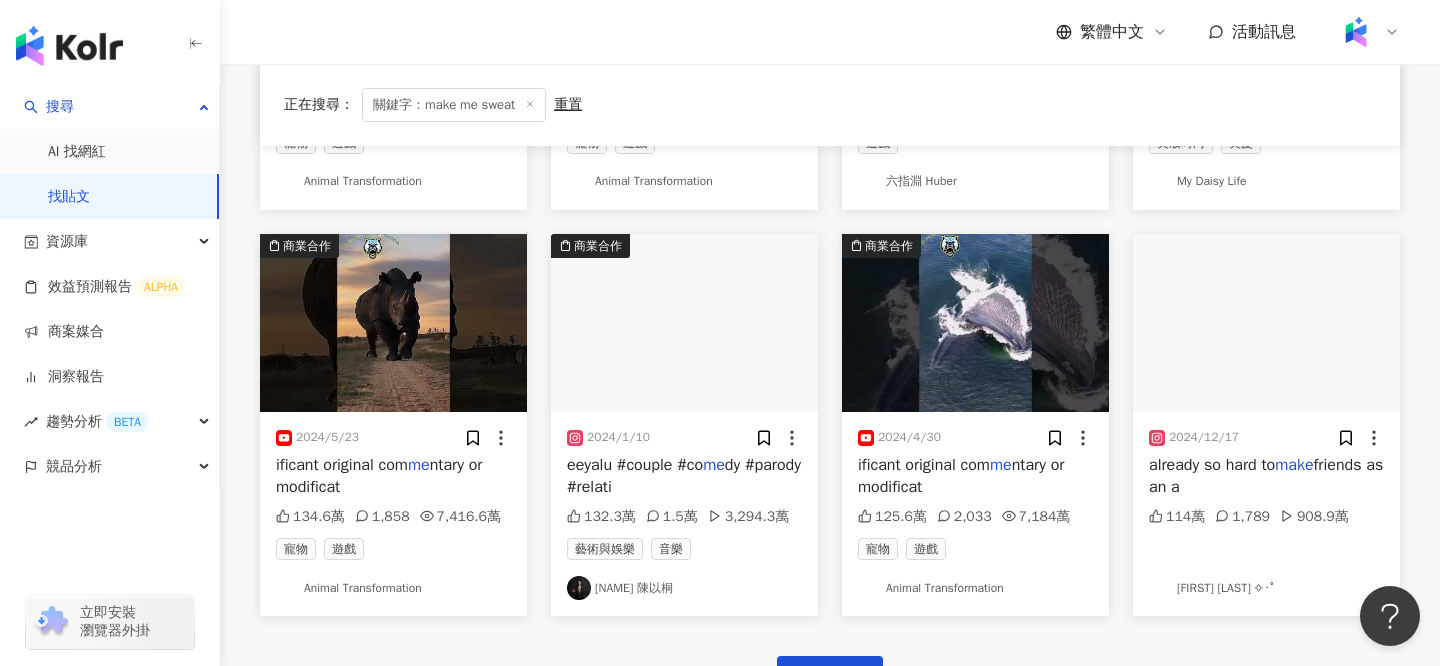 scroll, scrollTop: 1136, scrollLeft: 0, axis: vertical 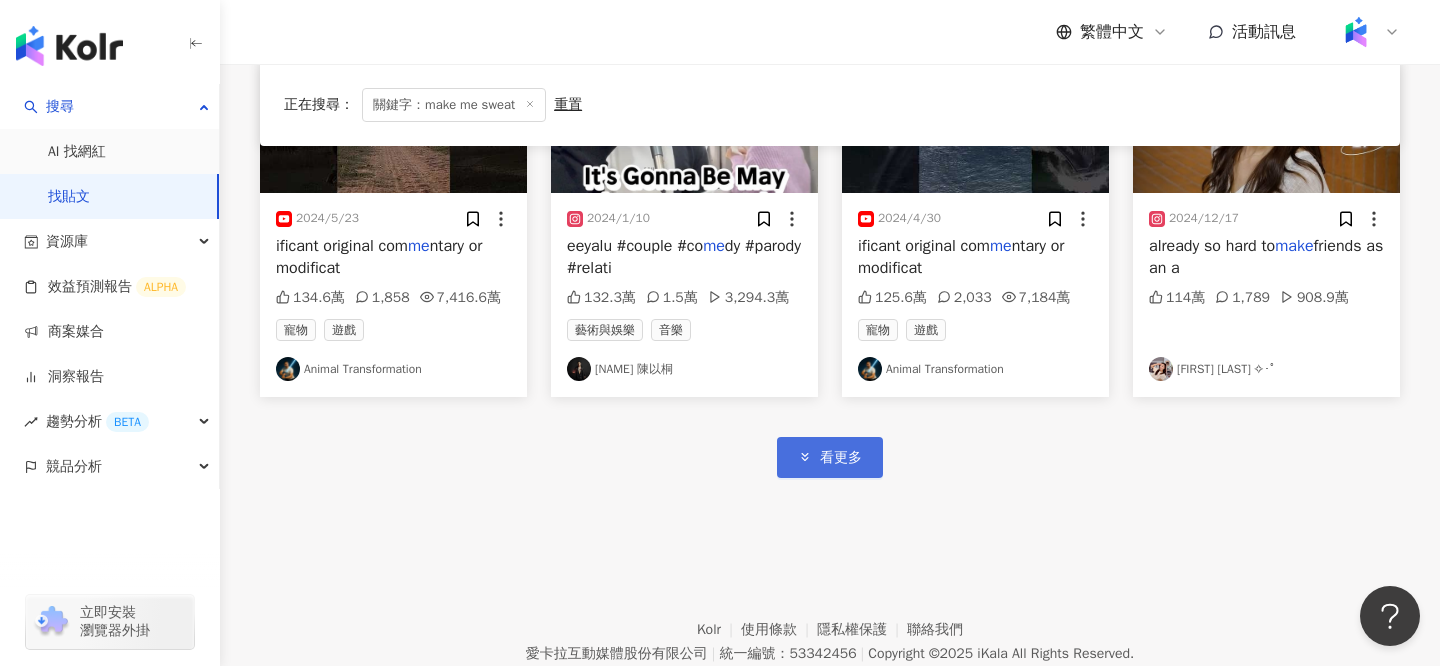 click on "看更多" at bounding box center [830, 457] 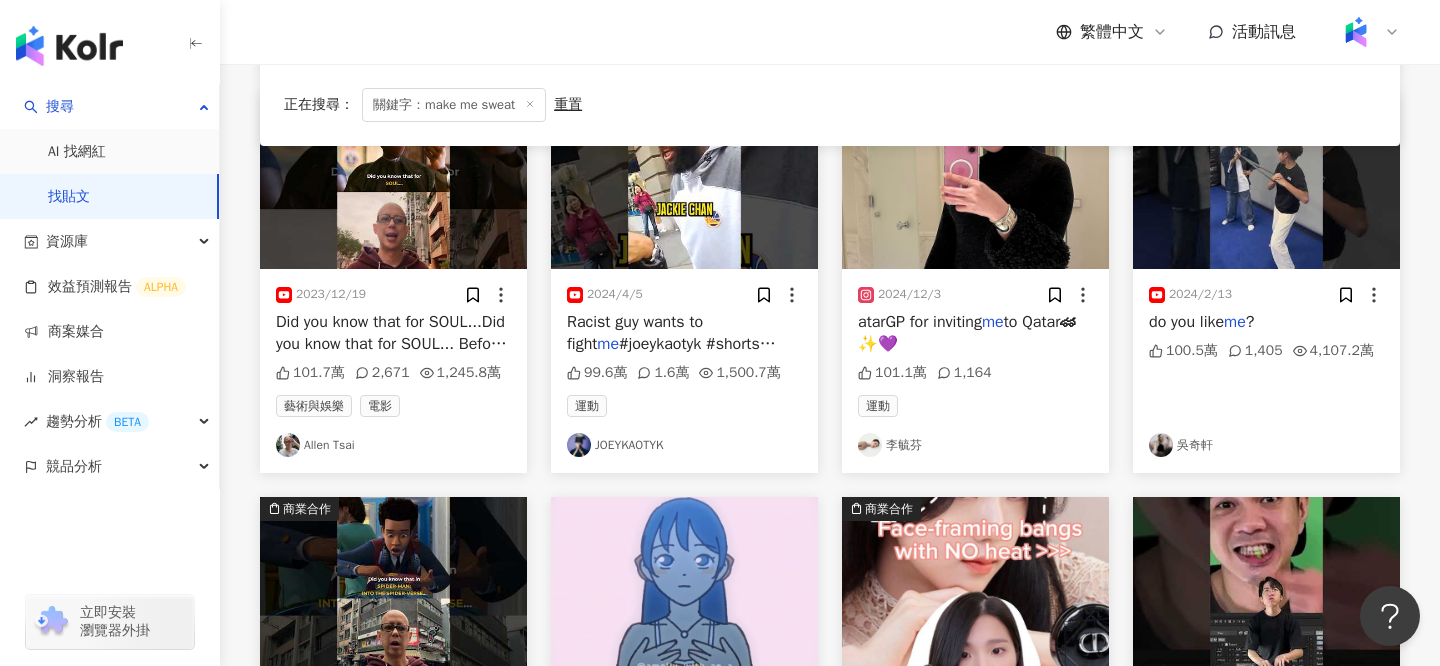scroll, scrollTop: 2375, scrollLeft: 0, axis: vertical 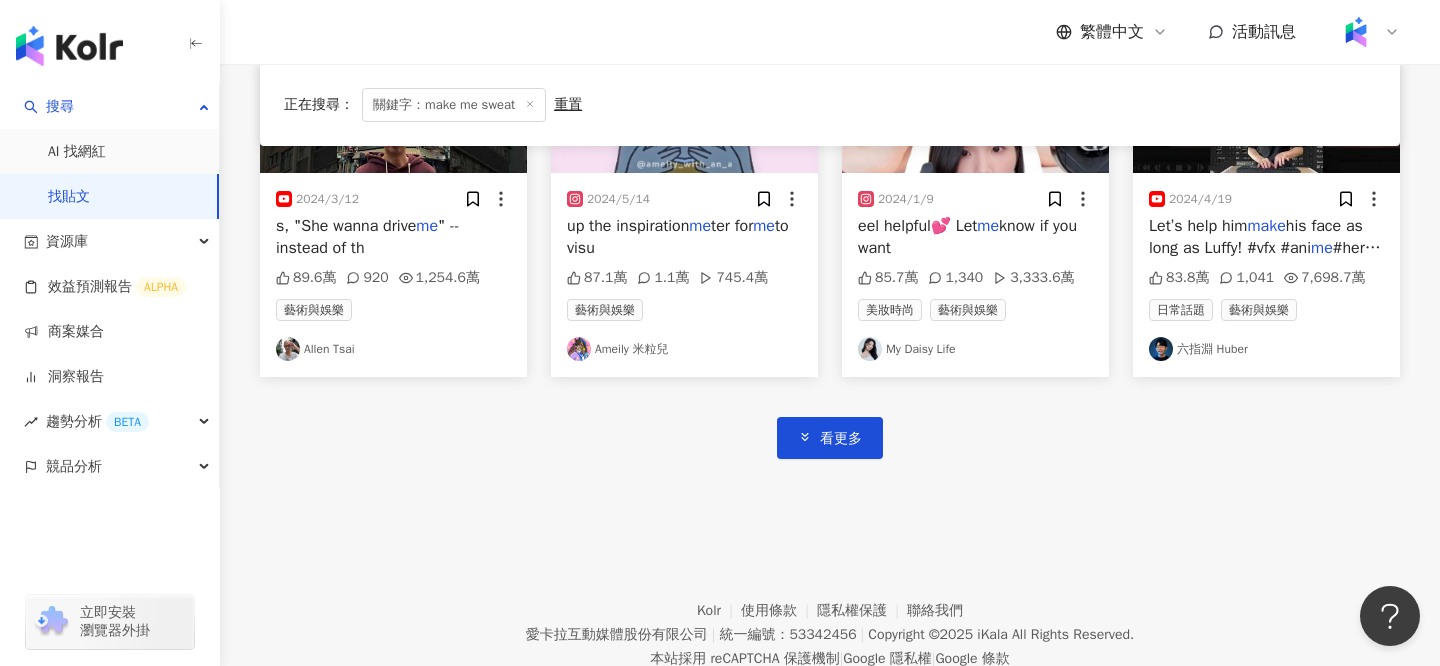 click on "商業合作 [DATE] ificant original com me ntary or modificat 277.1萬 7,187 1.3億 寵物 遊戲 Animal Transformation 商業合作 [DATE] ch needed for the ca me ra rotation move me 266萬 5,978 7,259萬 美食 飲料 Maggie Chen [DATE] 💀Call  me  if you need help..
# meme #funnyvideos 259萬 4,201 2,918.1萬 鵬 商業合作 [DATE] 力的Line
https://line. me /ti/p/Xdps96UpDS
186.7萬 406 5,206.5萬 家庭 婚禮 Ally Liu Wedding Style 商業合作 [DATE] ificant original com me ntary or modificat 180.8萬 4,178 5,404.4萬 寵物 遊戲 Animal Transformation 商業合作 [DATE] ificant original com me ntary or modificat 178.8萬 4,245 5,709.3萬 寵物 遊戲 Animal Transformation 商業合作 [DATE] /octopathtc.onelink. me /WymQ/Huber
#歧路旅人 145.4萬 6,444 5,372.3萬 遊戲 六指淵 Huber 商業合作 [DATE] 139萬 365 5,373.7萬 美妝時尚 美髮 My Daisy Life 商業合作 [DATE] ificant original com me ntary or modificat 134.6萬 1,858 7,416.6萬 寵物 遊戲" at bounding box center (830, -764) 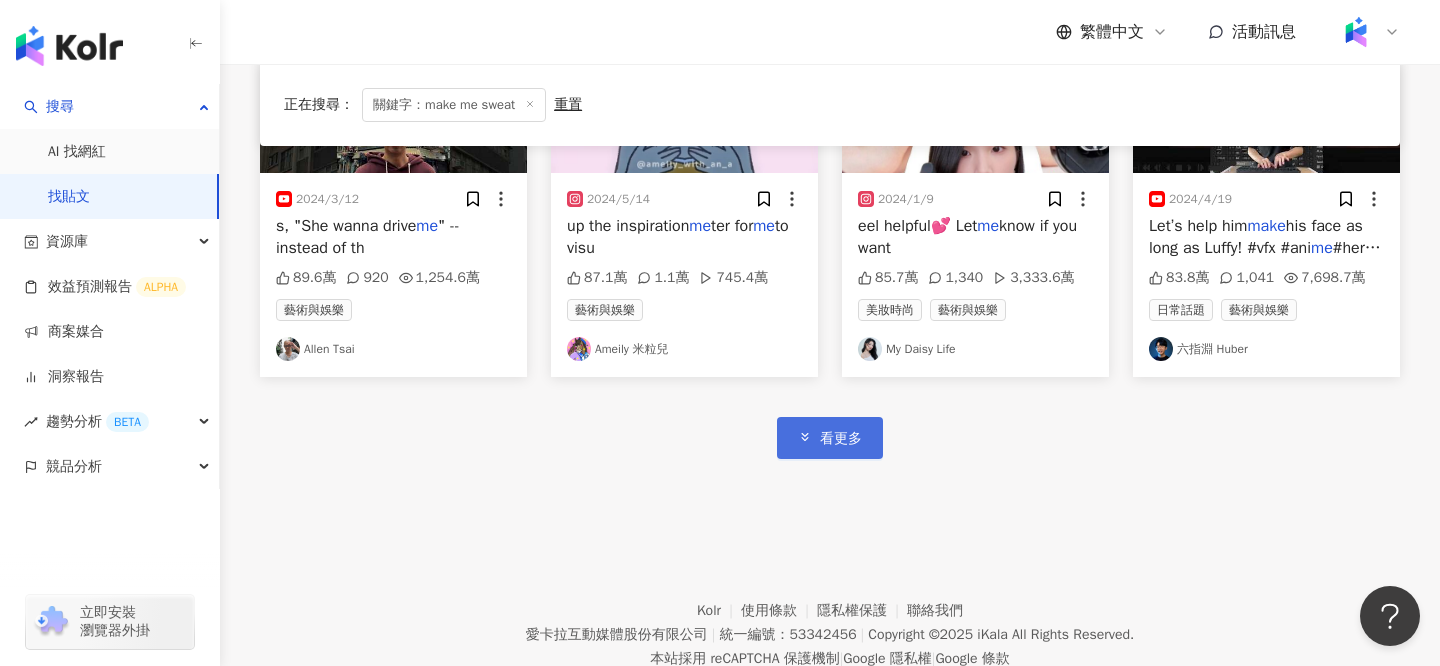 click on "看更多" at bounding box center (841, 439) 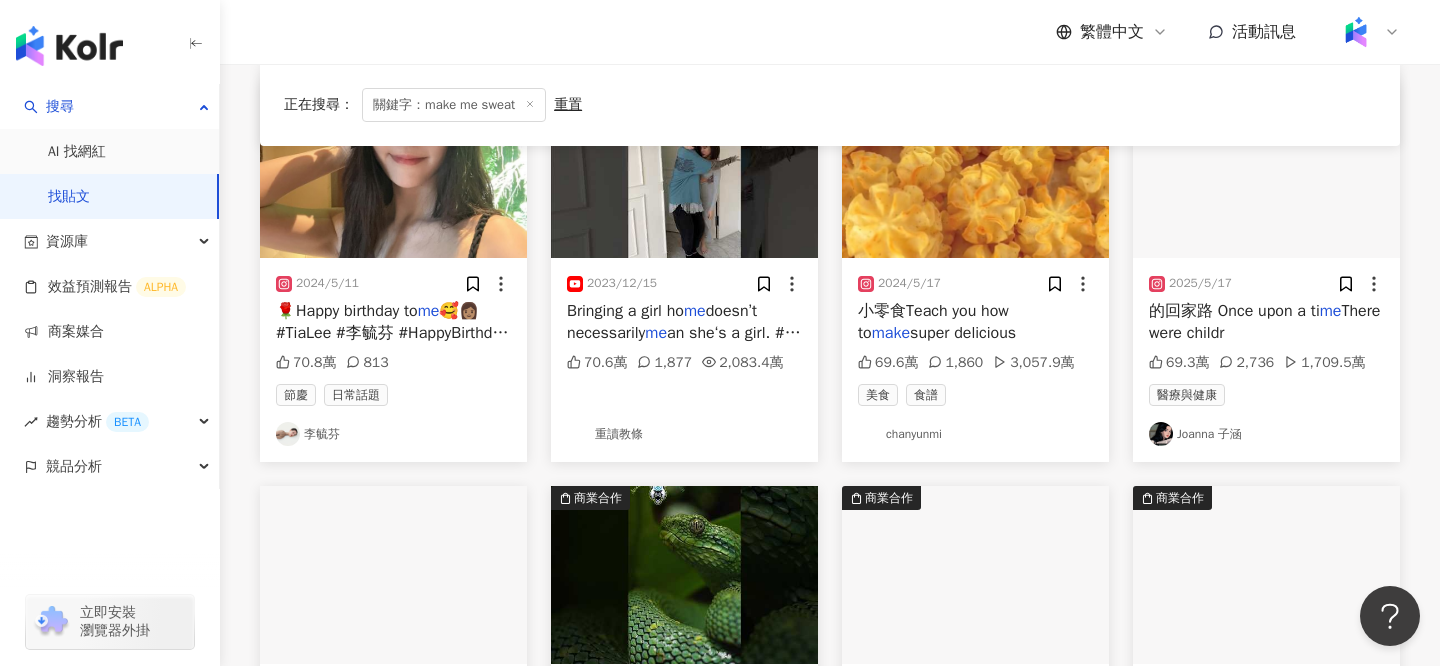 scroll, scrollTop: 3179, scrollLeft: 0, axis: vertical 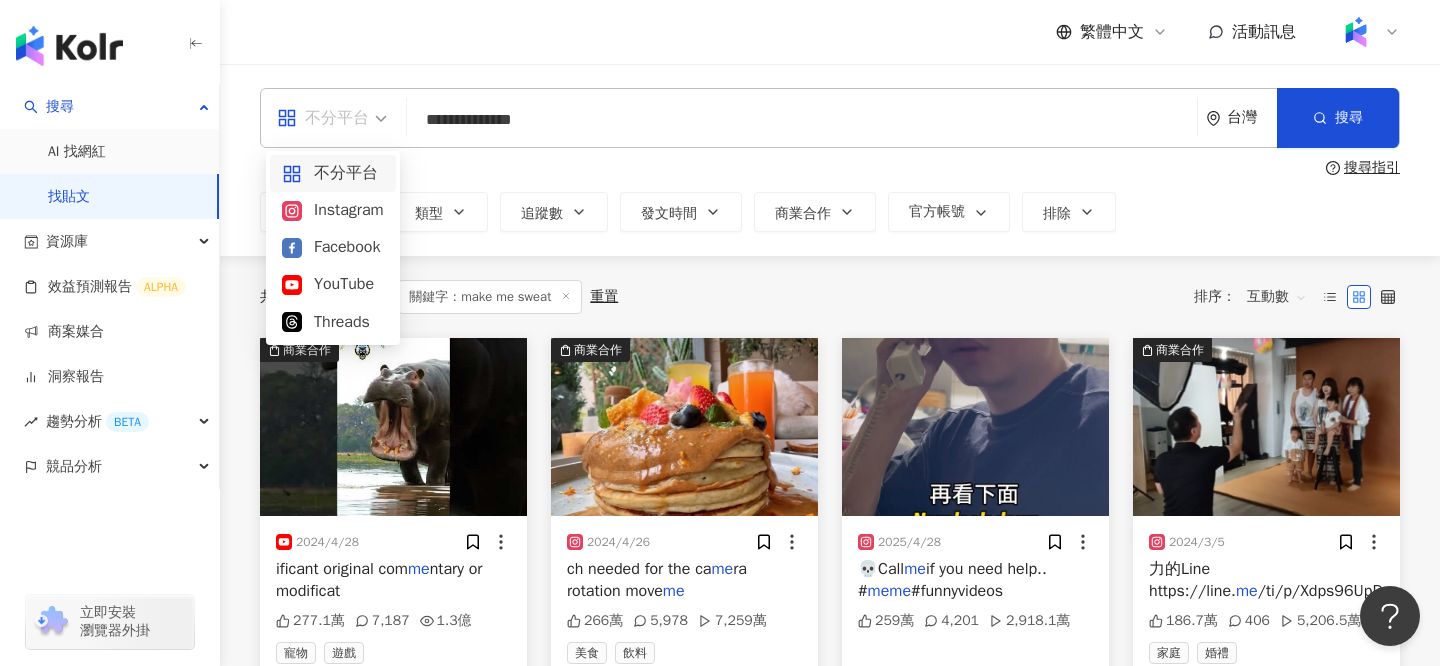 click at bounding box center (332, 118) 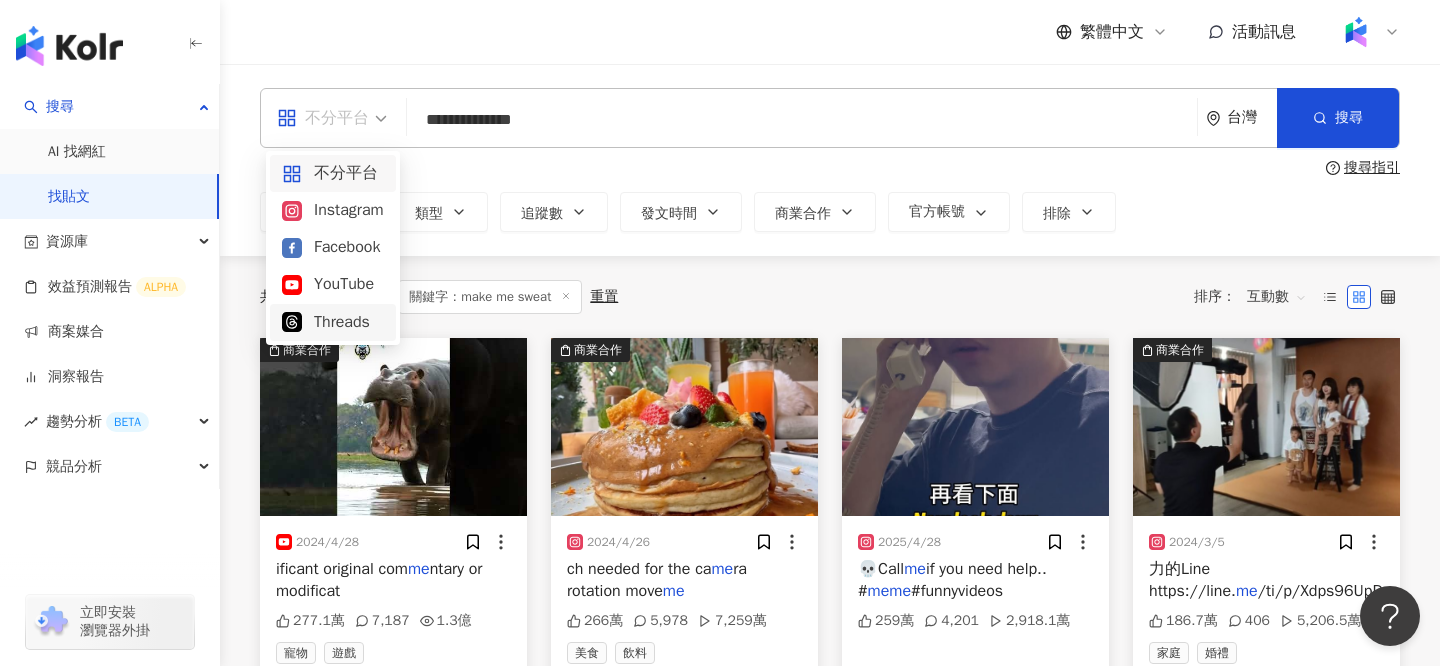 click on "Threads" at bounding box center (333, 322) 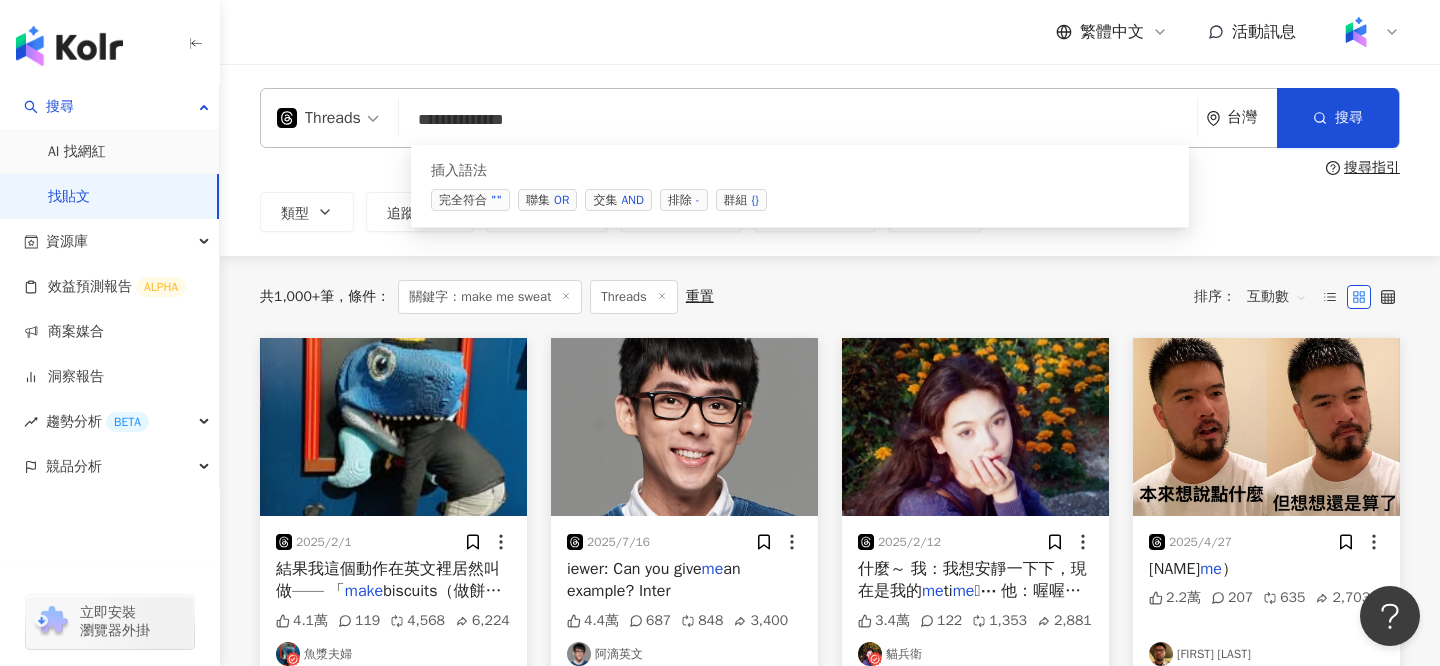 click on "**********" at bounding box center (798, 119) 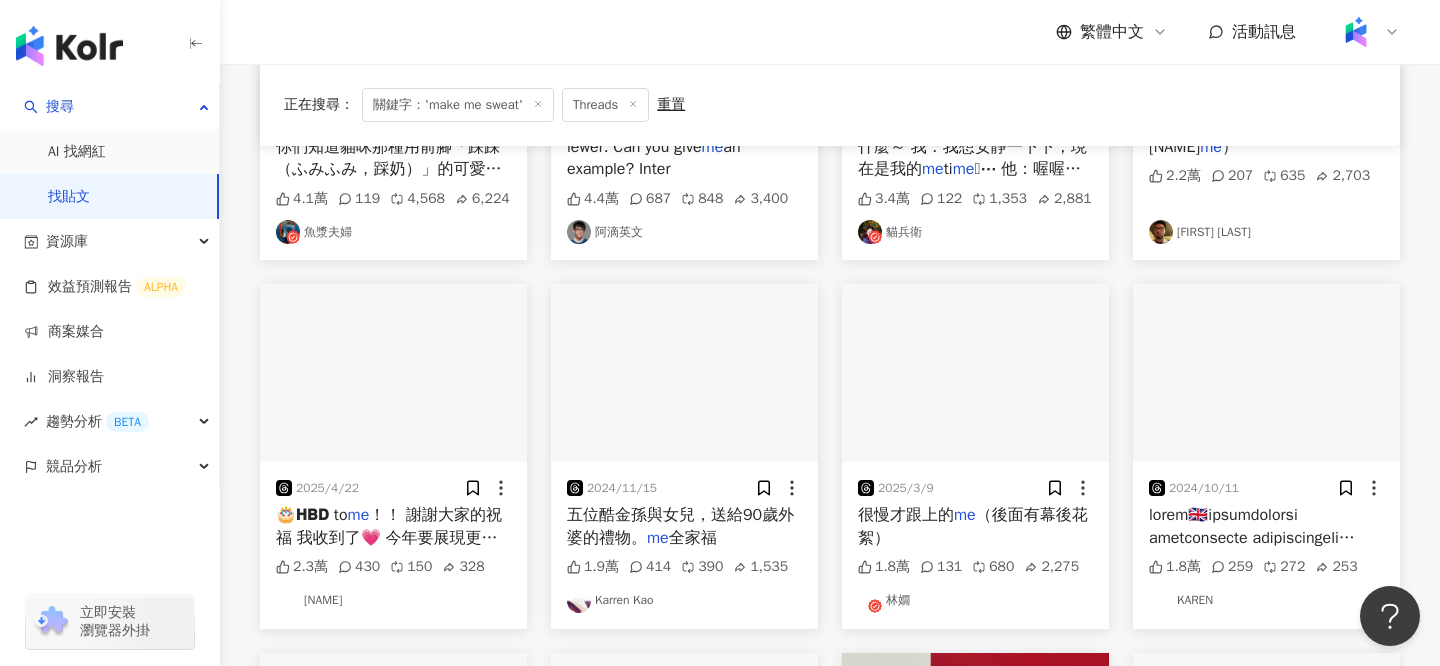 scroll, scrollTop: 865, scrollLeft: 0, axis: vertical 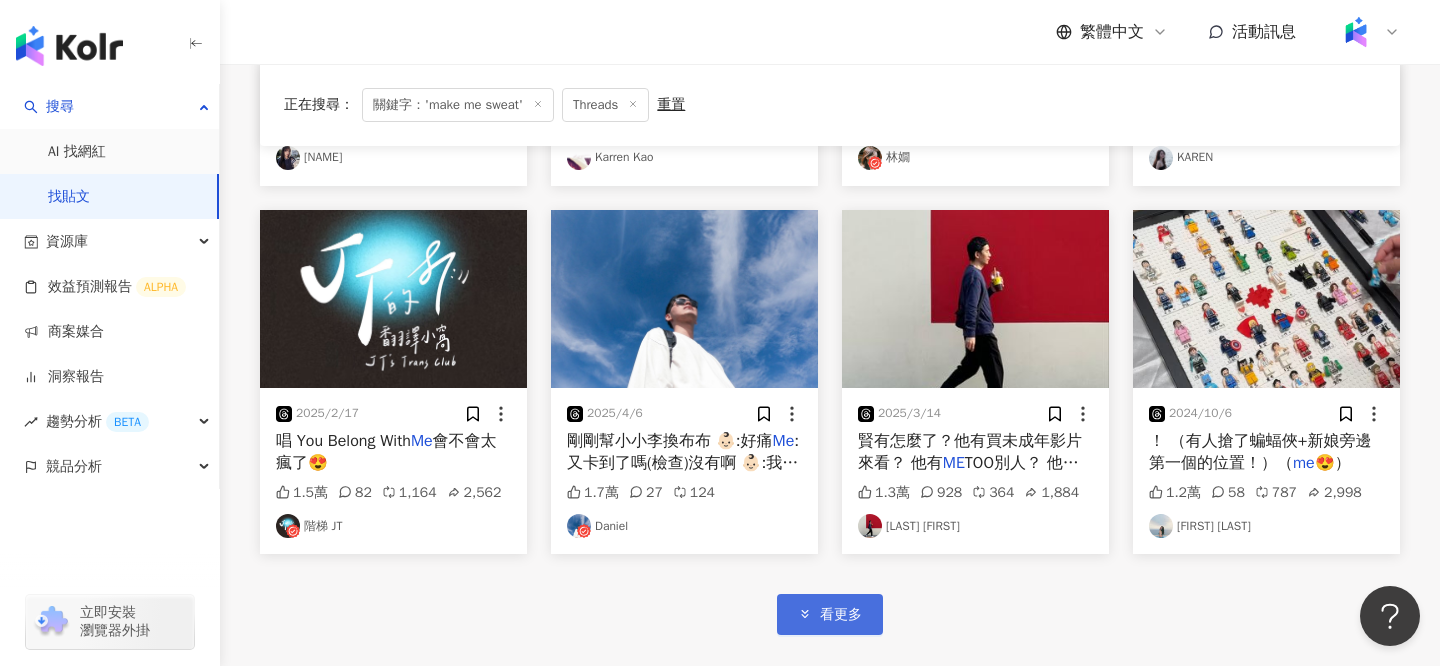 click on "看更多" at bounding box center [830, 614] 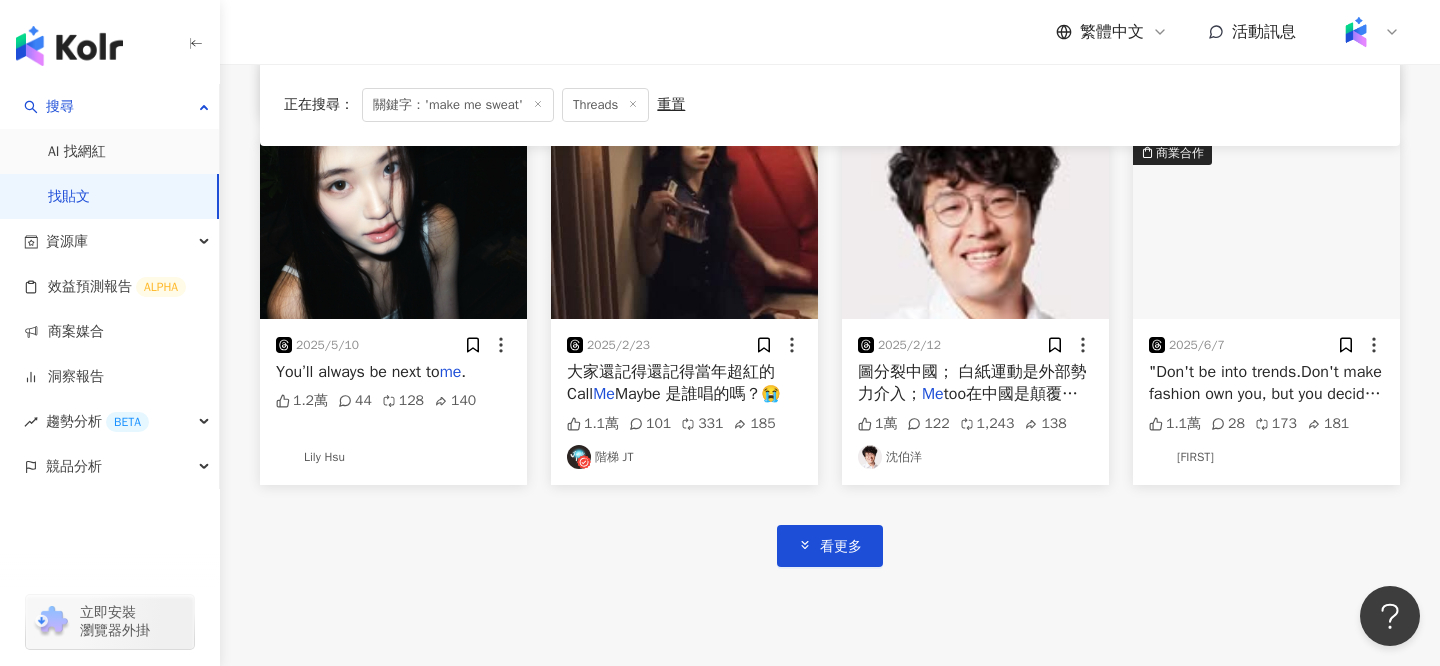 scroll, scrollTop: 2210, scrollLeft: 0, axis: vertical 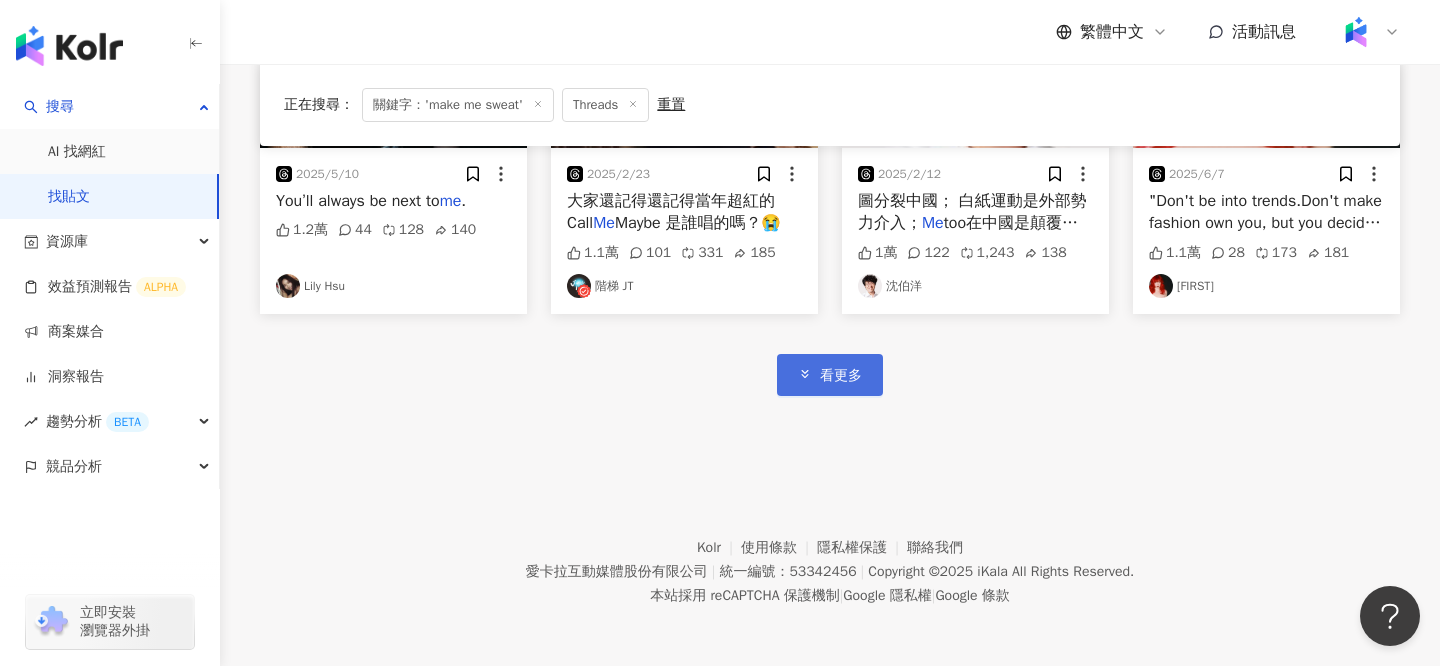 click on "看更多" at bounding box center (830, 374) 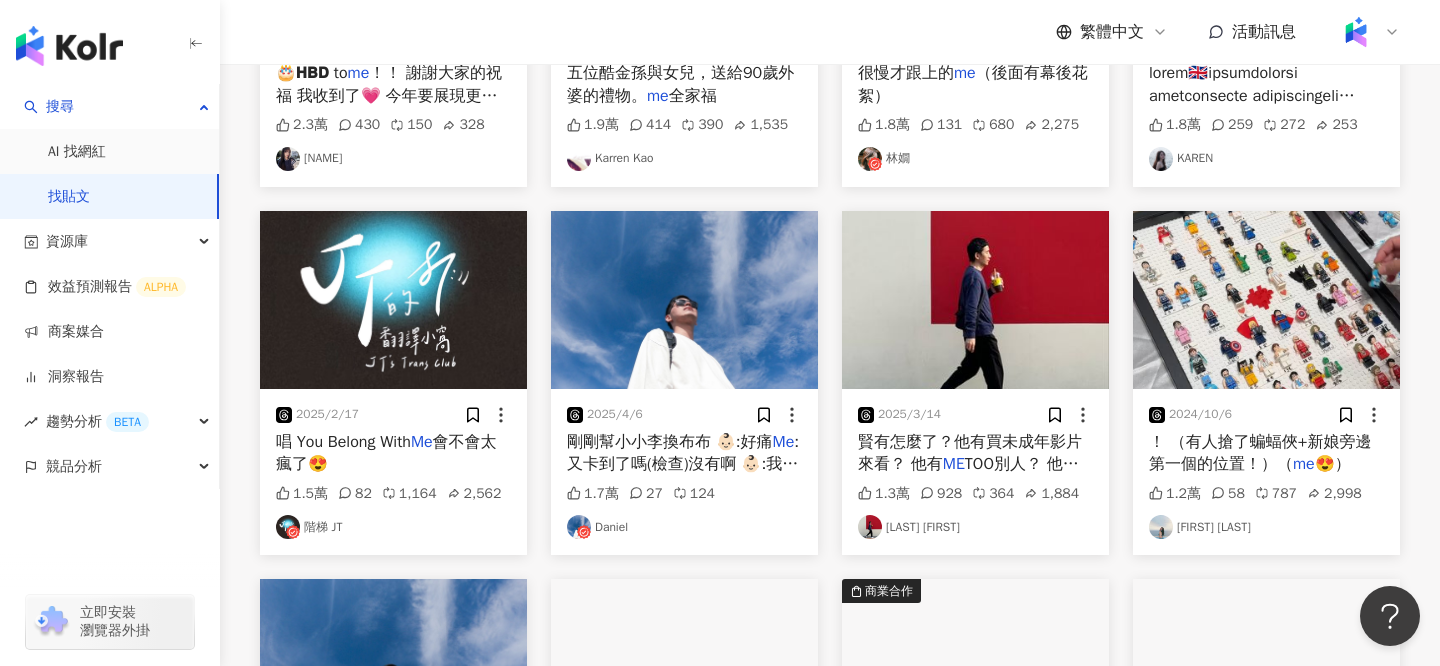 scroll, scrollTop: 0, scrollLeft: 0, axis: both 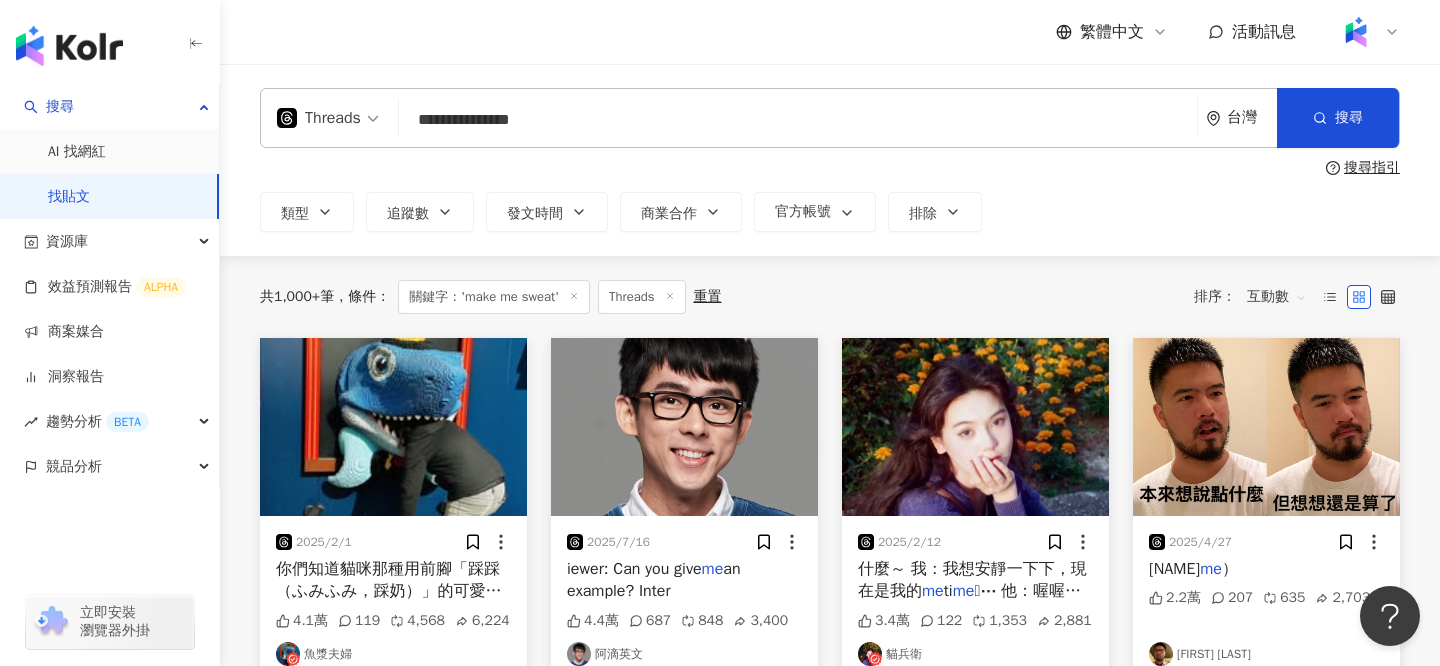 drag, startPoint x: 676, startPoint y: 124, endPoint x: 310, endPoint y: 111, distance: 366.2308 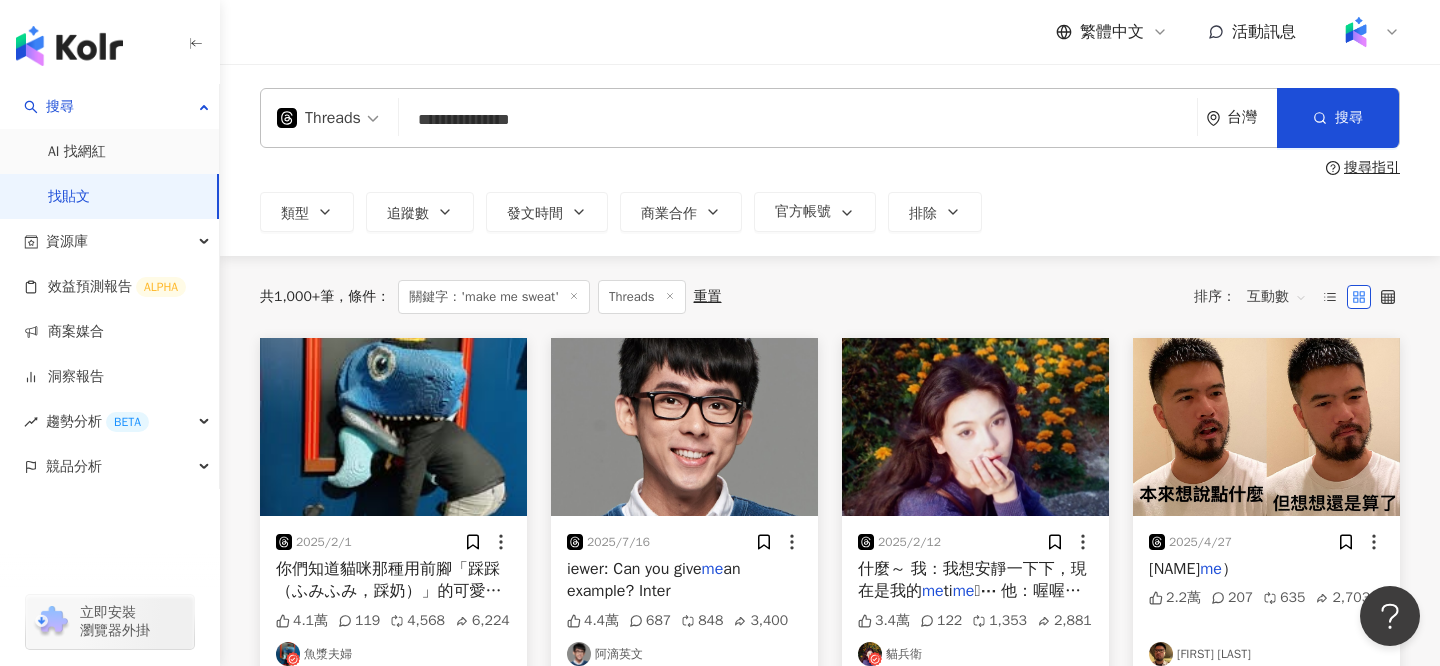 type on "**********" 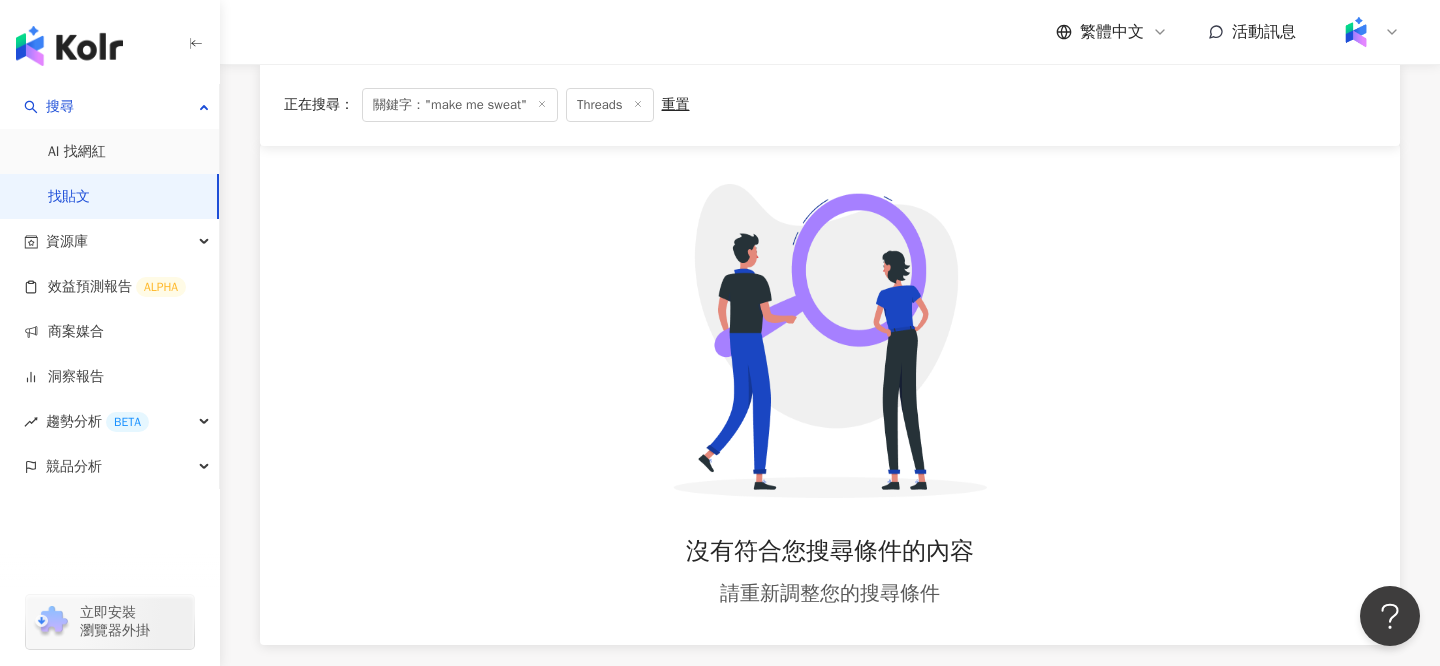 scroll, scrollTop: 0, scrollLeft: 0, axis: both 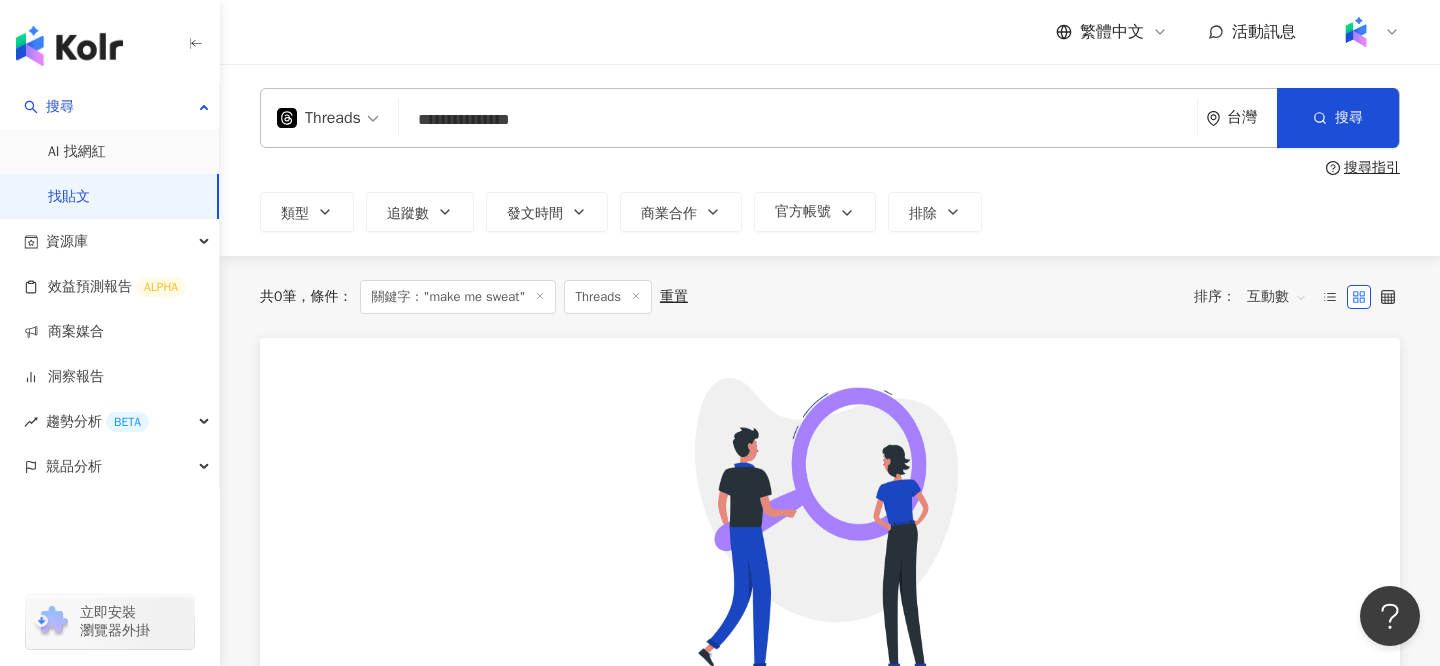 drag, startPoint x: 596, startPoint y: 120, endPoint x: 339, endPoint y: 106, distance: 257.38104 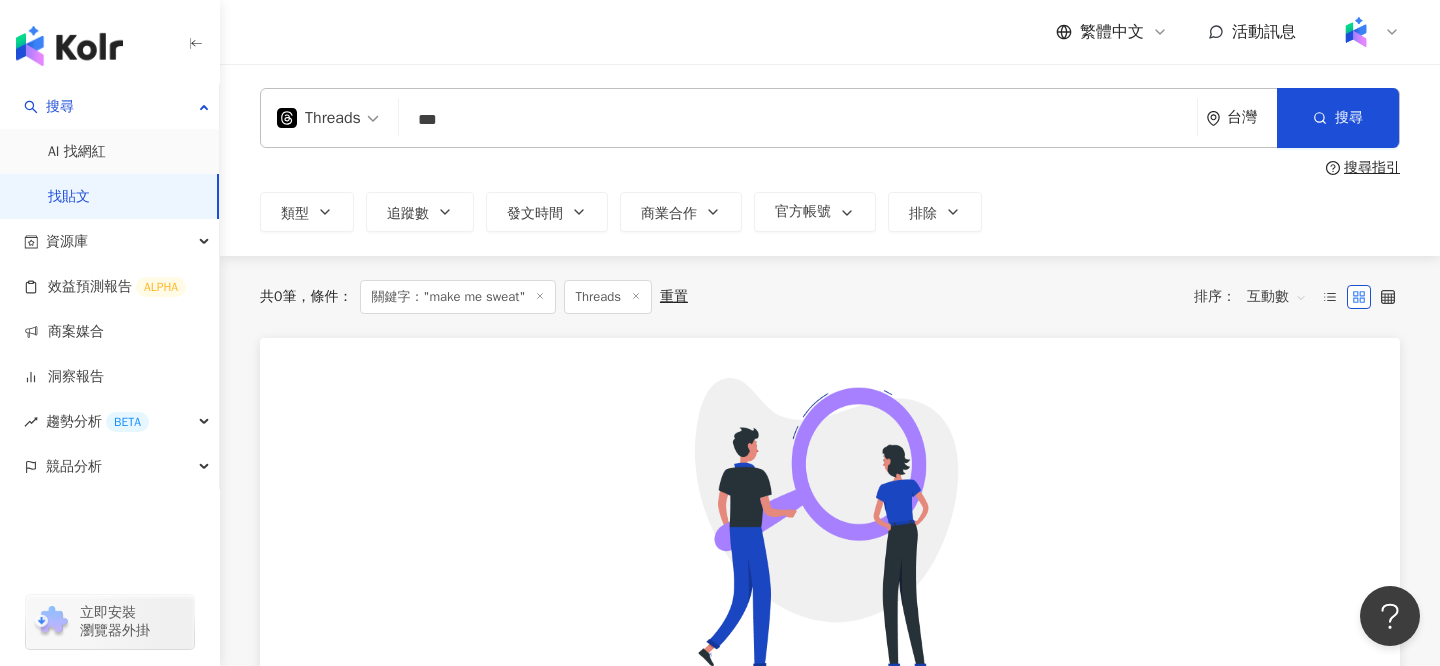 type on "***" 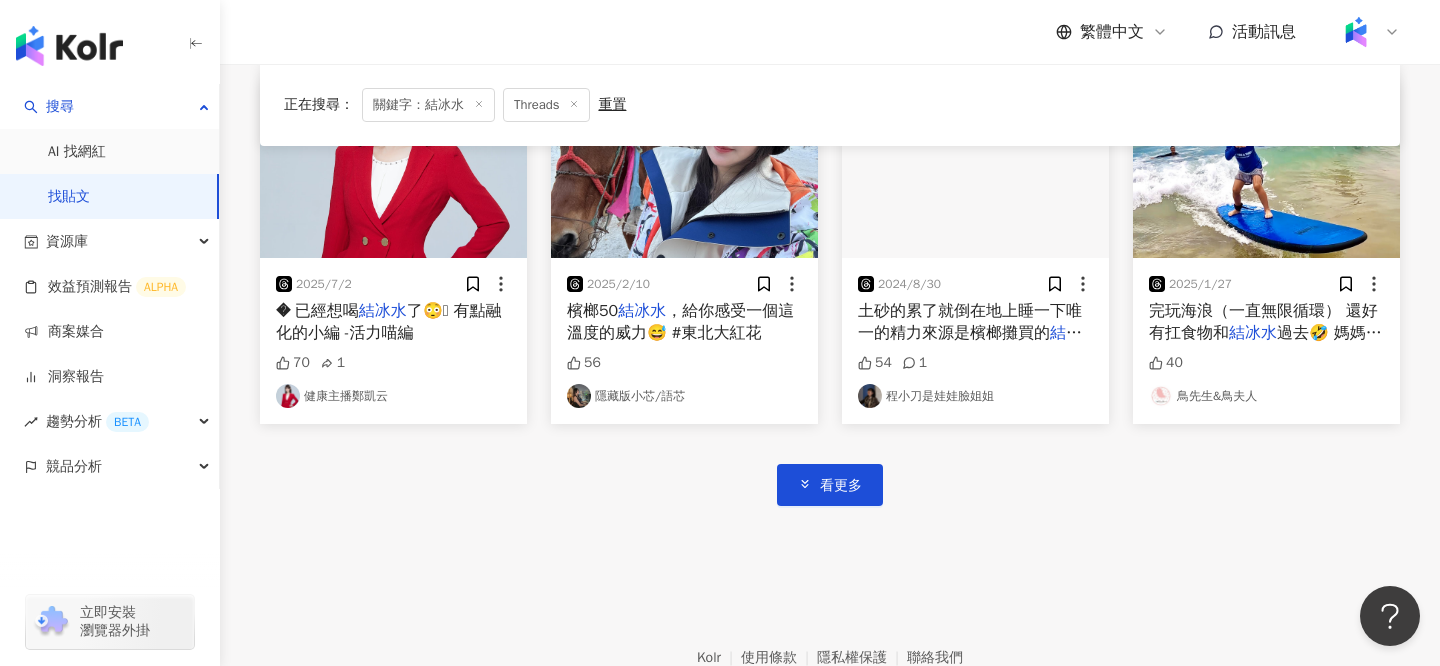 scroll, scrollTop: 1120, scrollLeft: 0, axis: vertical 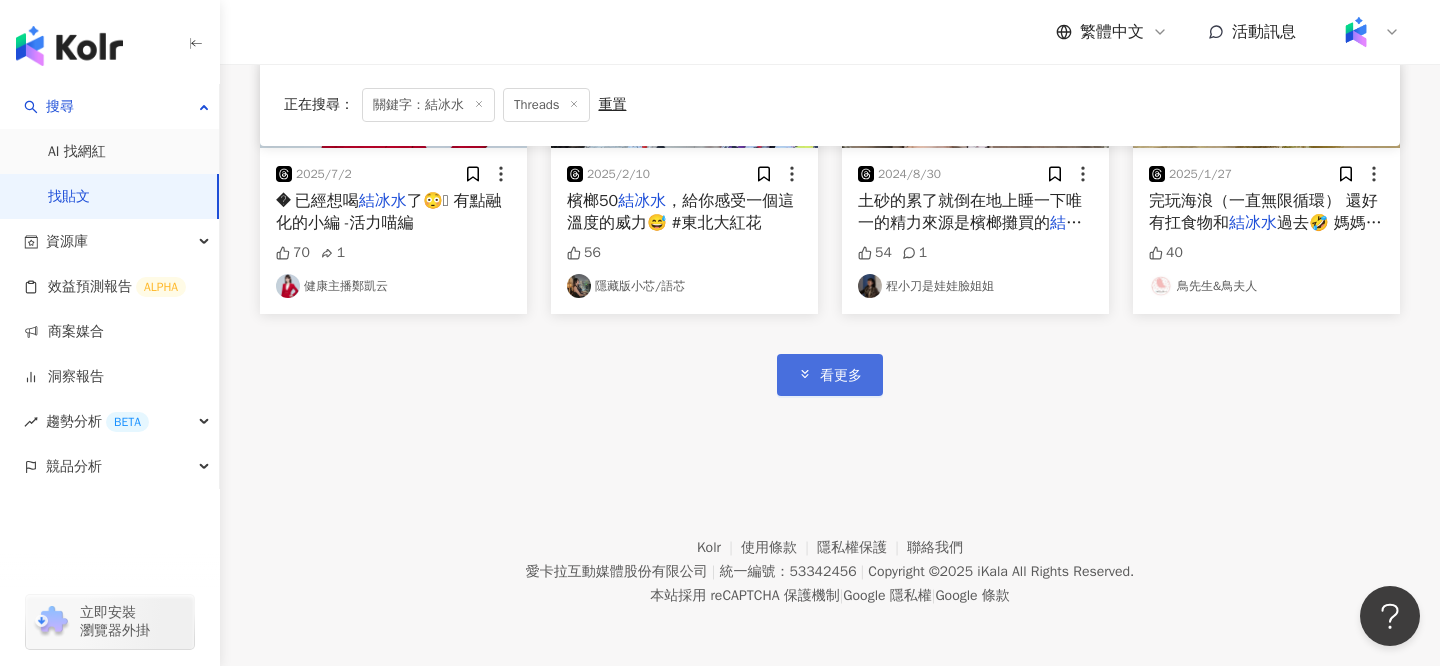 click on "看更多" at bounding box center (841, 376) 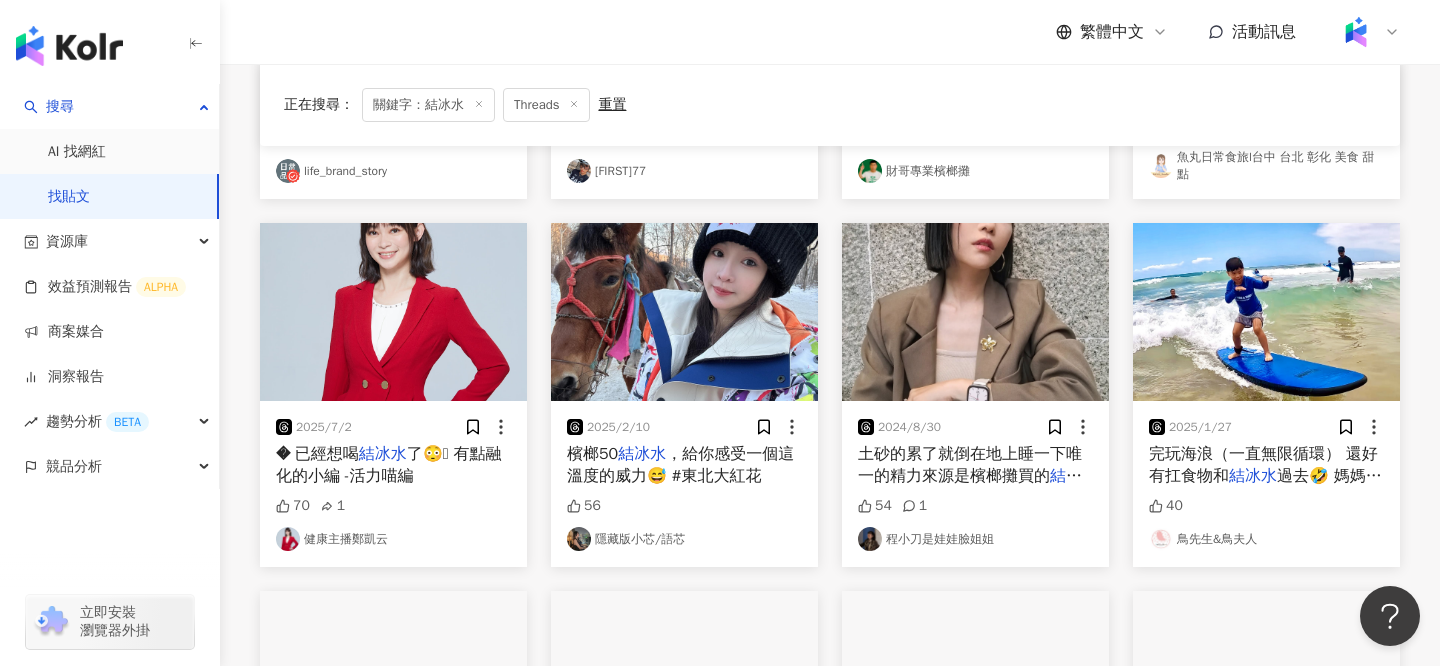 scroll, scrollTop: 2226, scrollLeft: 0, axis: vertical 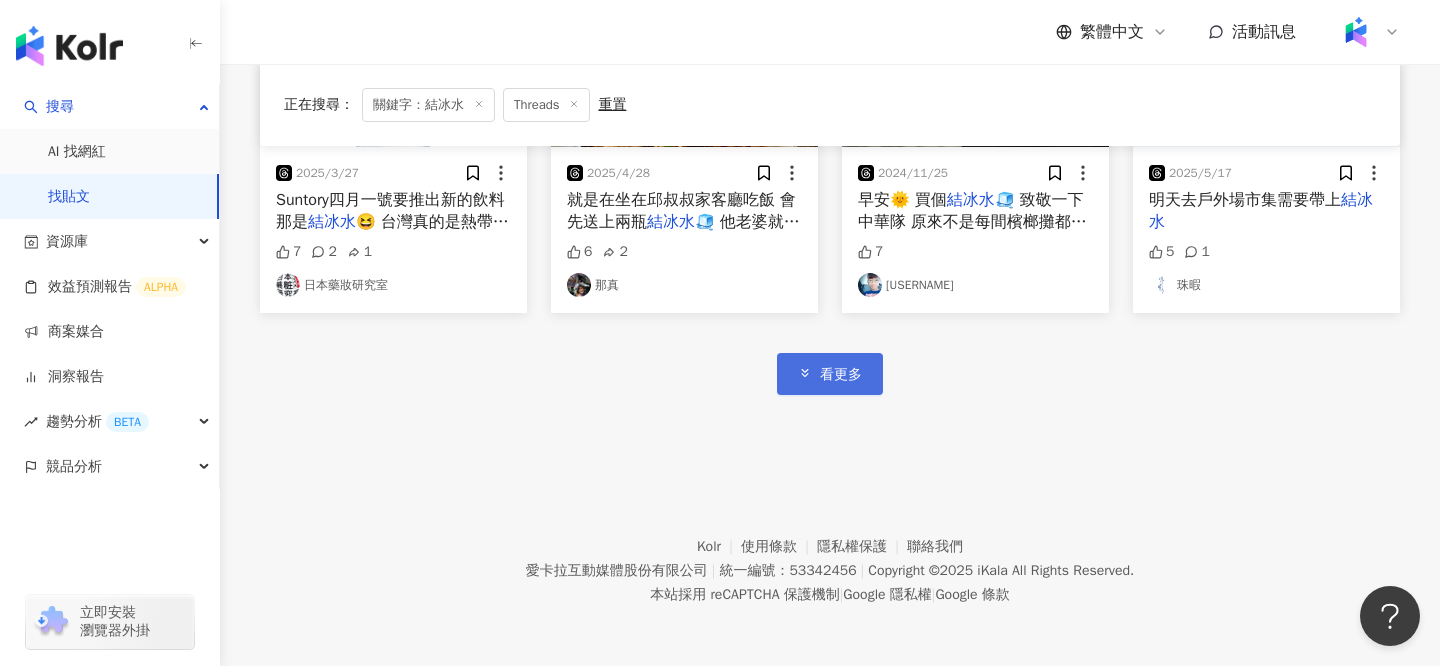 click on "看更多" at bounding box center [841, 375] 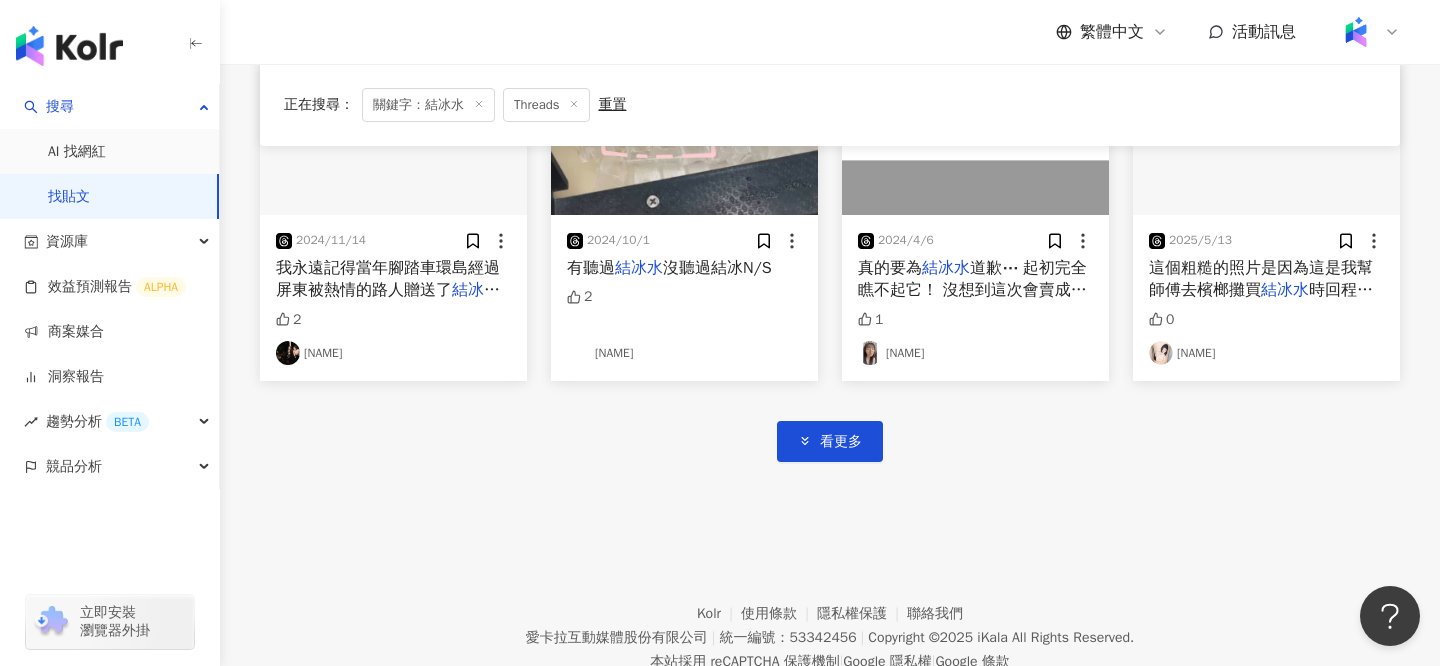 scroll, scrollTop: 3340, scrollLeft: 0, axis: vertical 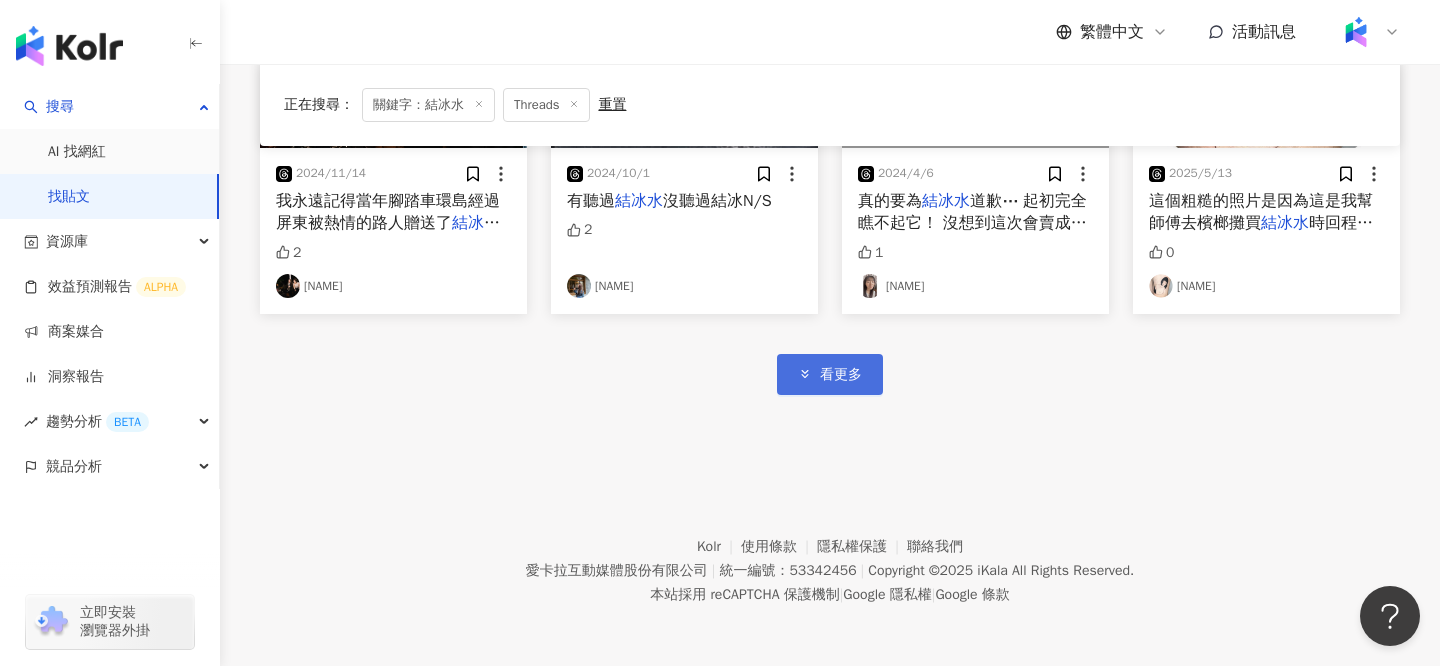 click on "看更多" at bounding box center [830, 374] 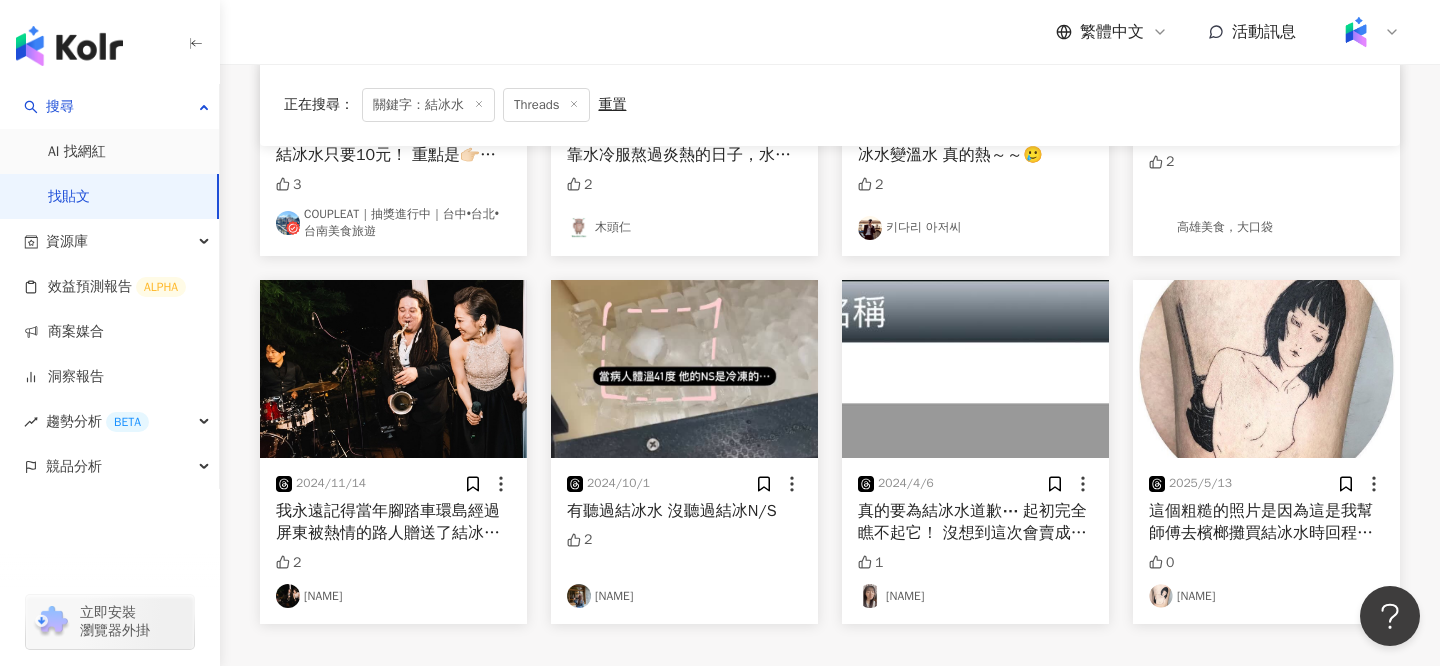 scroll, scrollTop: 3260, scrollLeft: 0, axis: vertical 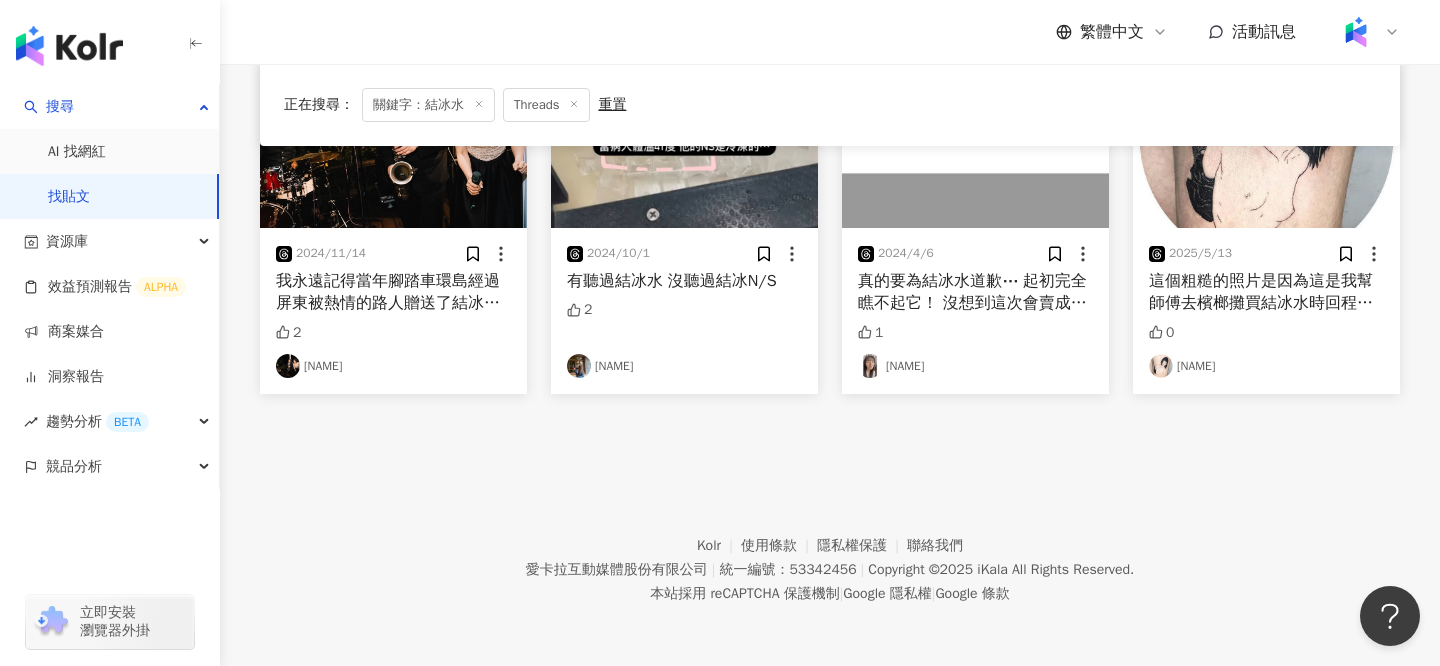 click on "2025/3/22 一堆人私訊我上次發當一日檳榔西施是不是真的 什麼時候💦
94 下禮拜六✌🏻
記得來看我 不會吃檳榔買結冰水^_^⋯
檳榔西施
地址：545[STATE][CITY][STREET] 716 29 1 48 昆娜ෆ⃛⁰ ¹ ⁰ ⁸ ෆ⃛ 2025/5/21 大阪巨蛋Aeon賣的結冰水真棒😌打了三小時還有冰水可以喝
希望台南球場也能賣結冰水而不是一直開關到根本是常溫的飲料⋯ 635 3 10 蠢羊與奇怪生物 2025/6/12 財哥剛…看到…一個…冰箱…然後…裡面…有很多…結冰水… 332 3 2 財哥專業檳榔攤 2024/11/25 給我結冰水🧊 301 11 11 𝓨𝓾 𝓽𝓲𝓷𝓰 郑鄭tt ◍•ᴗ•◍ 商業合作 2025/4/1 143 27 11 90 life_brand_story 2025/1/9 新店檳榔西施？
買100送結冰水！
Cycling Threads 195 3 1 埼埼77 2025/3/28 一台…好的…冰箱…一定要…礦泉水…進得去…結冰水…出得來… 158 2 3 財哥專業檳榔攤 2025/5/16 84 12 8 2025/7/2 70 1 健康主播鄭凱云 2025/2/10 1" at bounding box center [830, -1236] 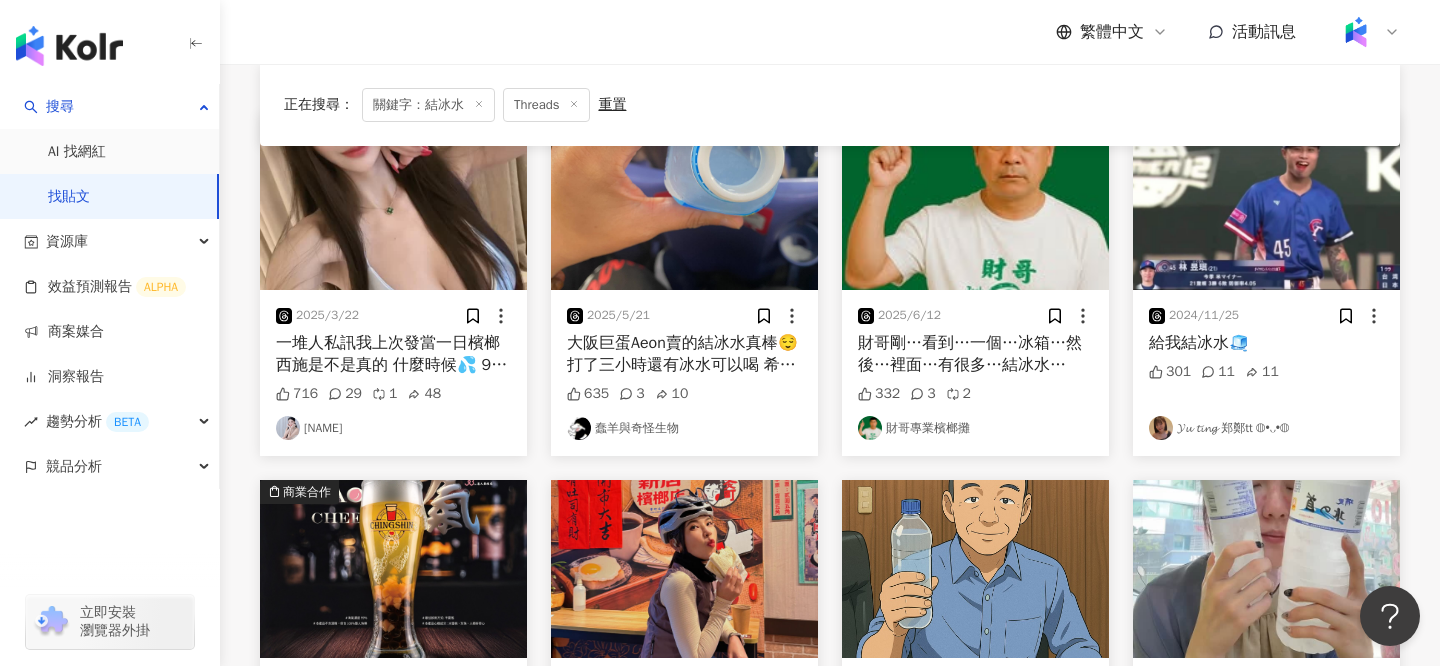 scroll, scrollTop: 231, scrollLeft: 0, axis: vertical 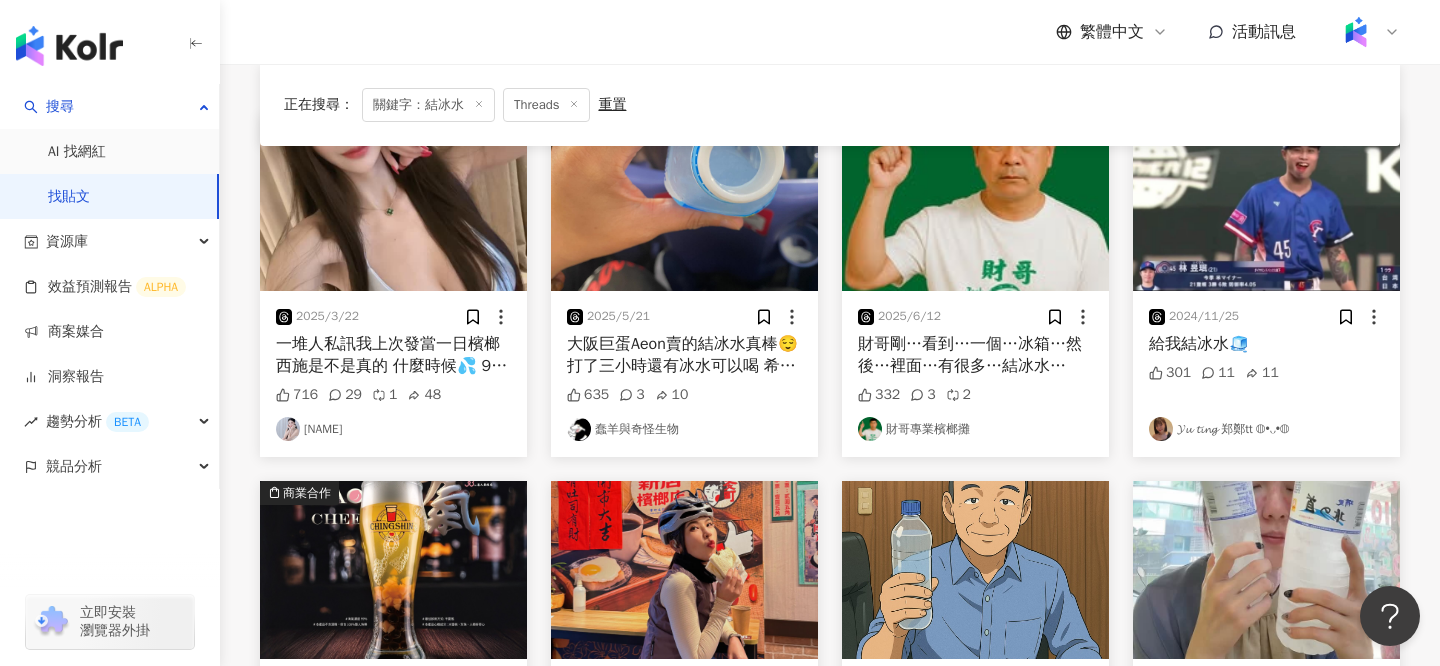 click at bounding box center [1266, 202] 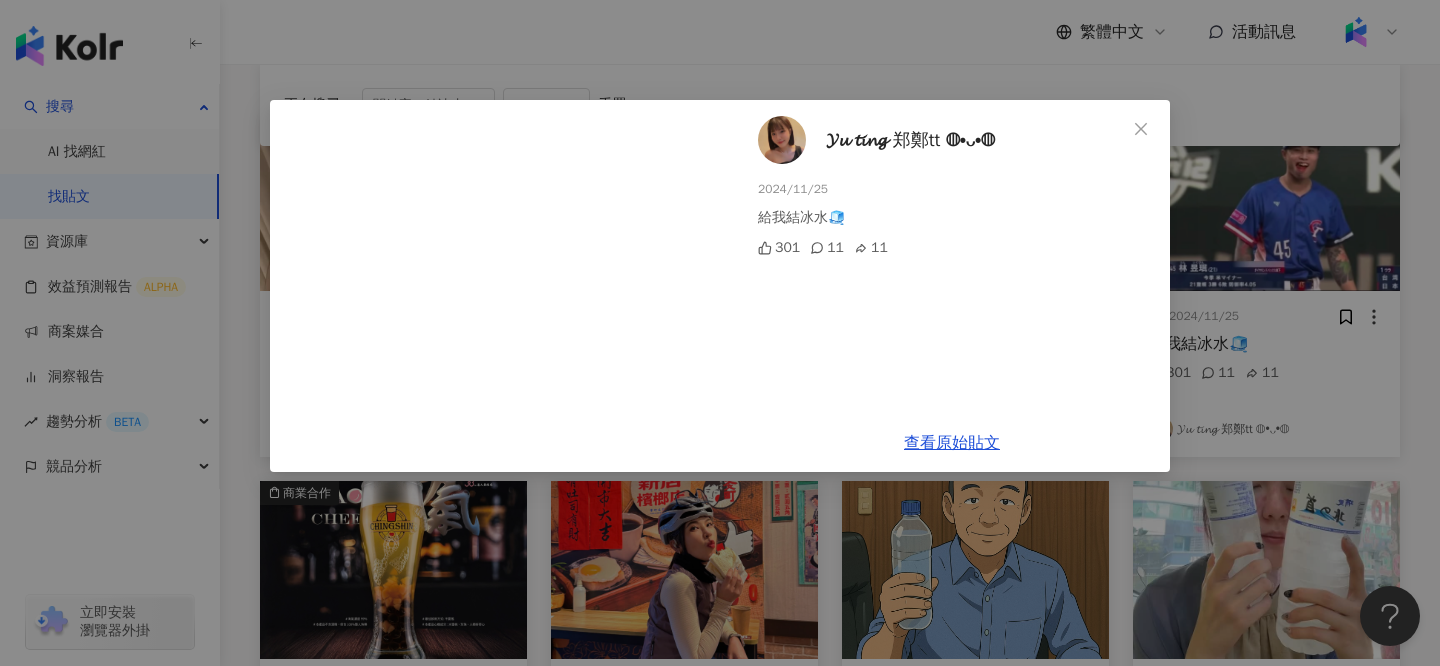 click on "𝓨𝓾 𝓽𝓲𝓷 𝓰 郑鄭tt ◍•ᴗ•◍ [DATE] 給我結冰水🧊 301 11 11 查看原始貼文" at bounding box center [720, 333] 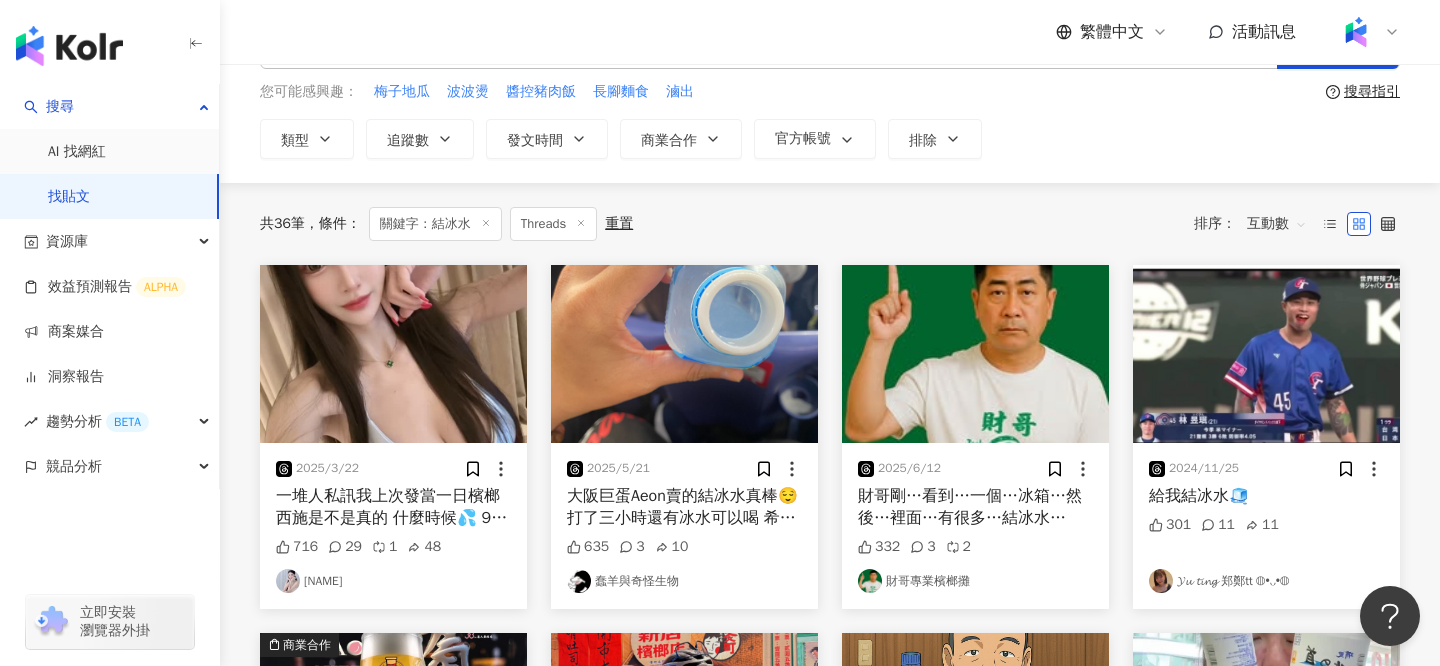 scroll, scrollTop: 0, scrollLeft: 0, axis: both 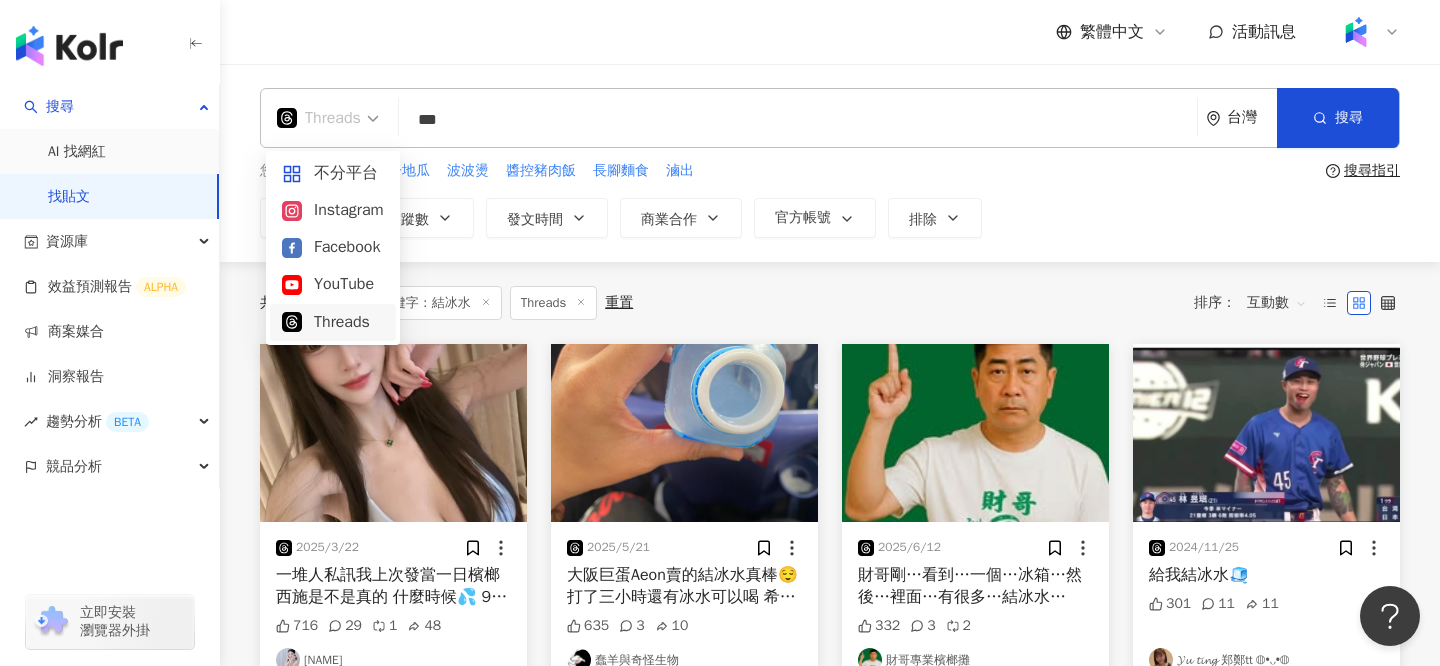 click on "Threads" at bounding box center (328, 118) 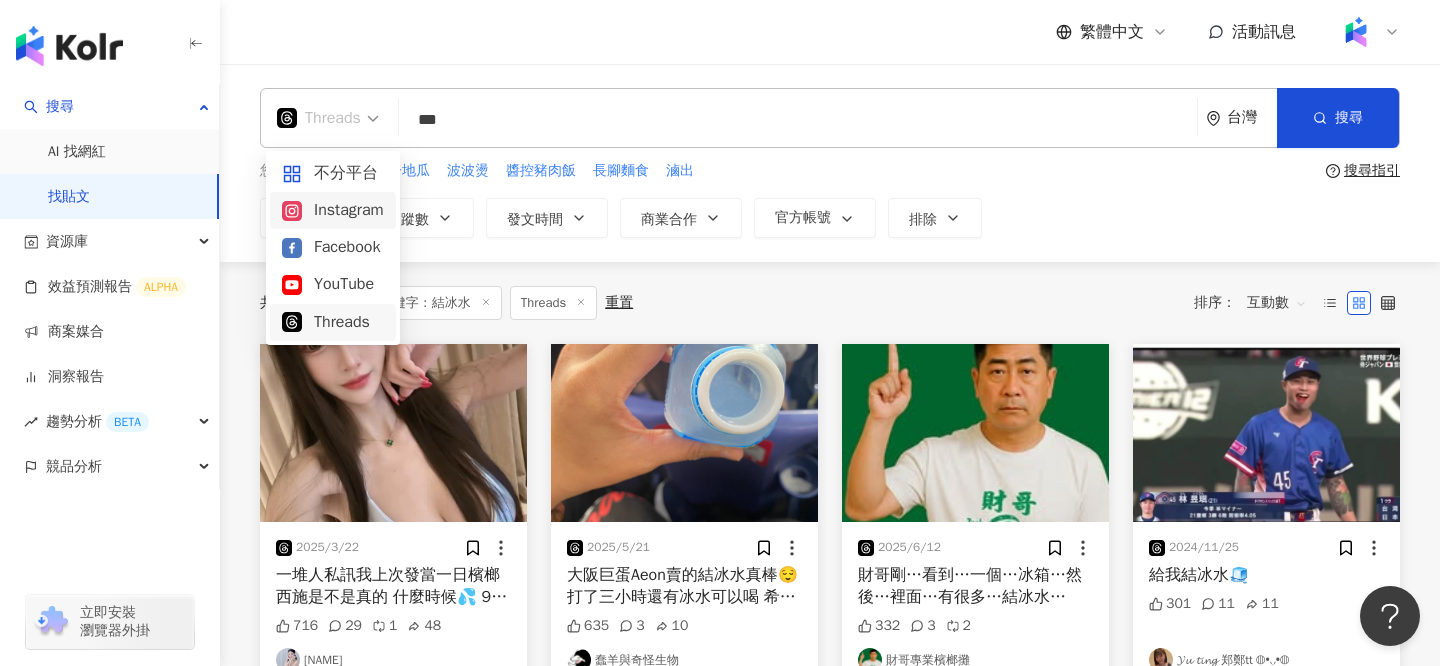 click on "Instagram" at bounding box center (333, 210) 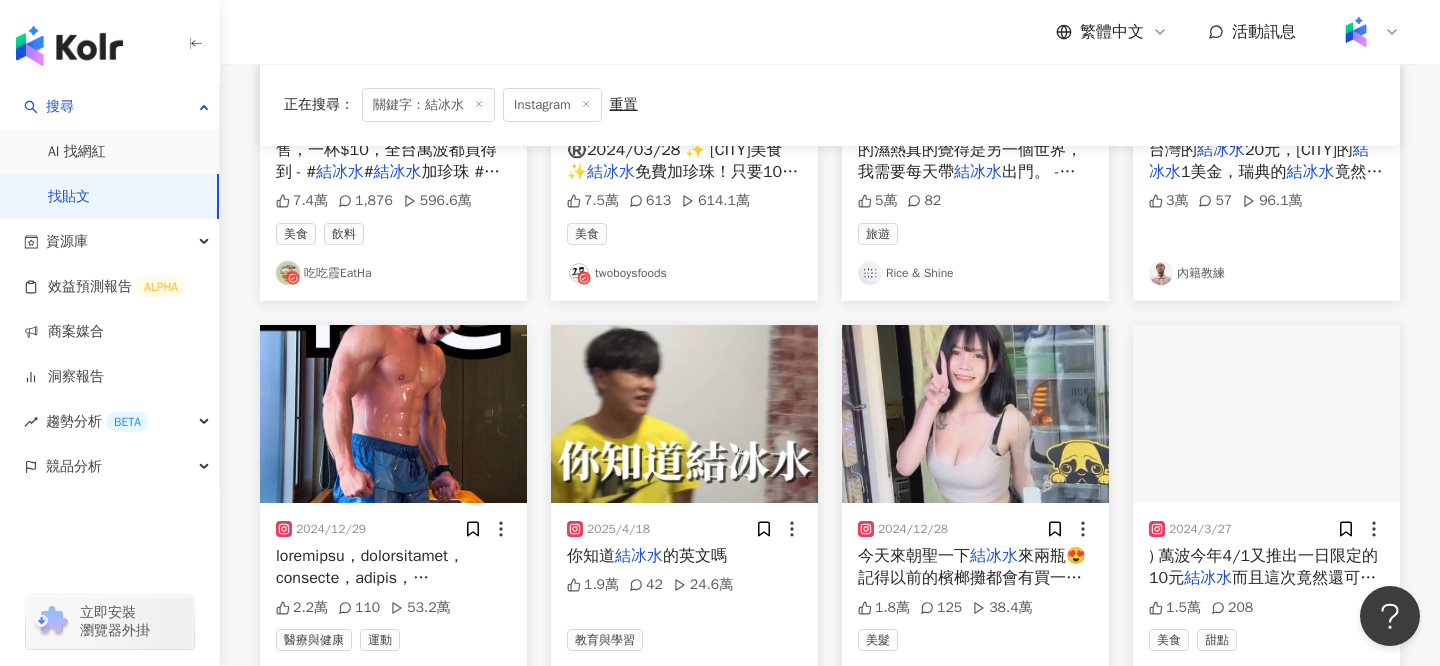 scroll, scrollTop: 544, scrollLeft: 0, axis: vertical 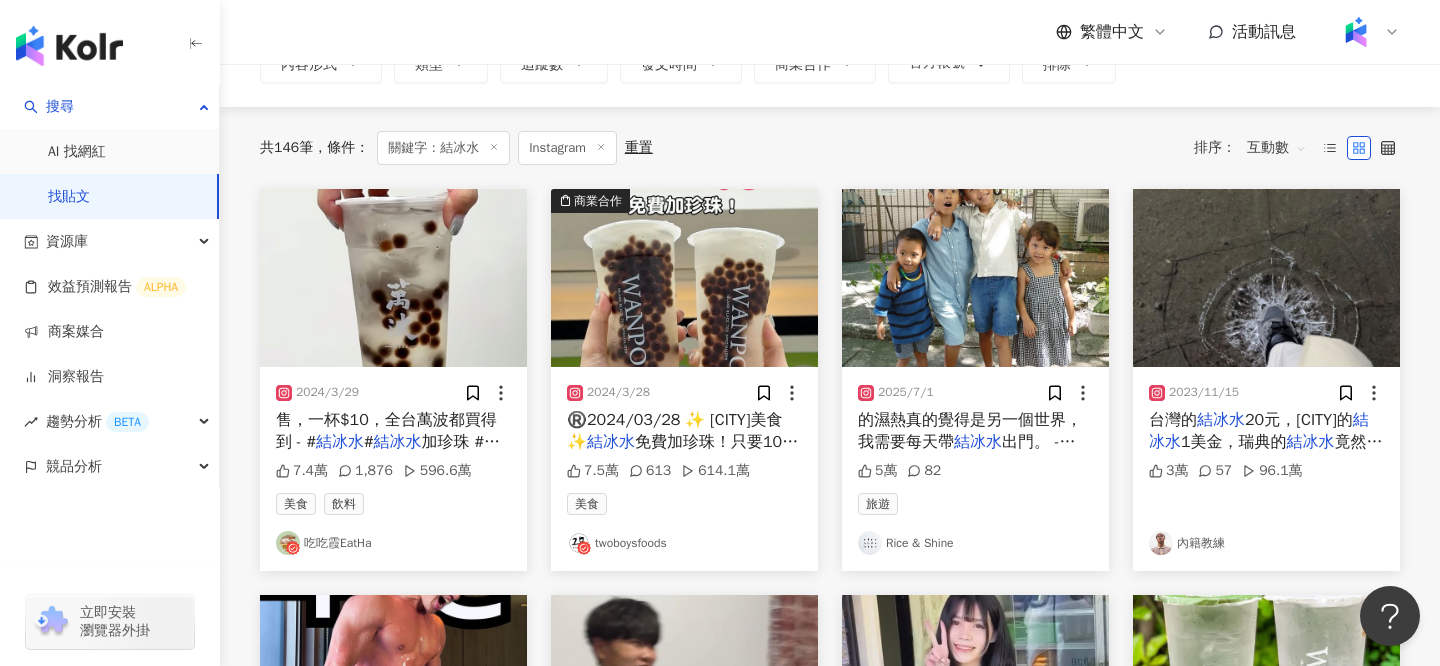 click at bounding box center (684, 278) 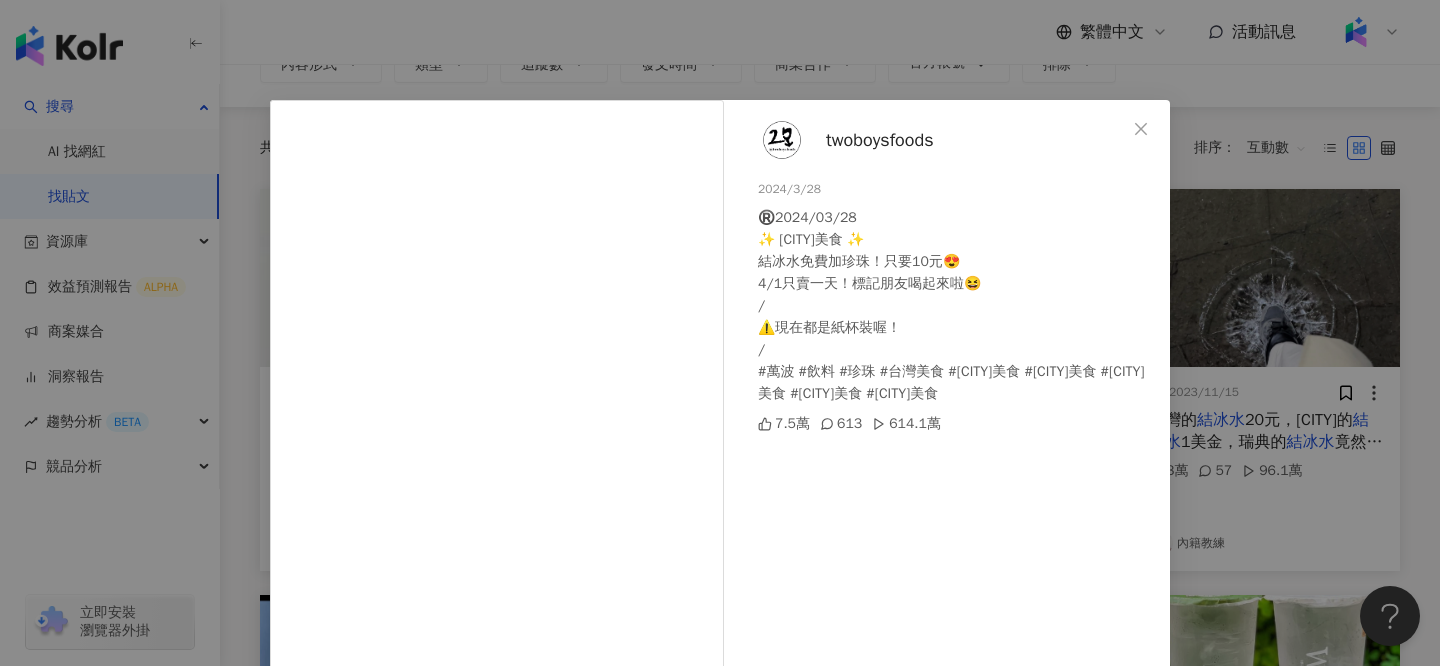 click on "twoboysfoods [DATE] ®️[DATE]
✨ 台中美食 ✨
結冰水免費加珍珠！只要10元😍
4/1只賣一天！標記朋友喝起來啦😆
/
⚠️現在都是紙杯裝喔！
/
#萬波 #飲料 #珍珠 #台灣美食 #台北美食 #桃園美食 #台南美食 #高雄美食 7.5萬 613 614.1萬 查看原始貼文" at bounding box center (720, 333) 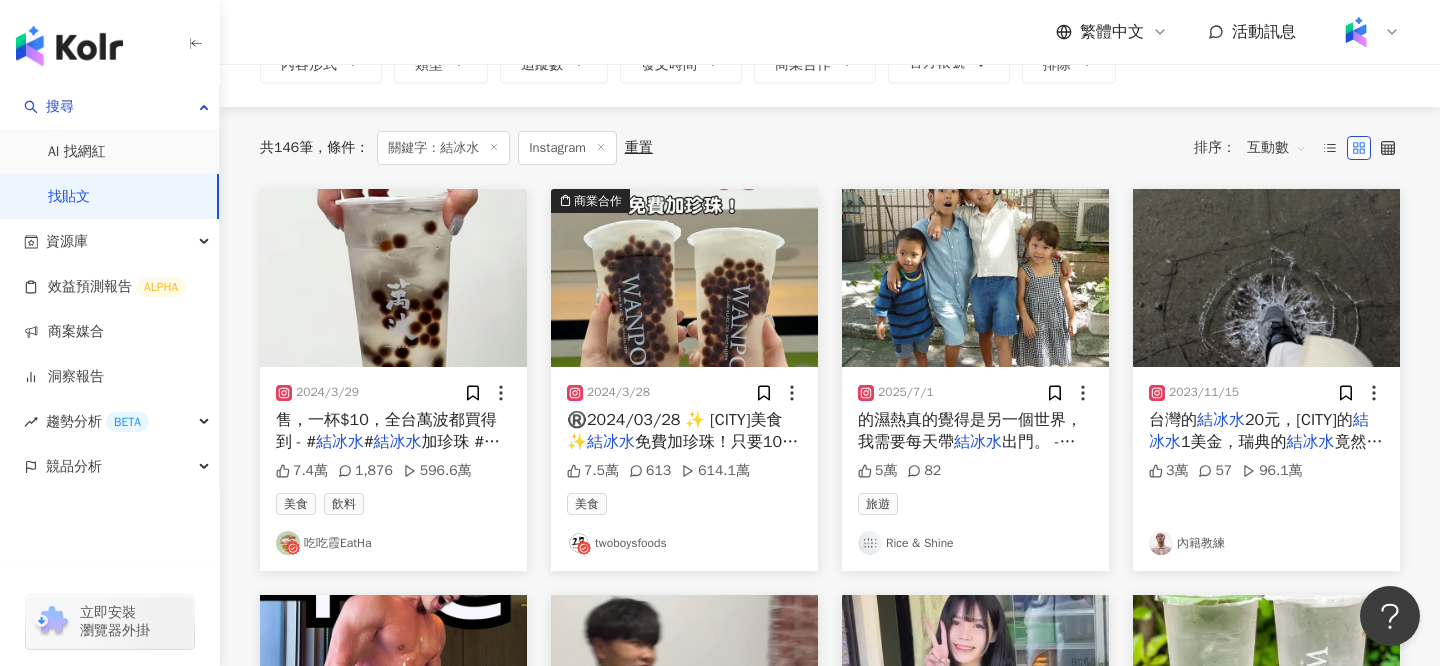 click at bounding box center [393, 278] 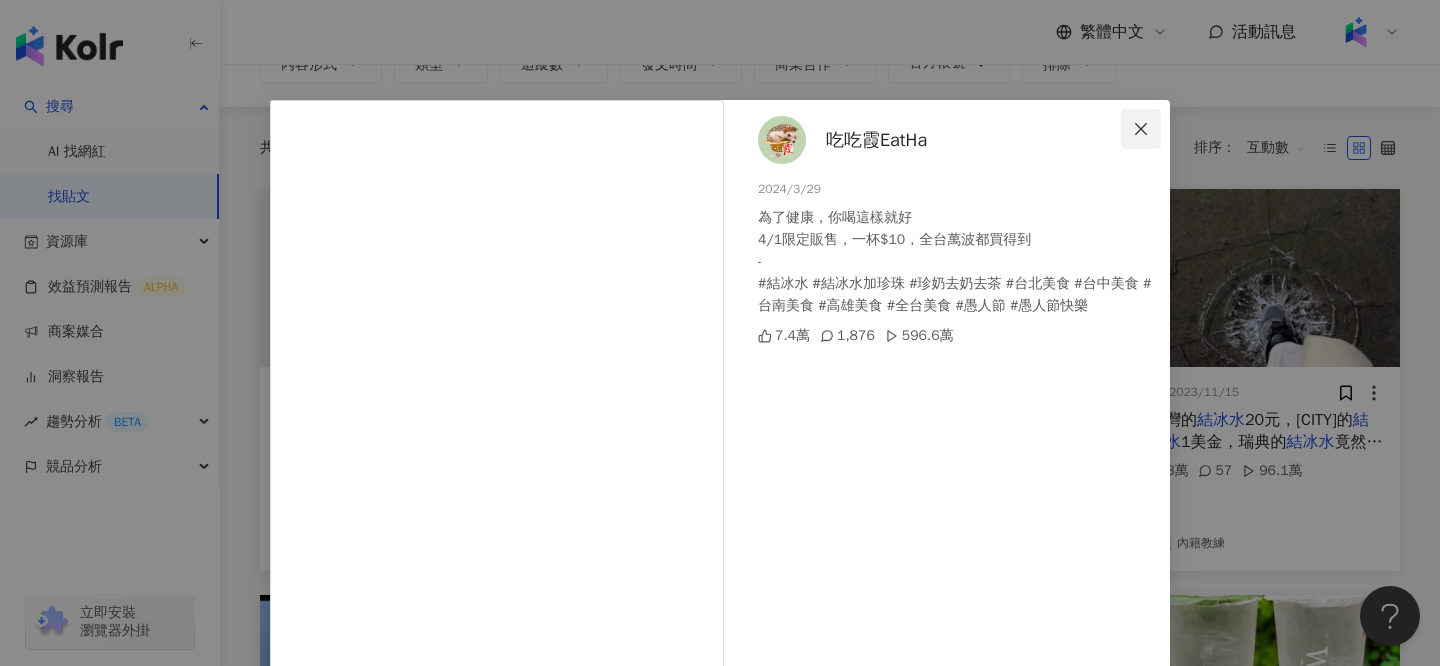 click at bounding box center (1141, 129) 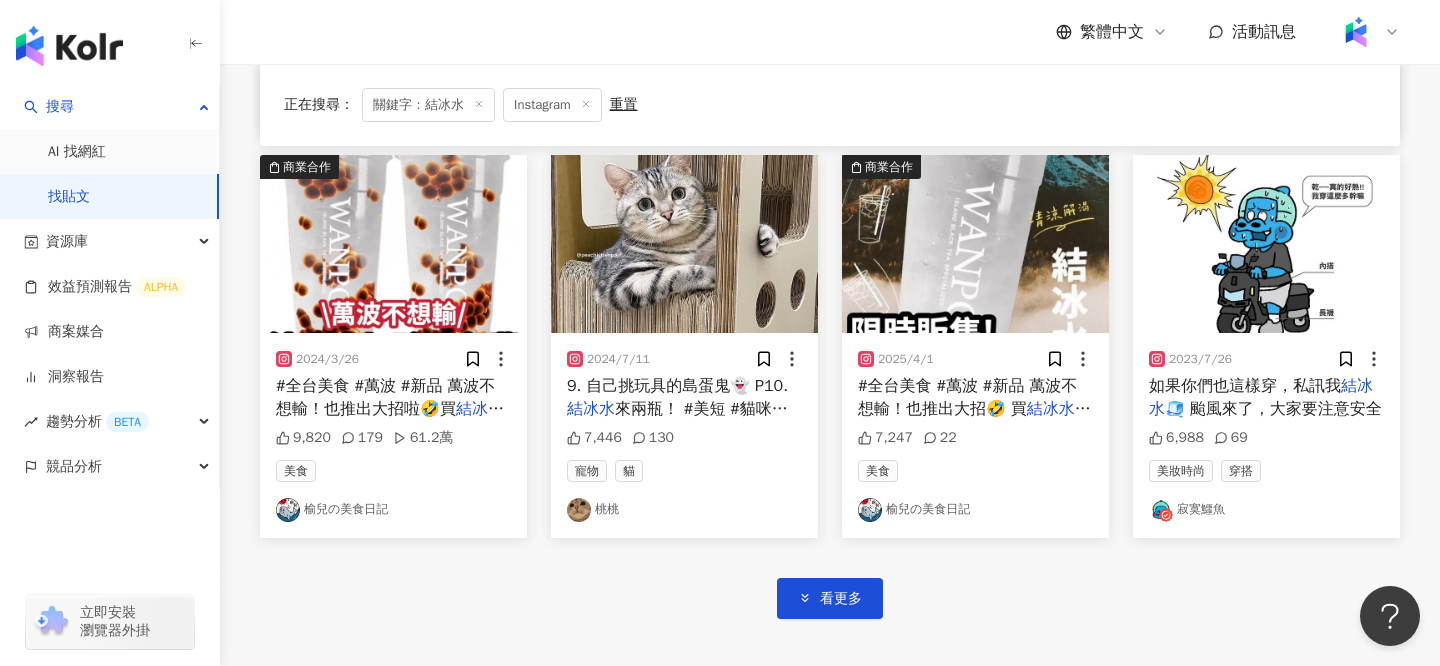 scroll, scrollTop: 1207, scrollLeft: 0, axis: vertical 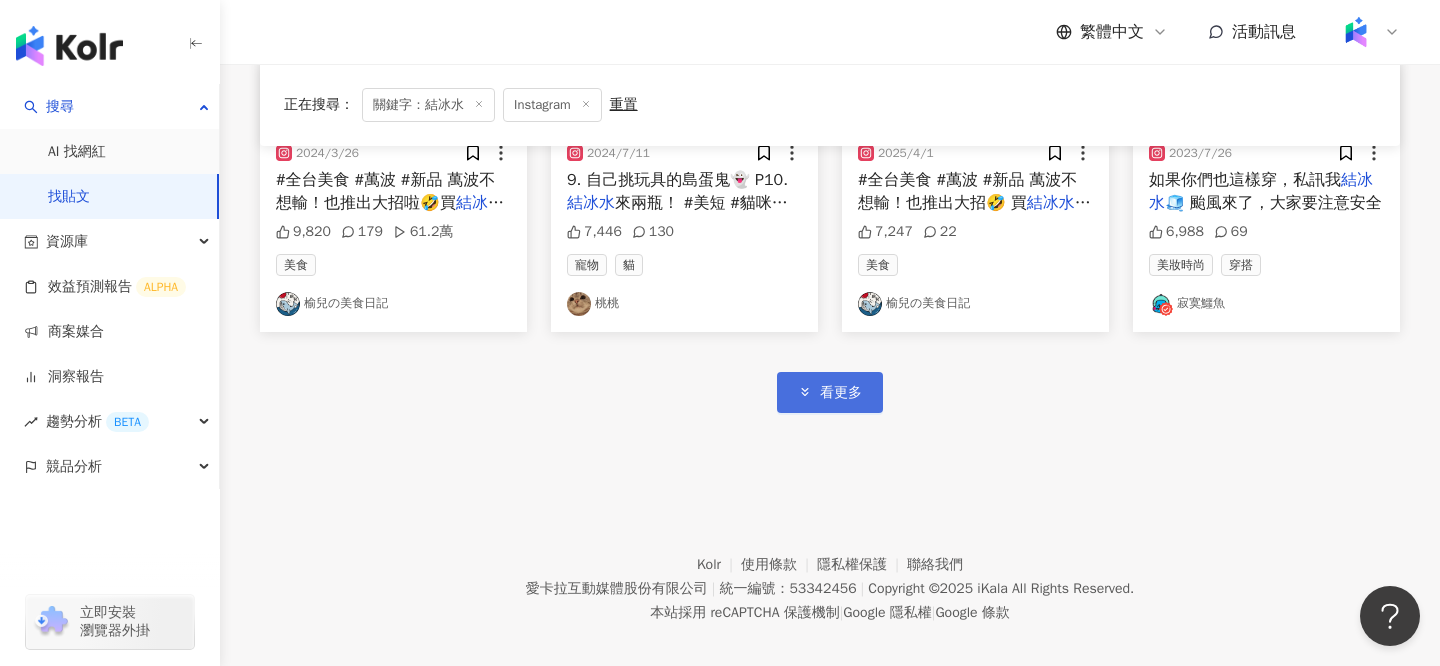 click on "看更多" at bounding box center [841, 393] 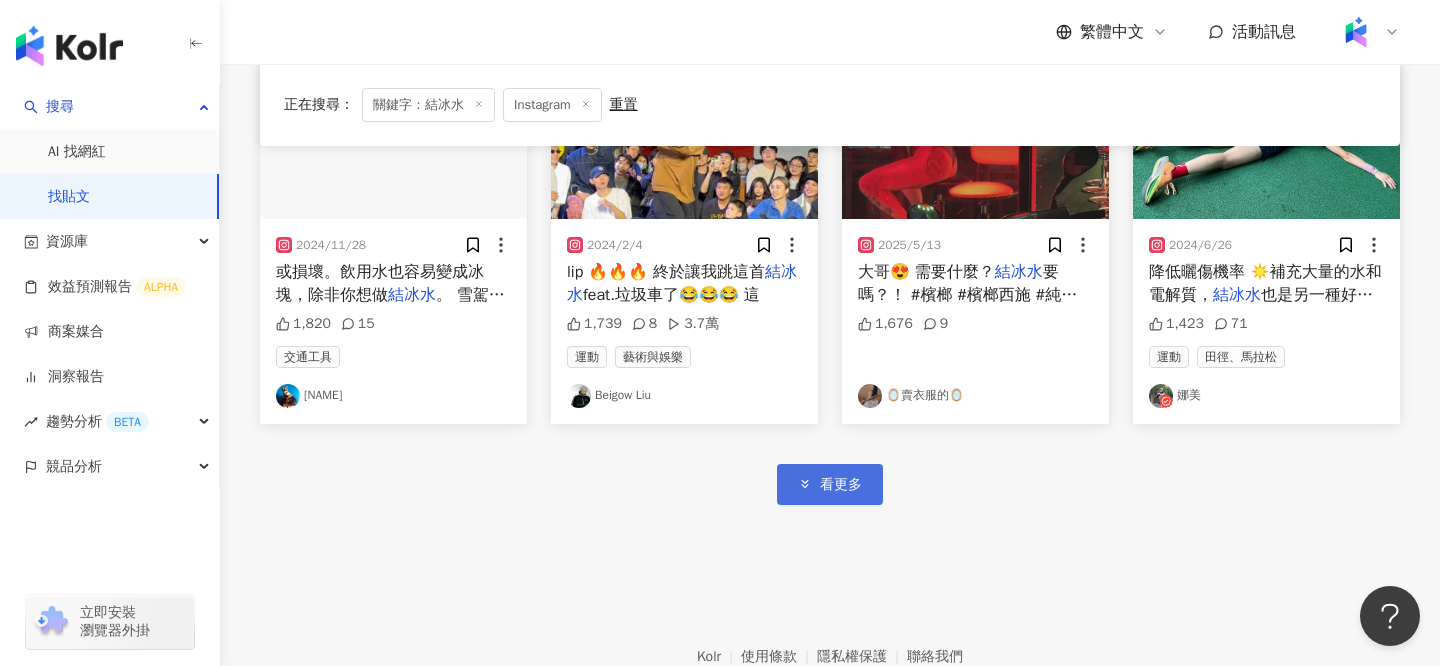 scroll, scrollTop: 2333, scrollLeft: 0, axis: vertical 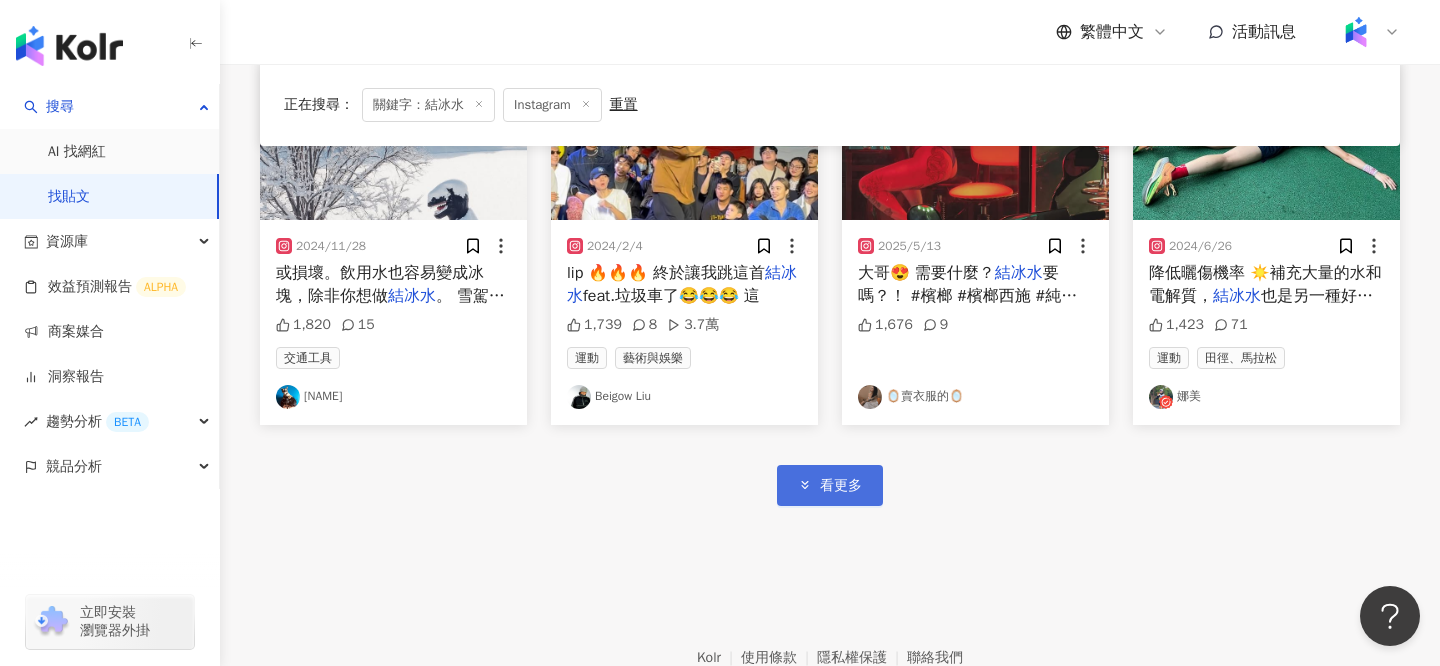 click on "看更多" at bounding box center (841, 486) 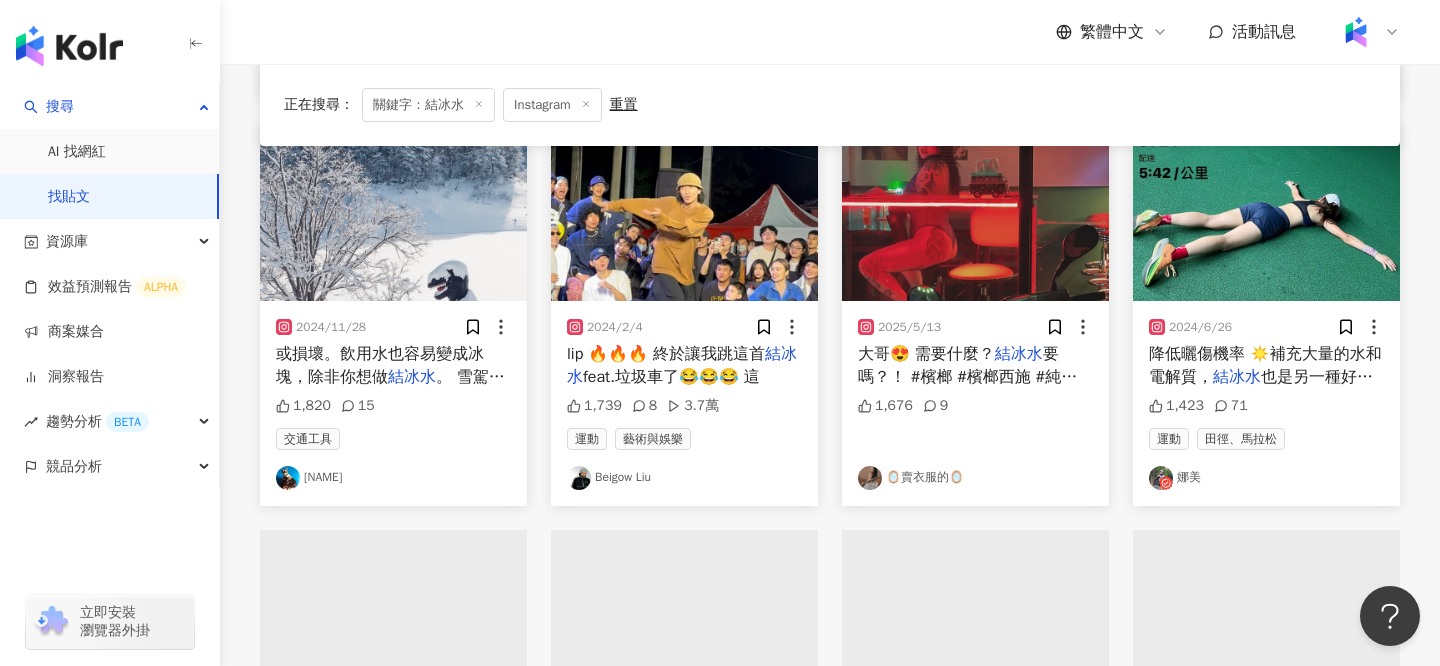 scroll, scrollTop: 2240, scrollLeft: 0, axis: vertical 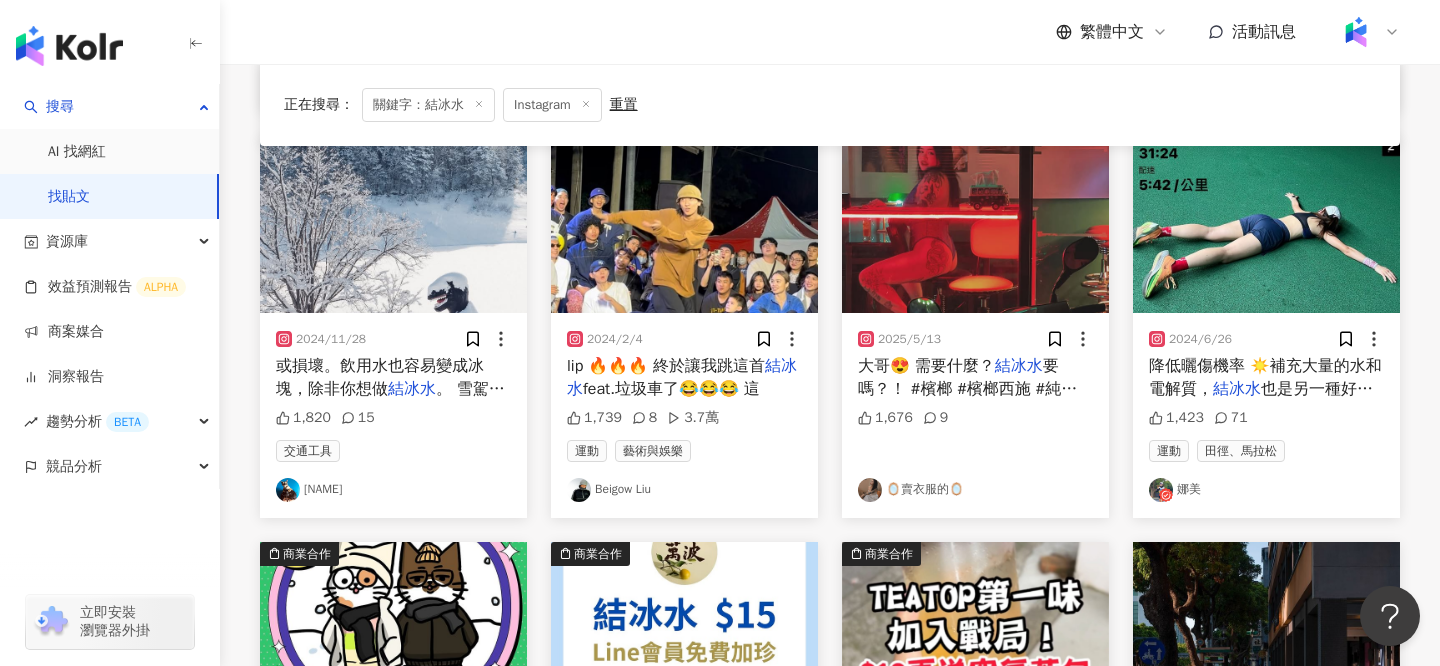 click at bounding box center [684, 224] 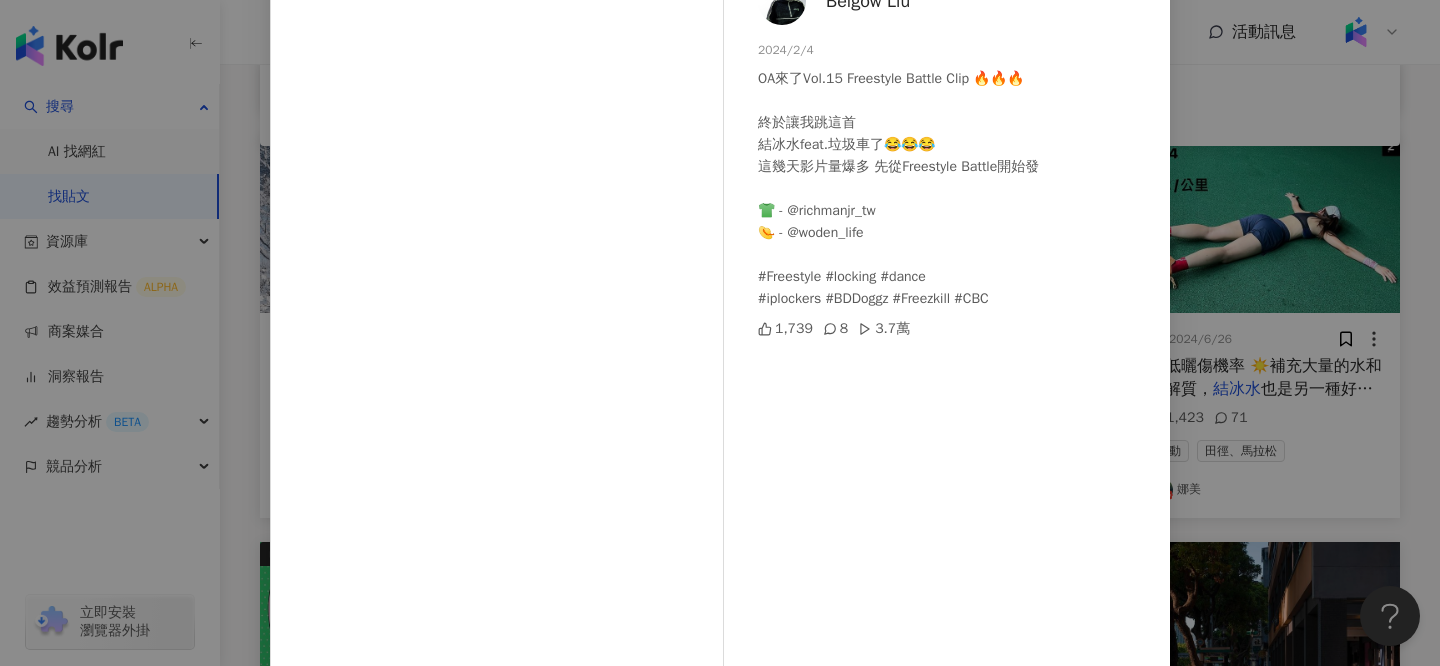 scroll, scrollTop: 231, scrollLeft: 0, axis: vertical 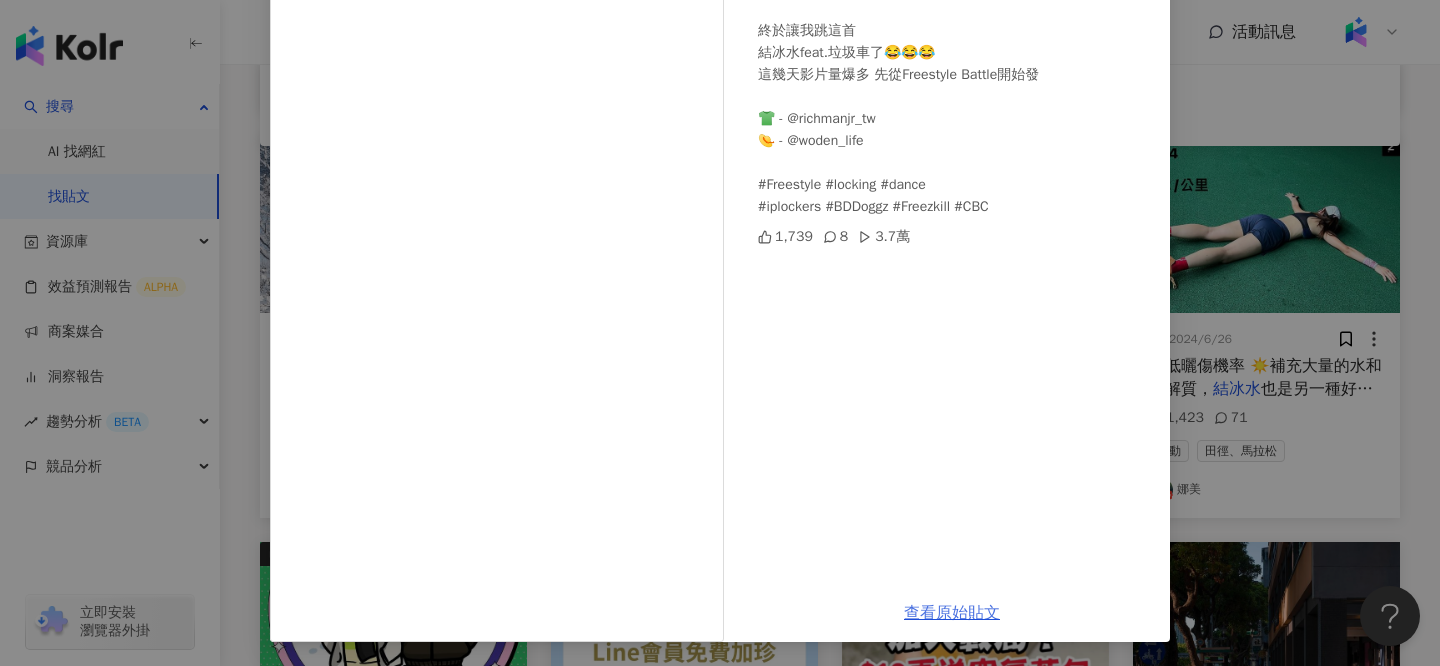 click on "查看原始貼文" at bounding box center (952, 613) 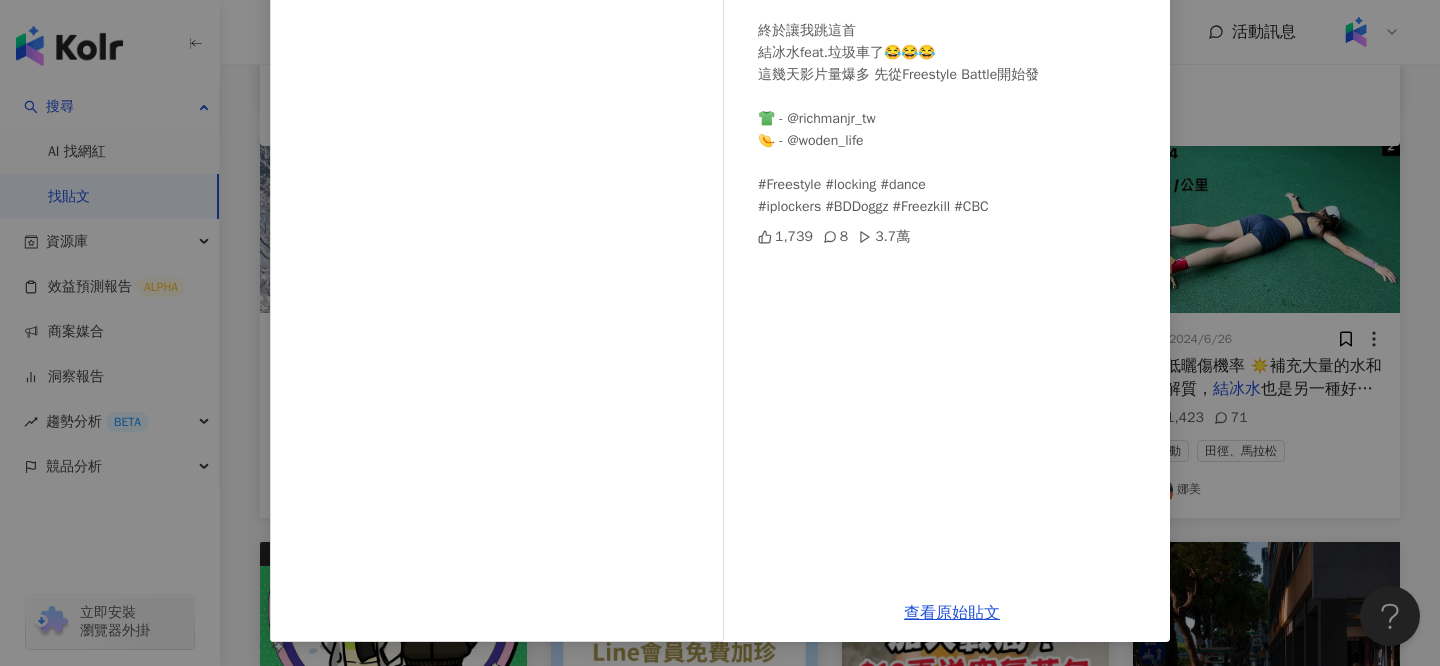 click on "Beigow Liu 2024/2/4 OA來了Vol.15 Freestyle Battle Clip 🔥🔥🔥
終於讓我跳這首
結冰水feat.垃圾車了😂😂😂
這幾天影片量爆多 先從Freestyle Battle開始發
👕 - @richmanjr_tw
👒 - @woden_life
#Freestyle #locking #dance
#iplockers #BDDoggz #Freezkill #CBC 1,739 8 3.7萬 查看原始貼文" at bounding box center [720, 333] 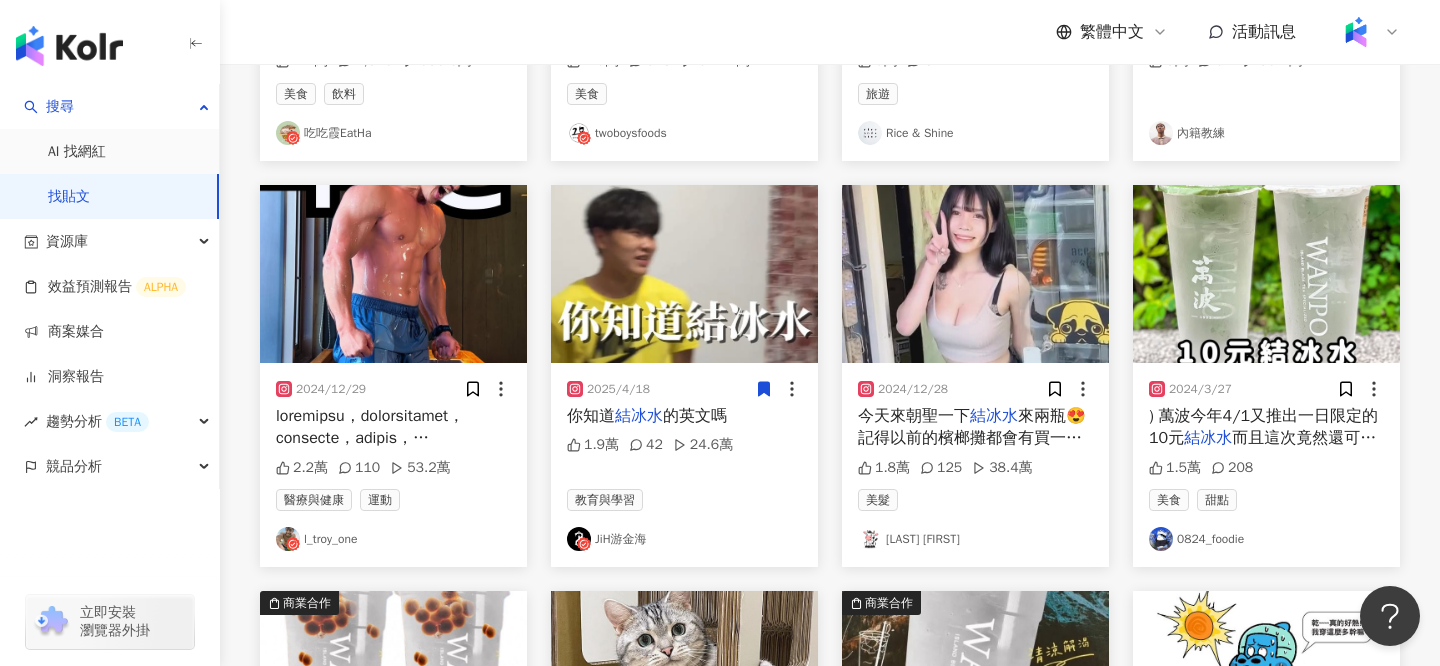 scroll, scrollTop: 0, scrollLeft: 0, axis: both 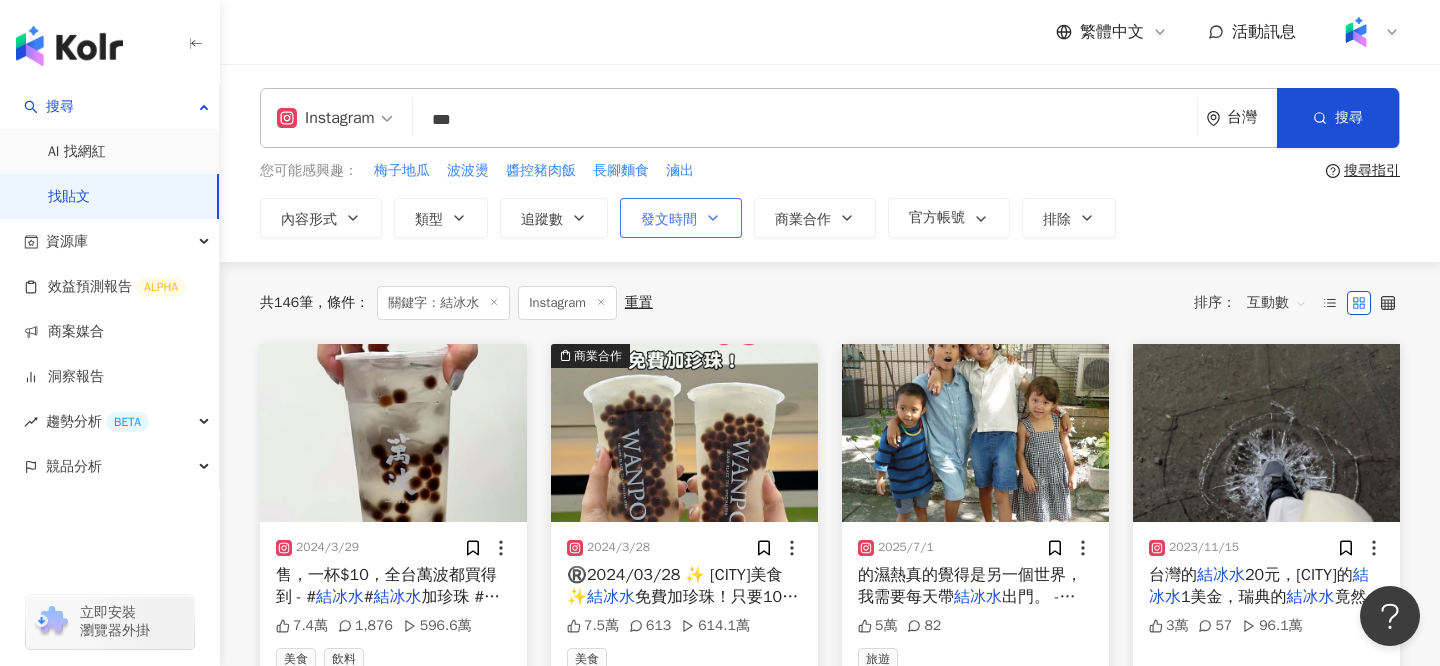 click 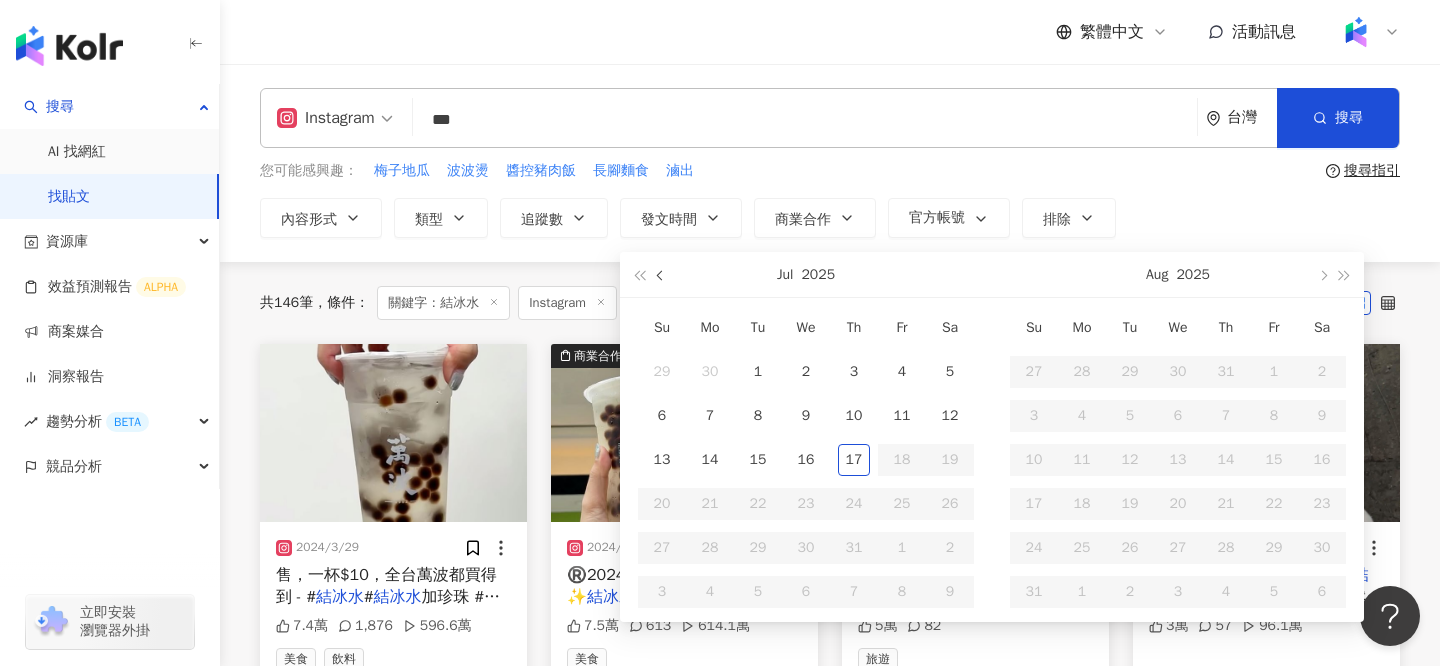 click at bounding box center [662, 276] 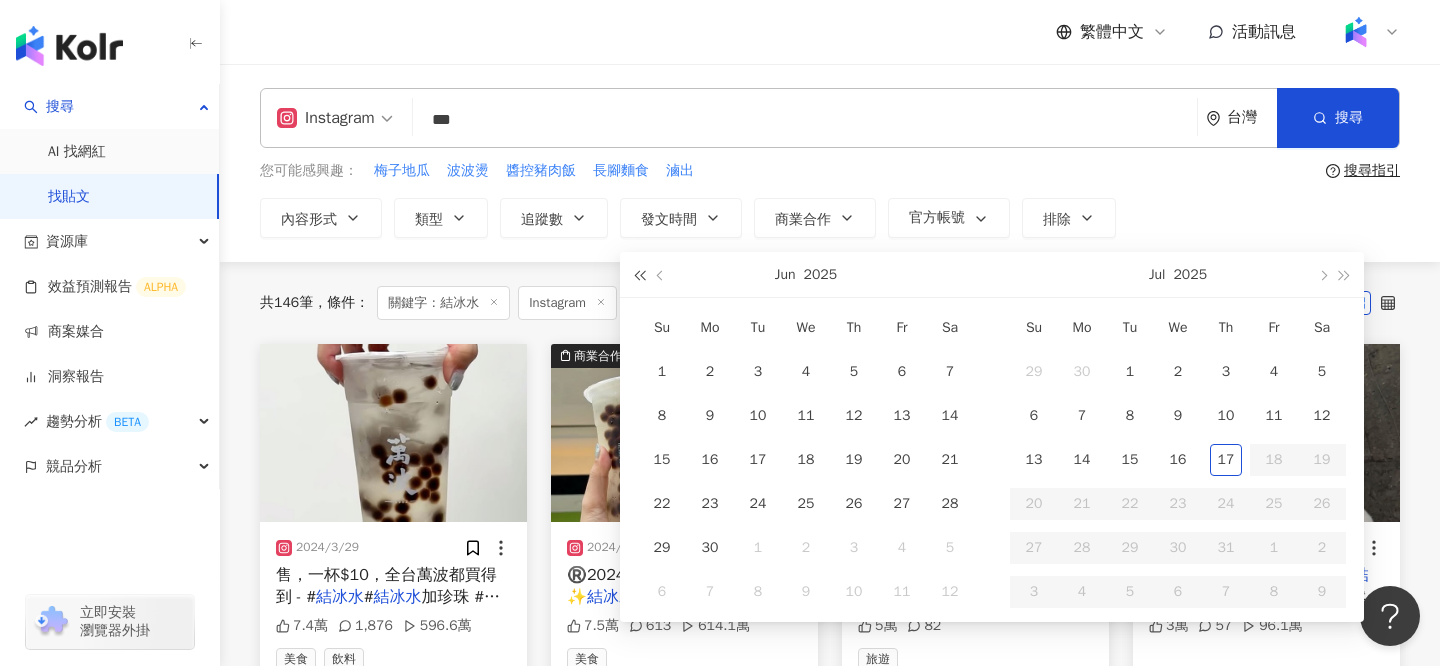 click at bounding box center [639, 276] 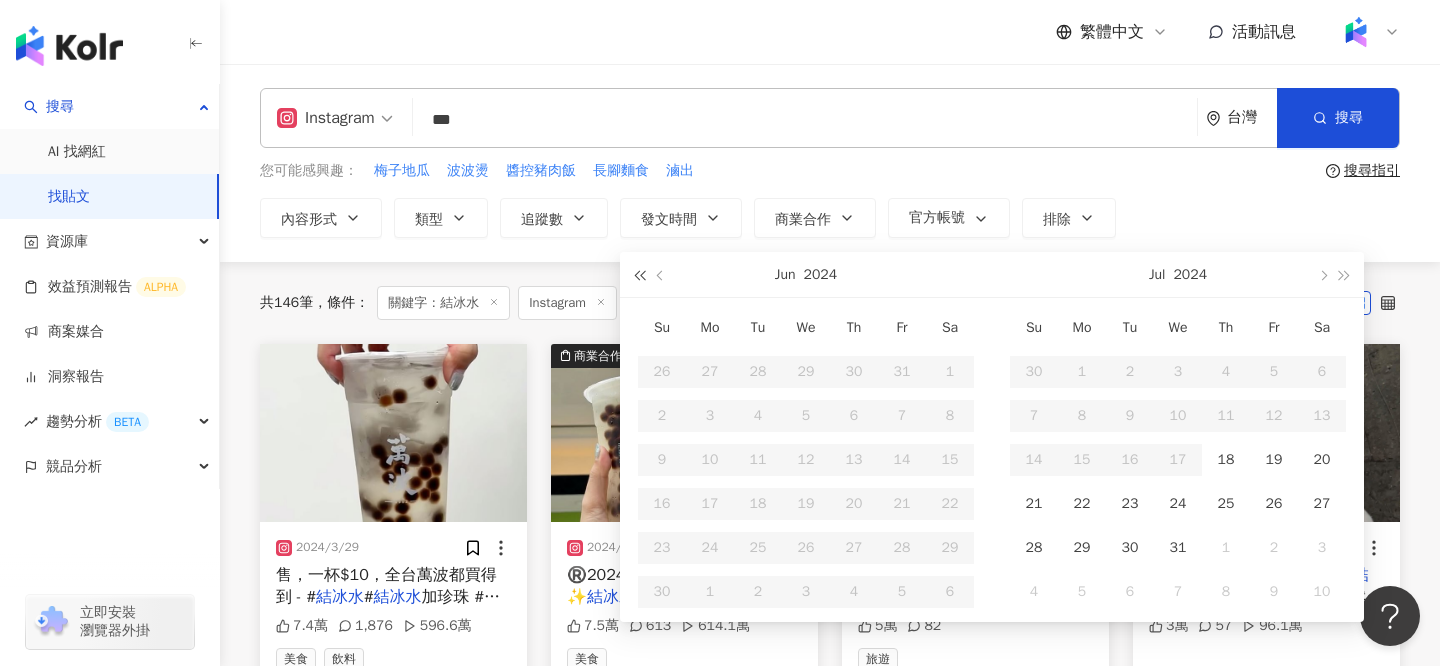 click at bounding box center (639, 276) 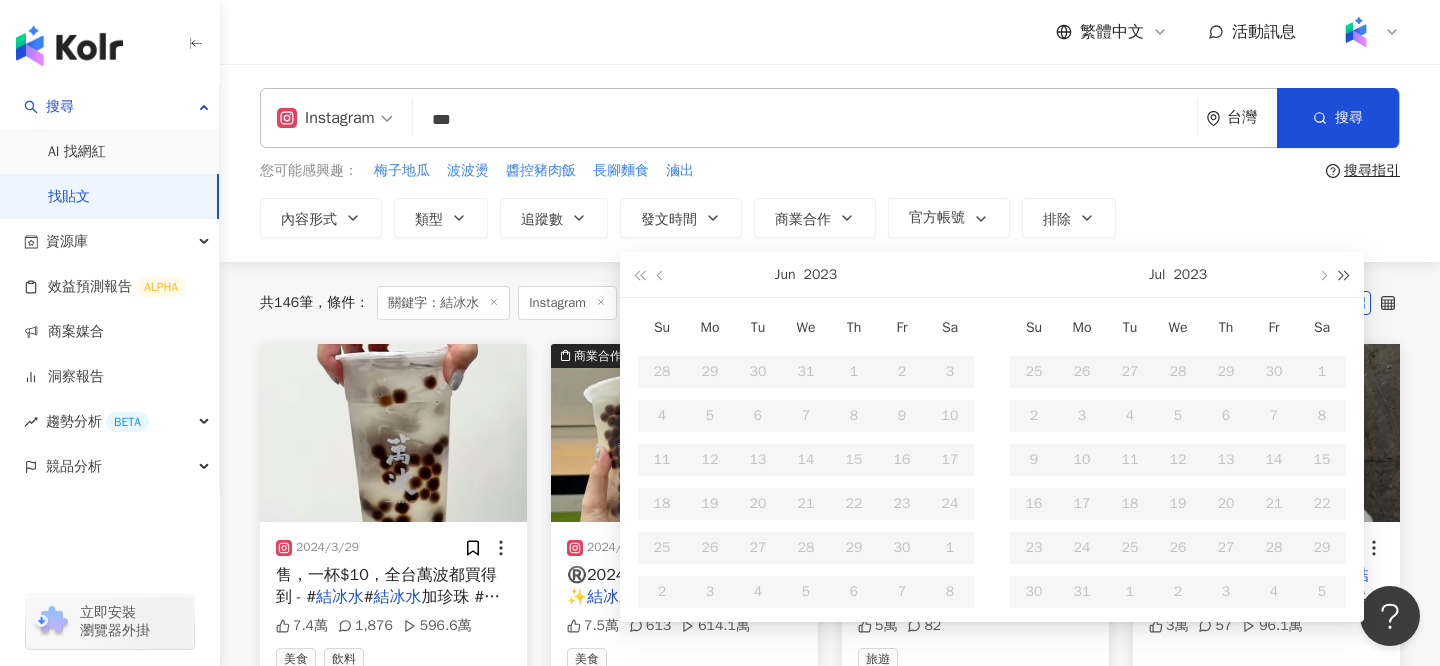 click at bounding box center (1345, 276) 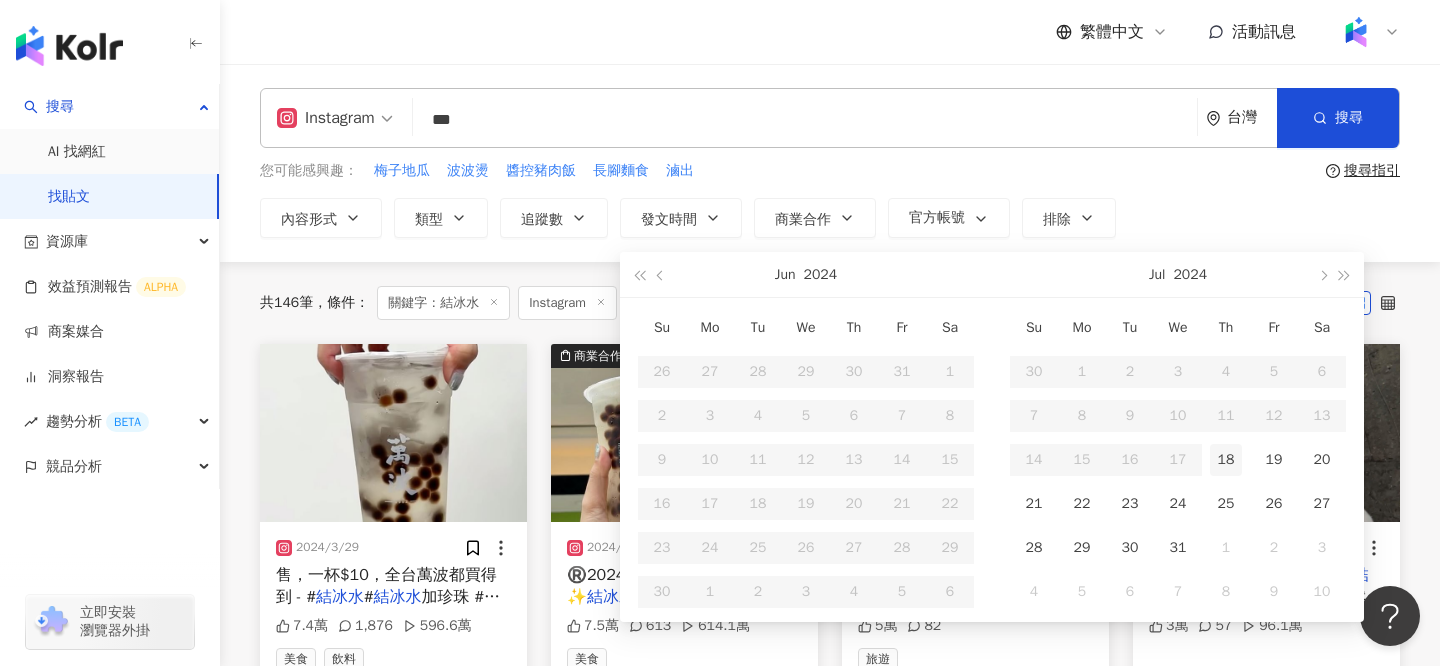 type on "**********" 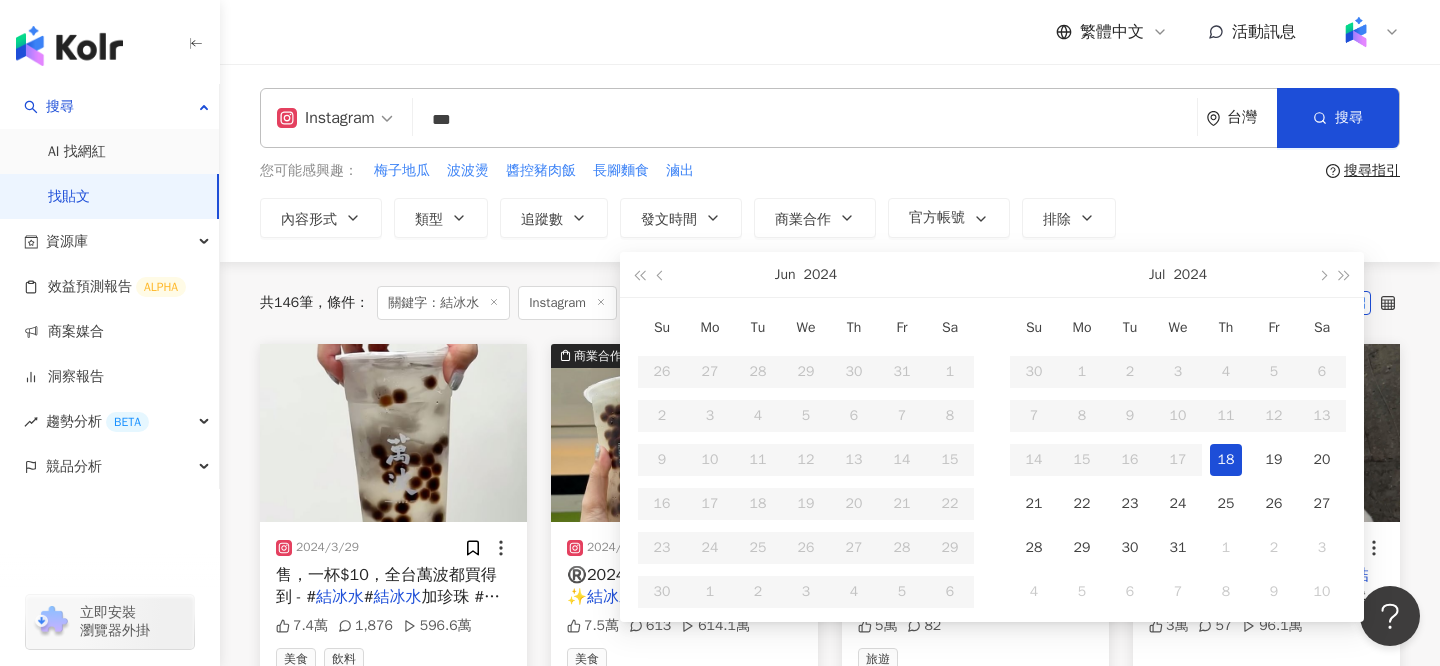 click on "18" at bounding box center [1226, 460] 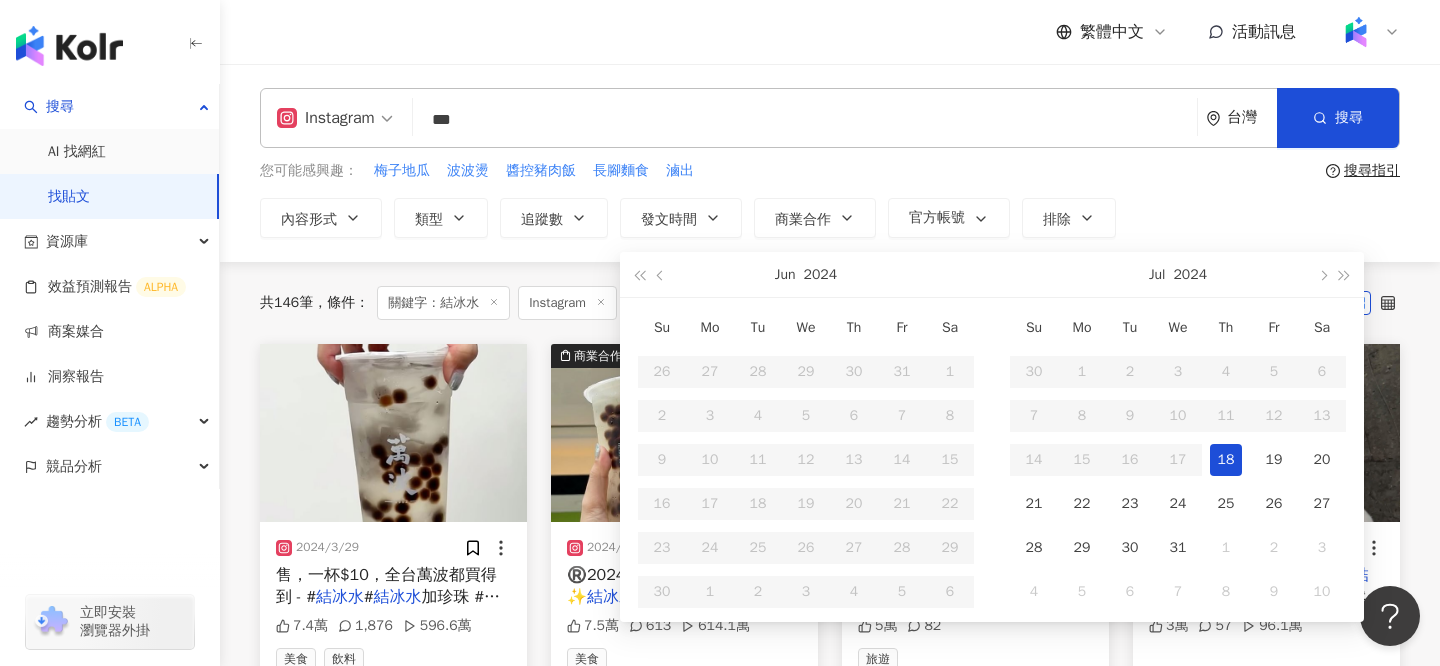 type on "**********" 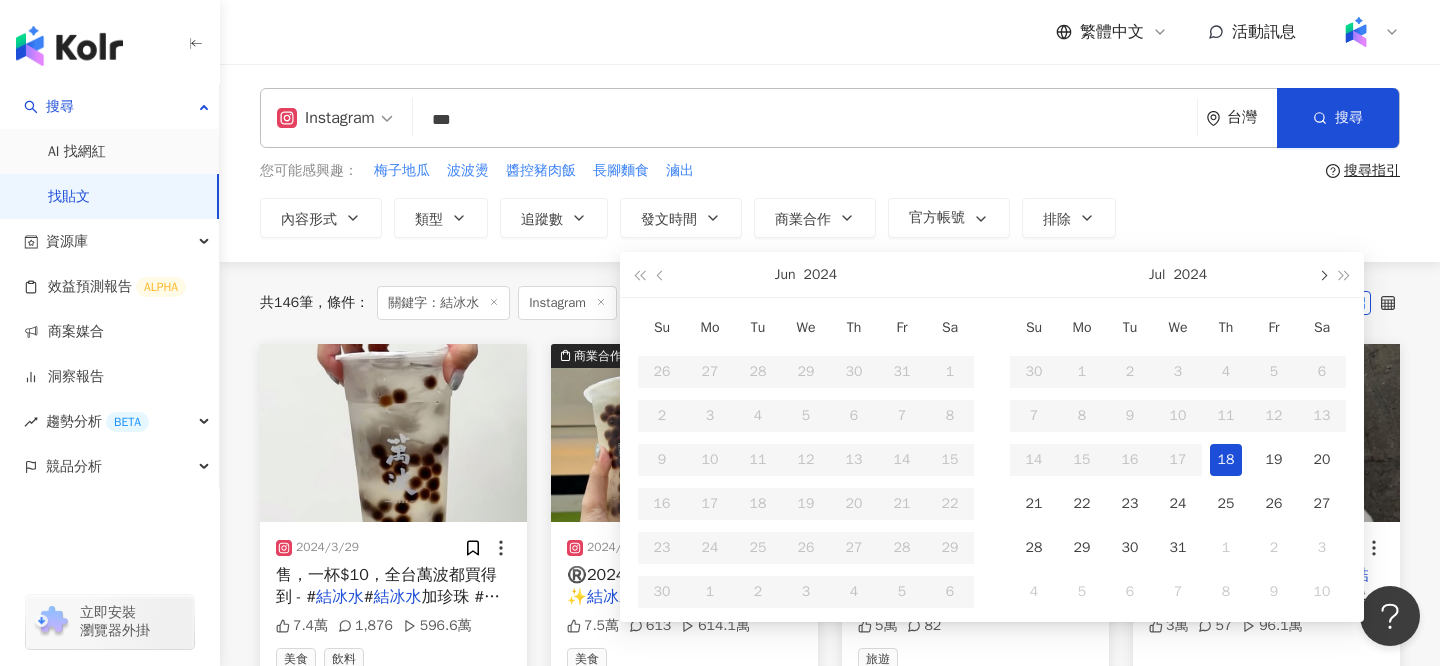click at bounding box center [1322, 274] 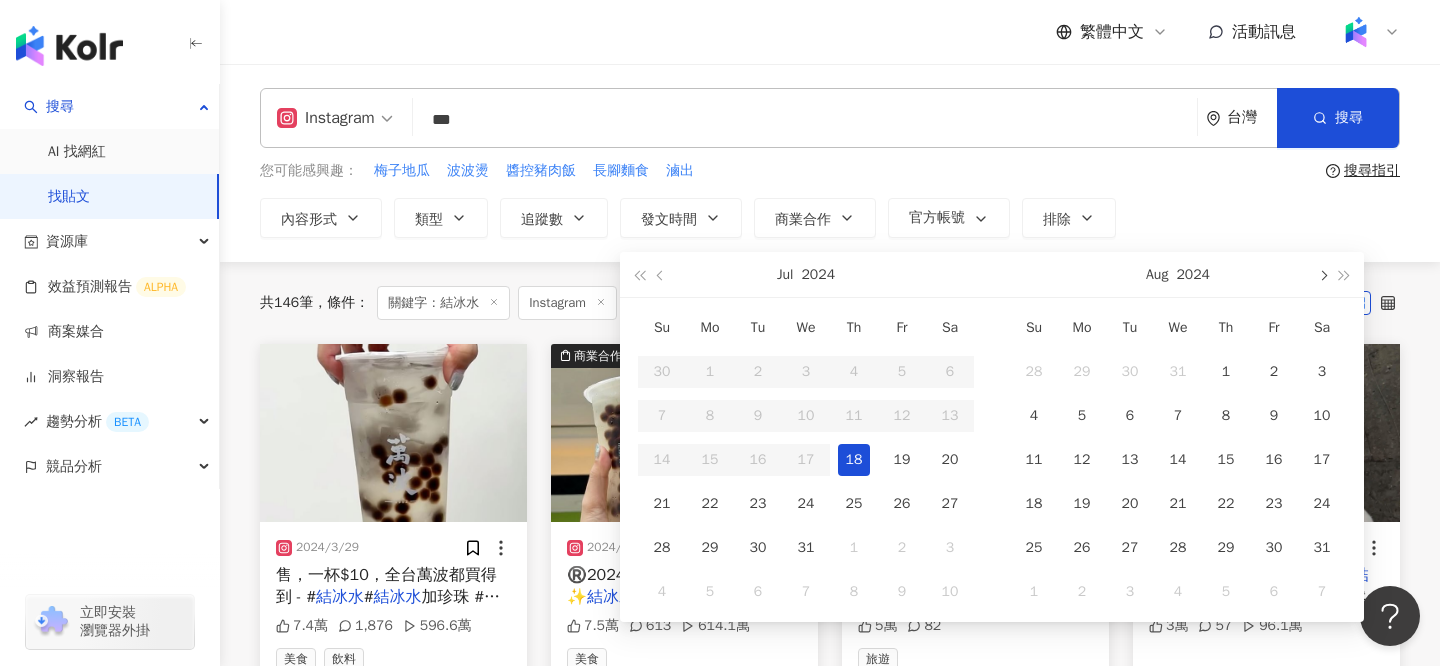 click at bounding box center [1322, 274] 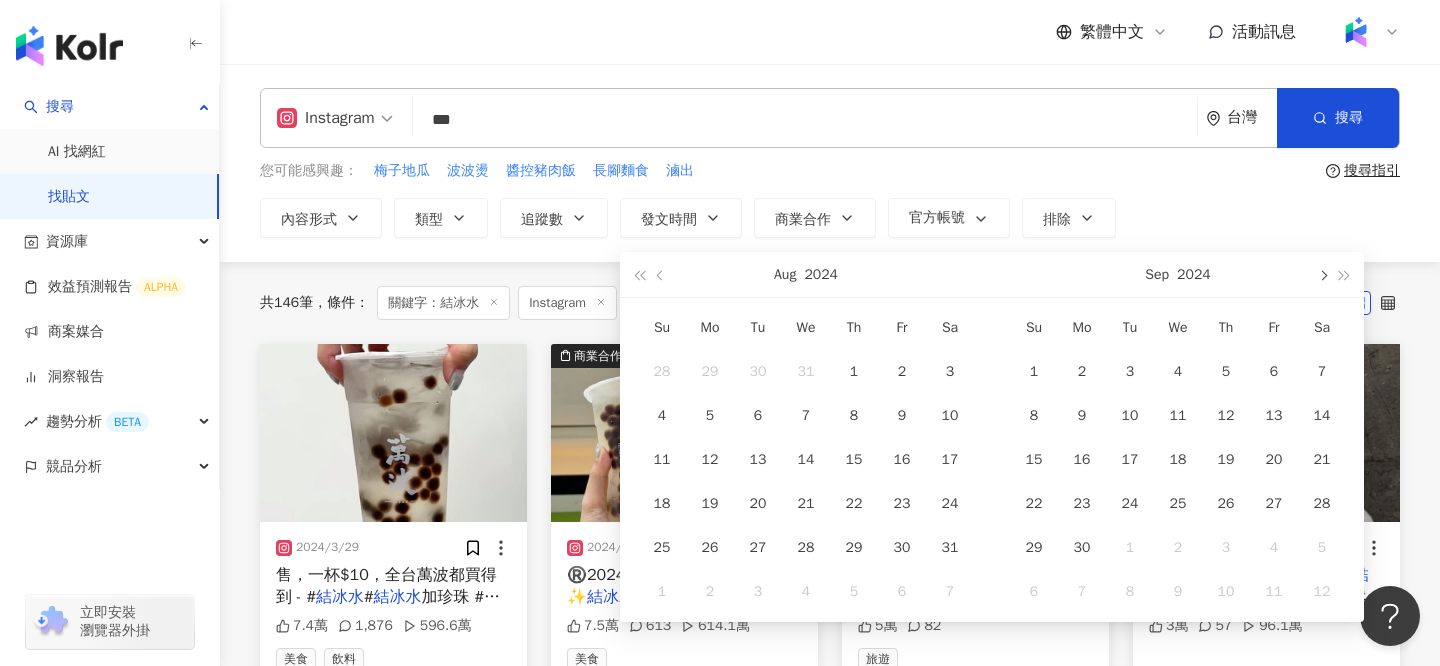 click at bounding box center (1322, 274) 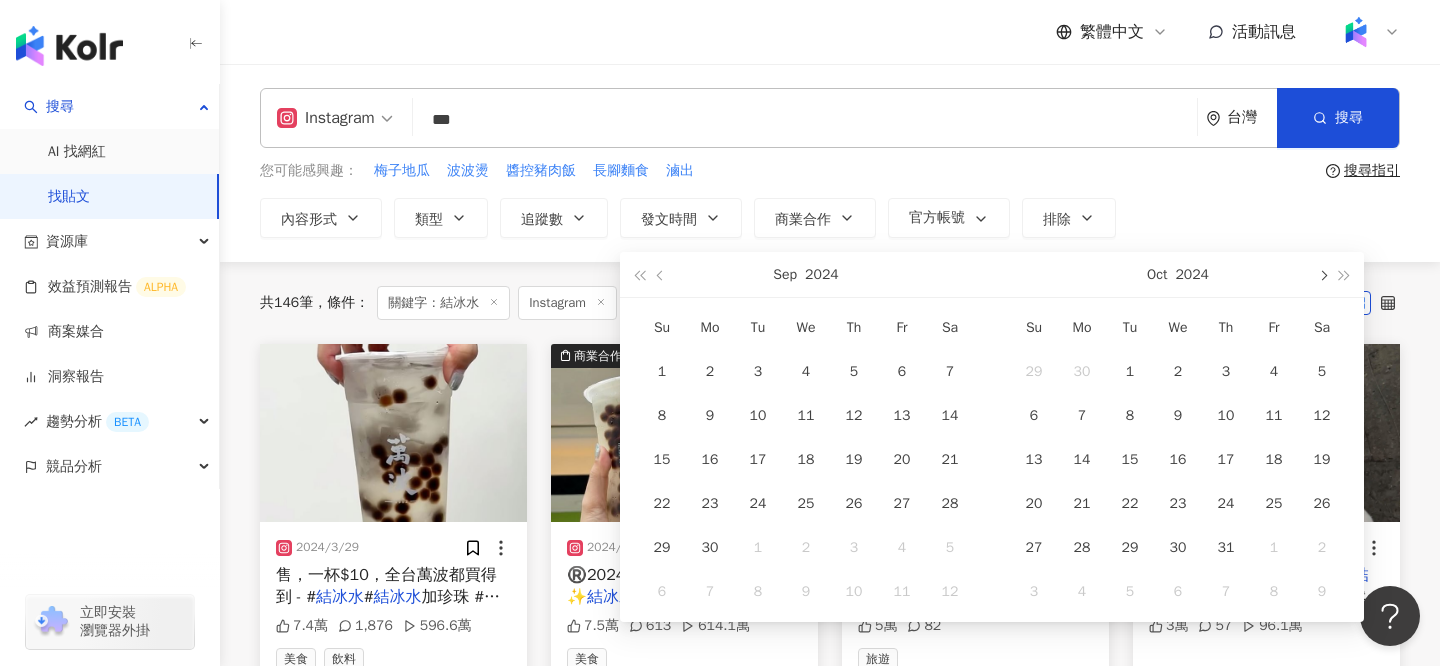 click at bounding box center [1322, 274] 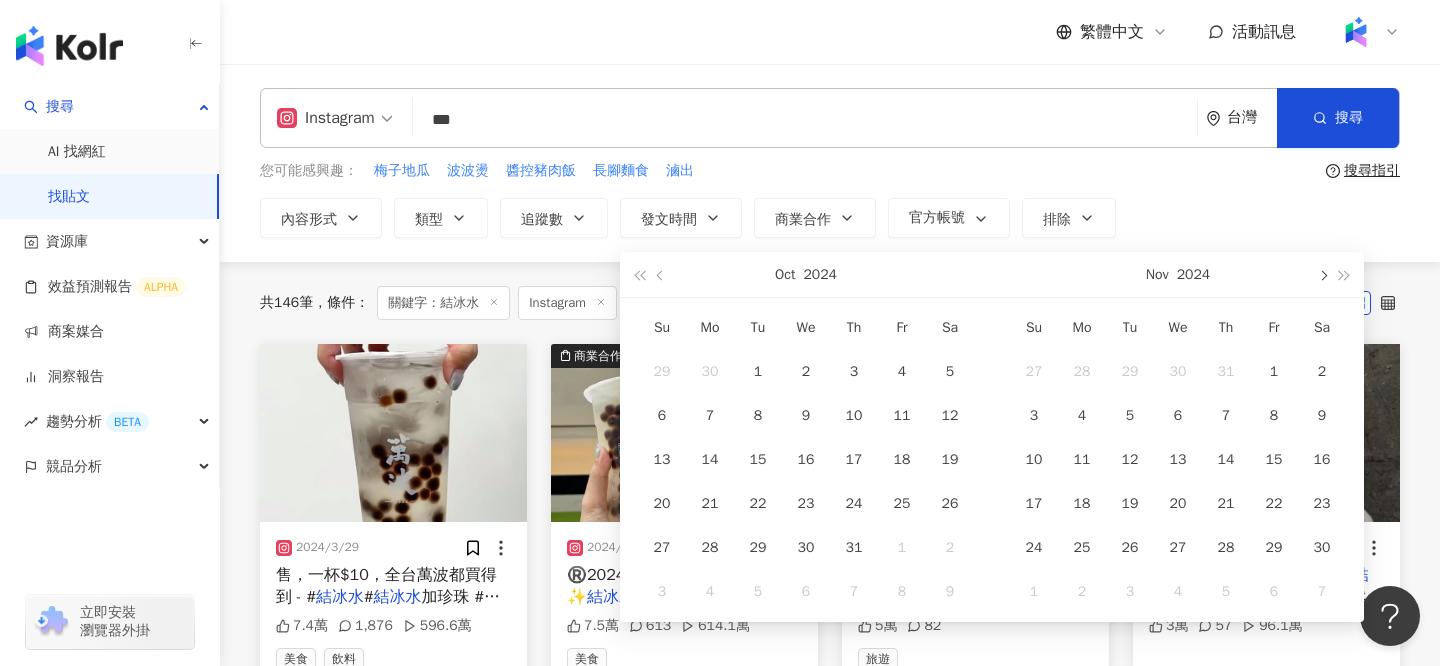 click at bounding box center [1322, 274] 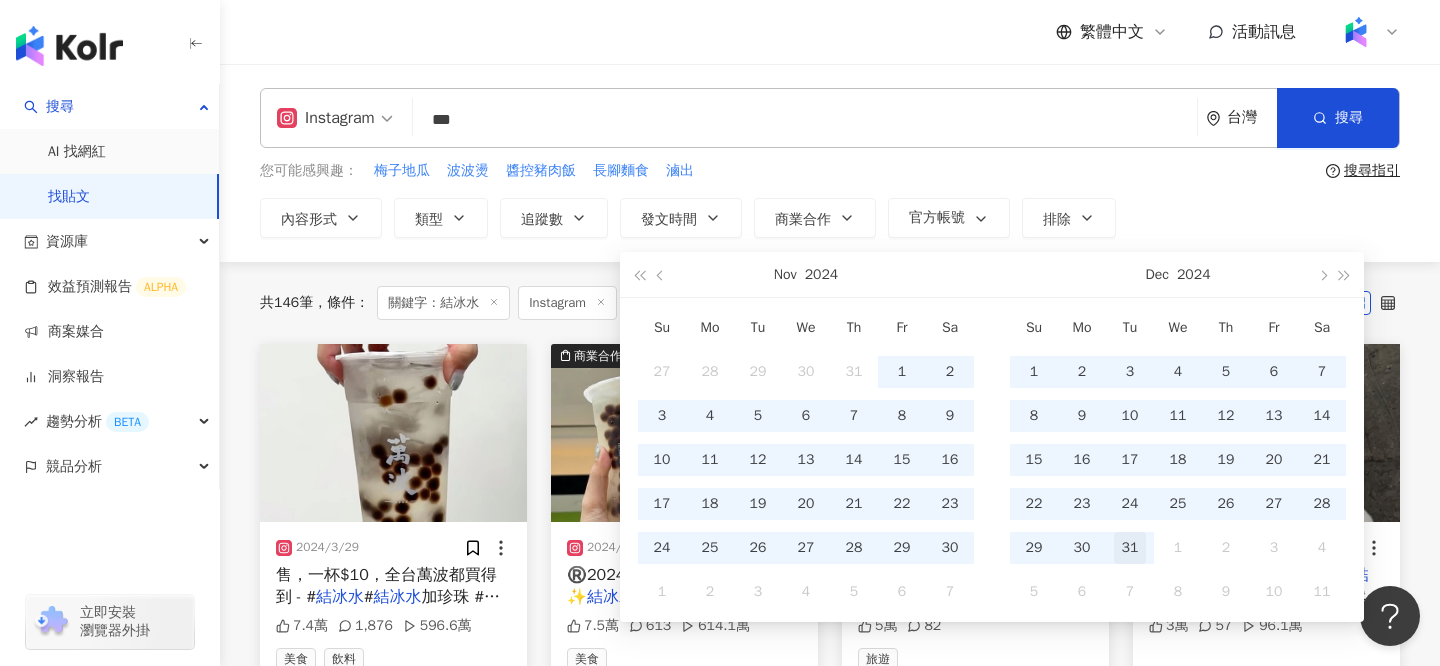click on "31" at bounding box center [1130, 548] 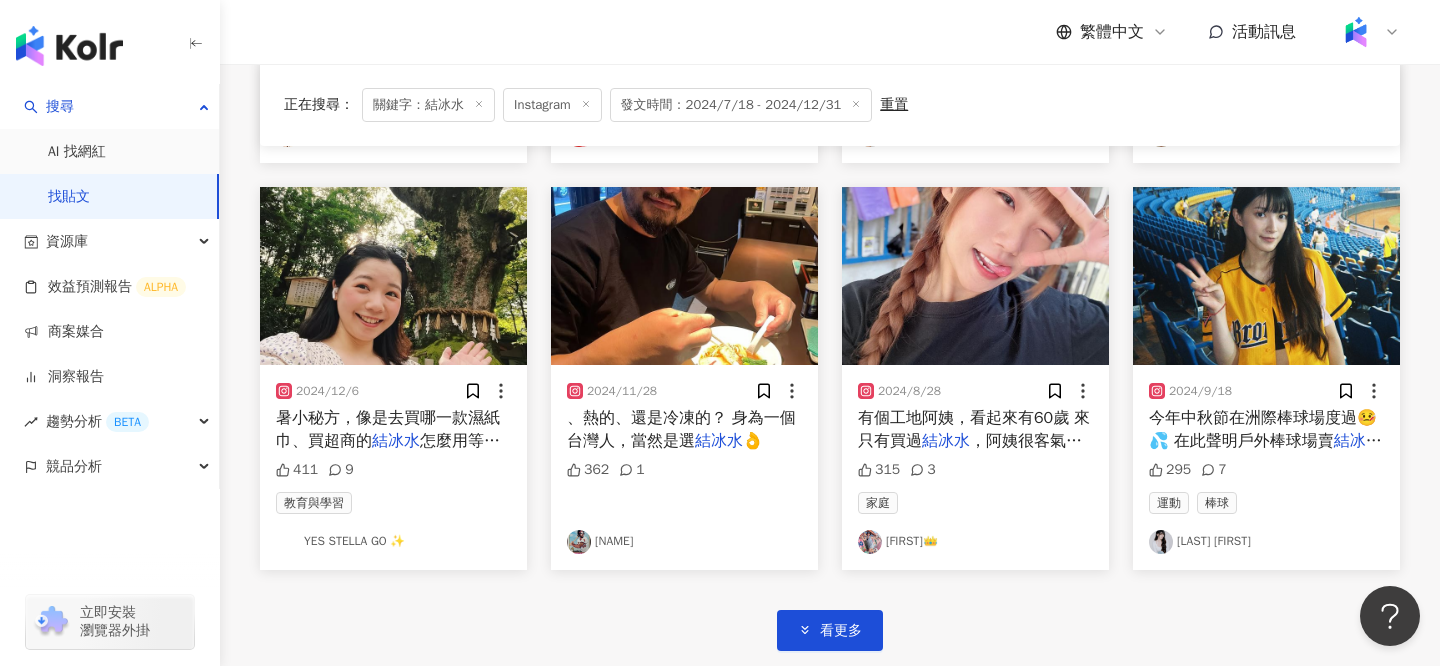 scroll, scrollTop: 992, scrollLeft: 0, axis: vertical 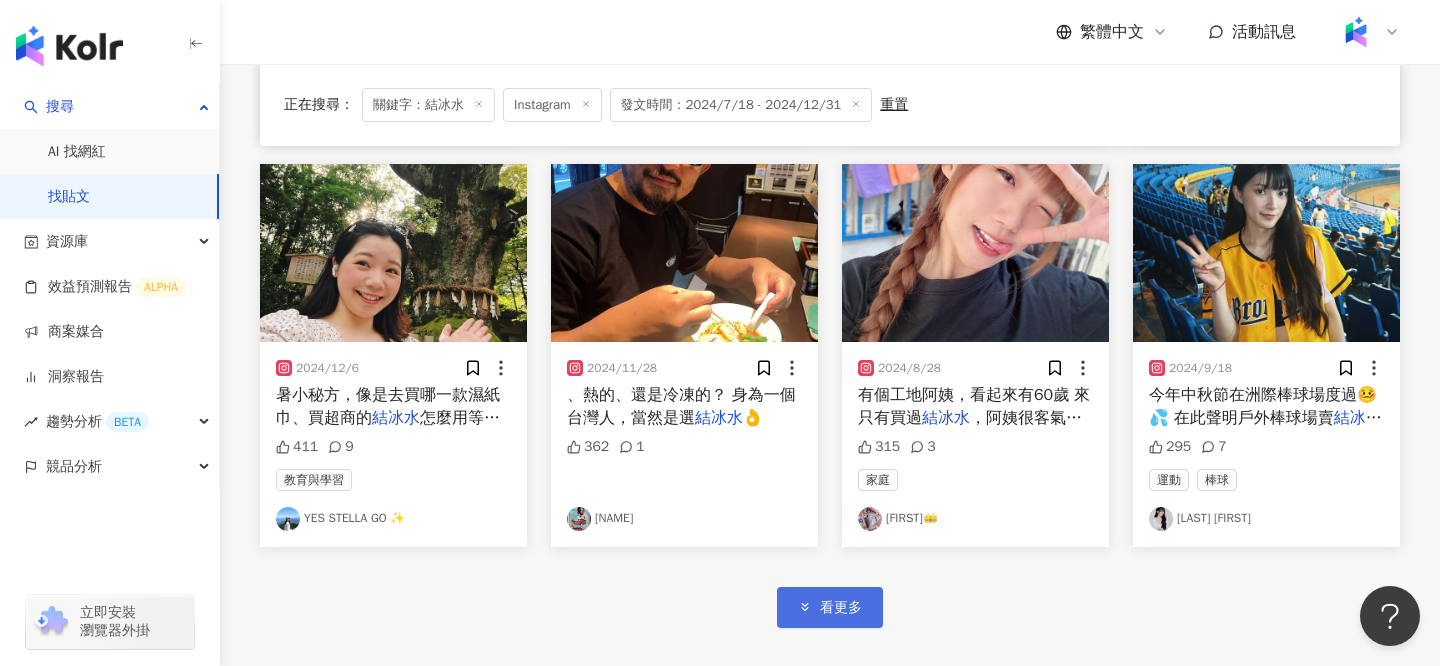 click on "看更多" at bounding box center (841, 608) 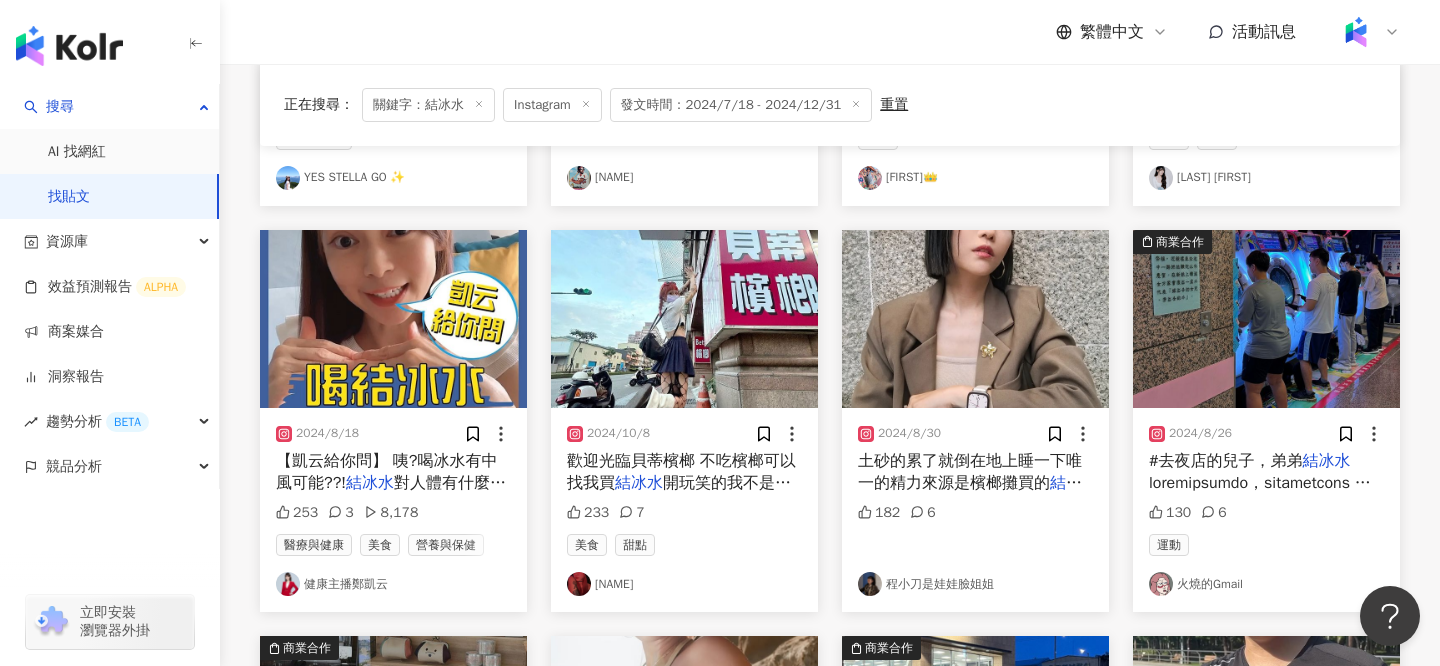 scroll, scrollTop: 1346, scrollLeft: 0, axis: vertical 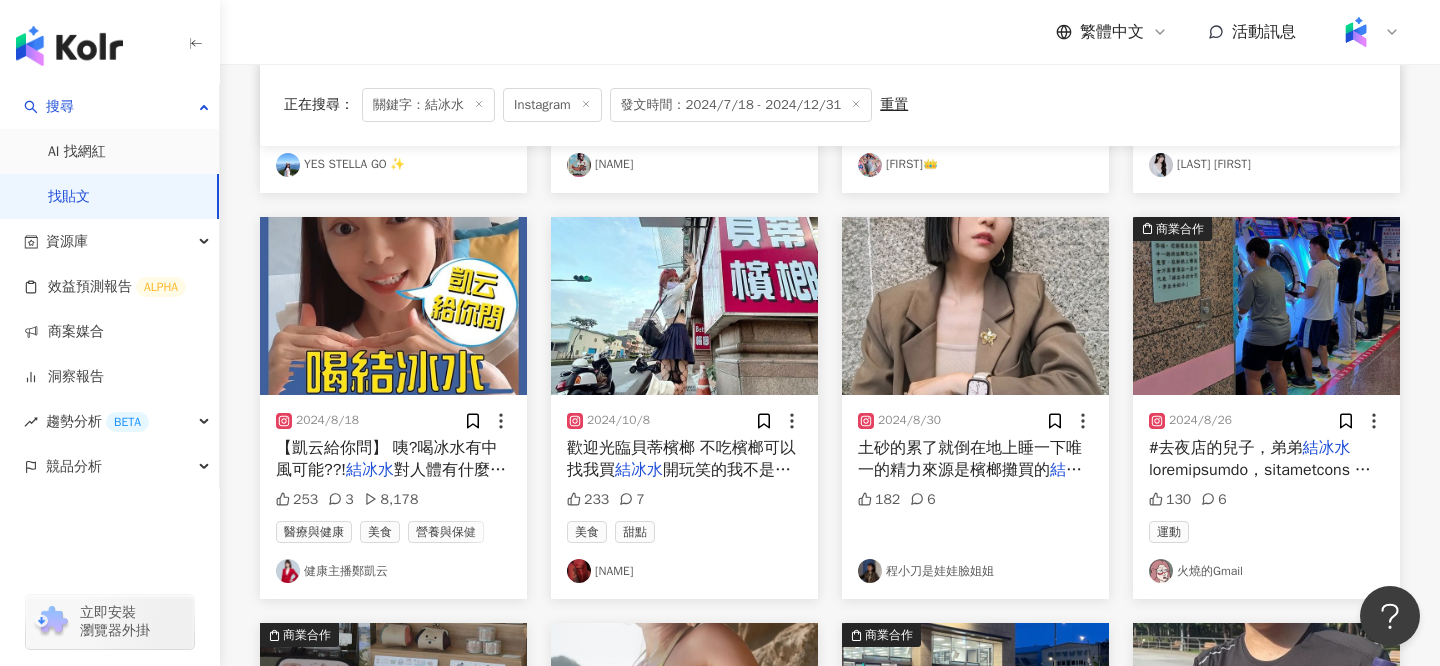 click at bounding box center [1266, 306] 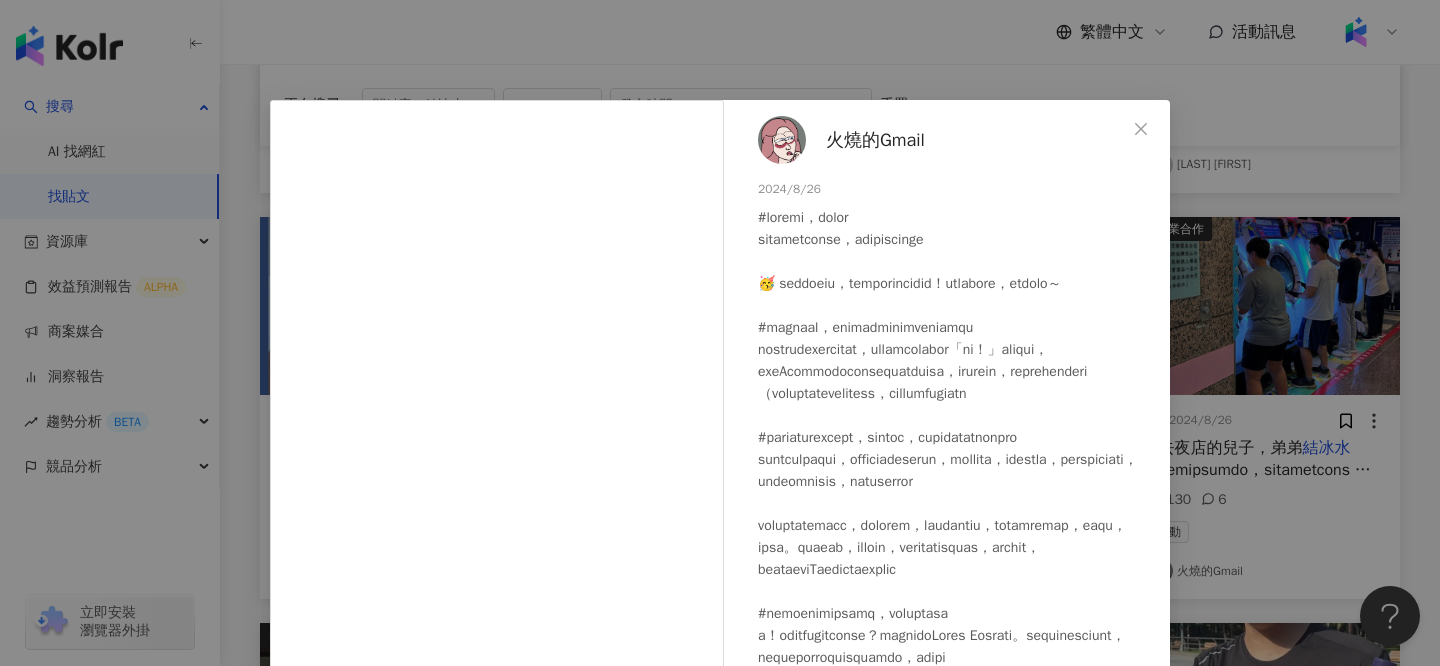 click on "火燒的Gmail 2024/8/26 130 6 查看原始貼文" at bounding box center (720, 333) 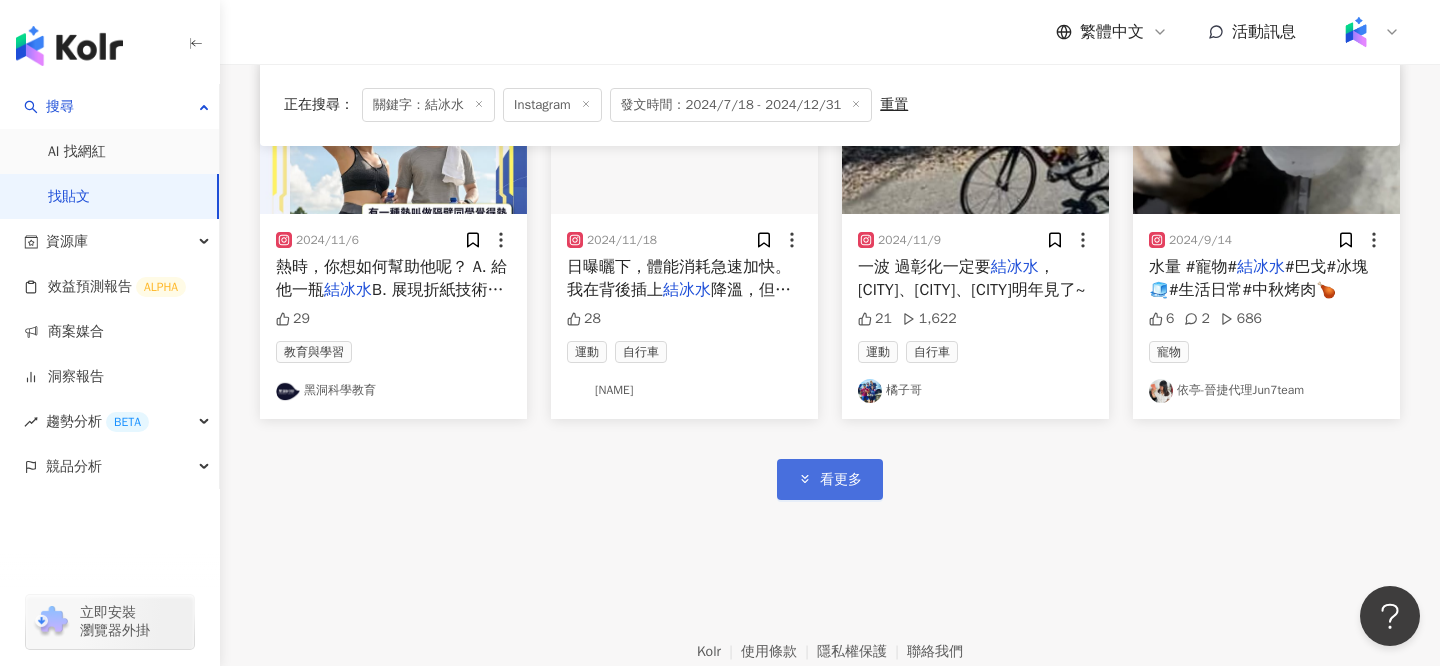 scroll, scrollTop: 2374, scrollLeft: 0, axis: vertical 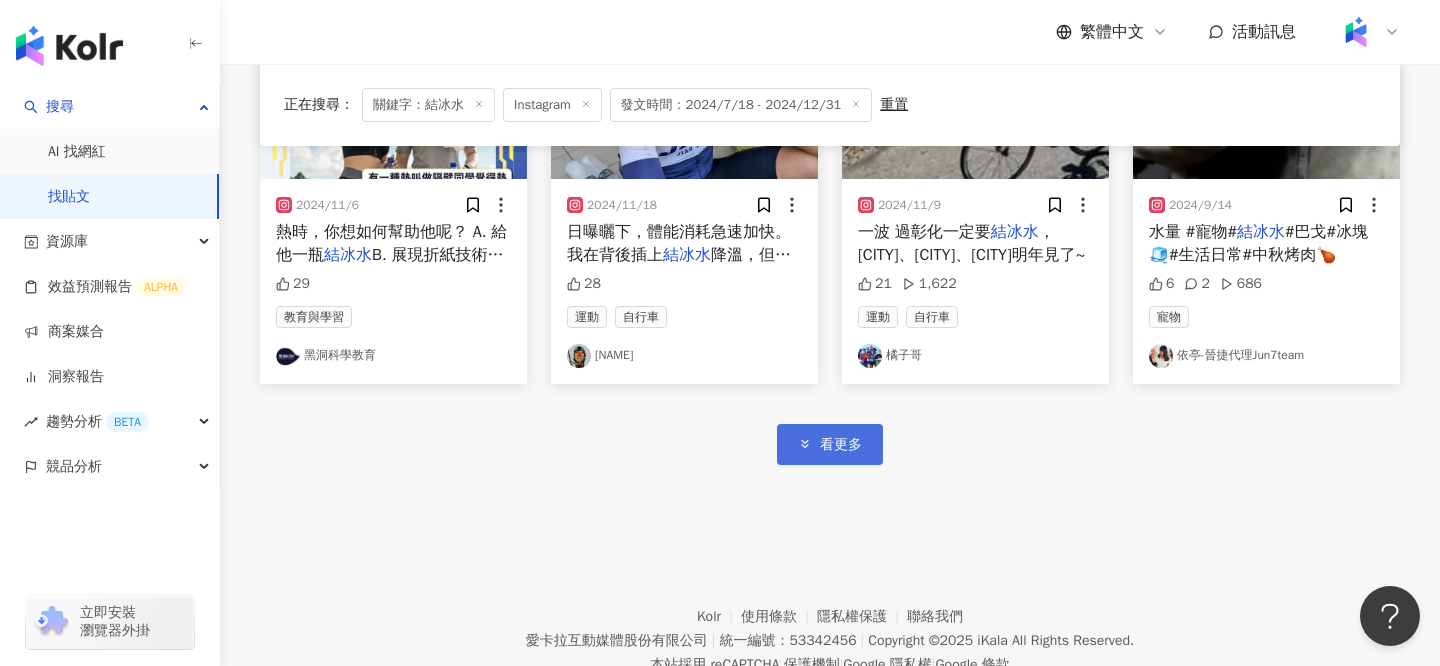click on "看更多" at bounding box center [830, 444] 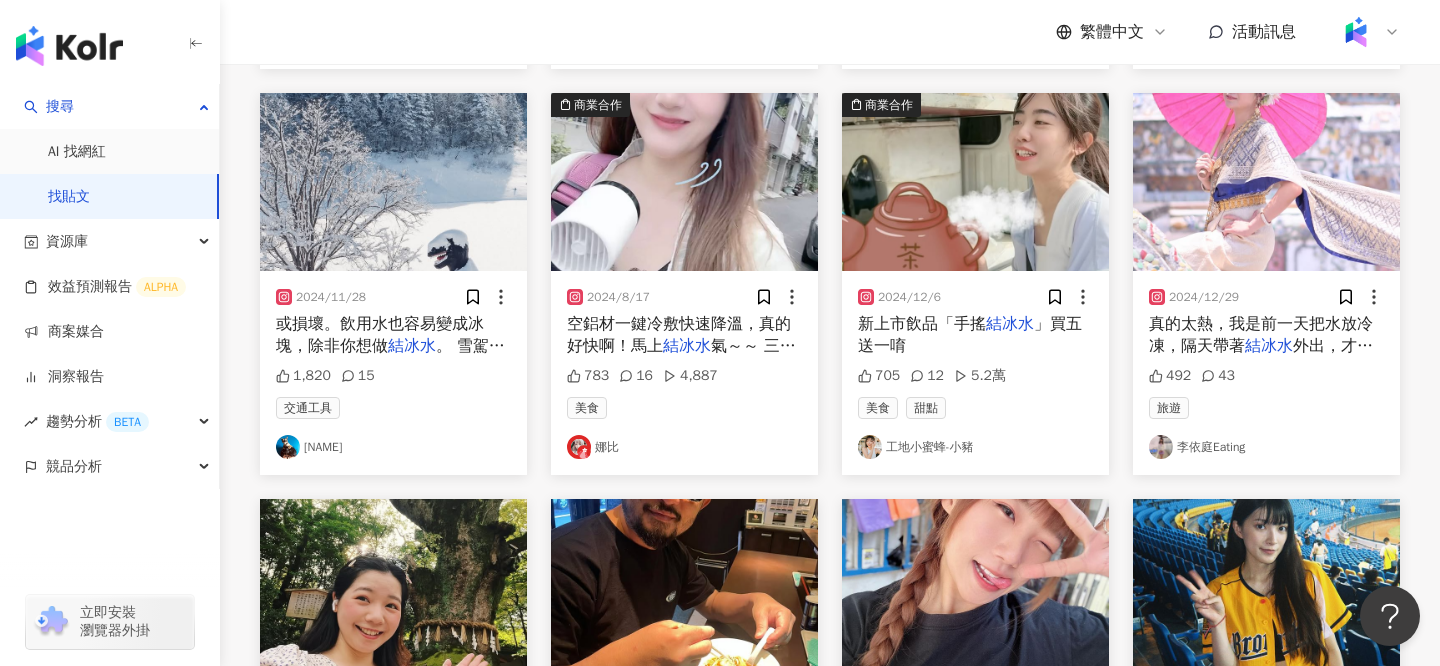 scroll, scrollTop: 0, scrollLeft: 0, axis: both 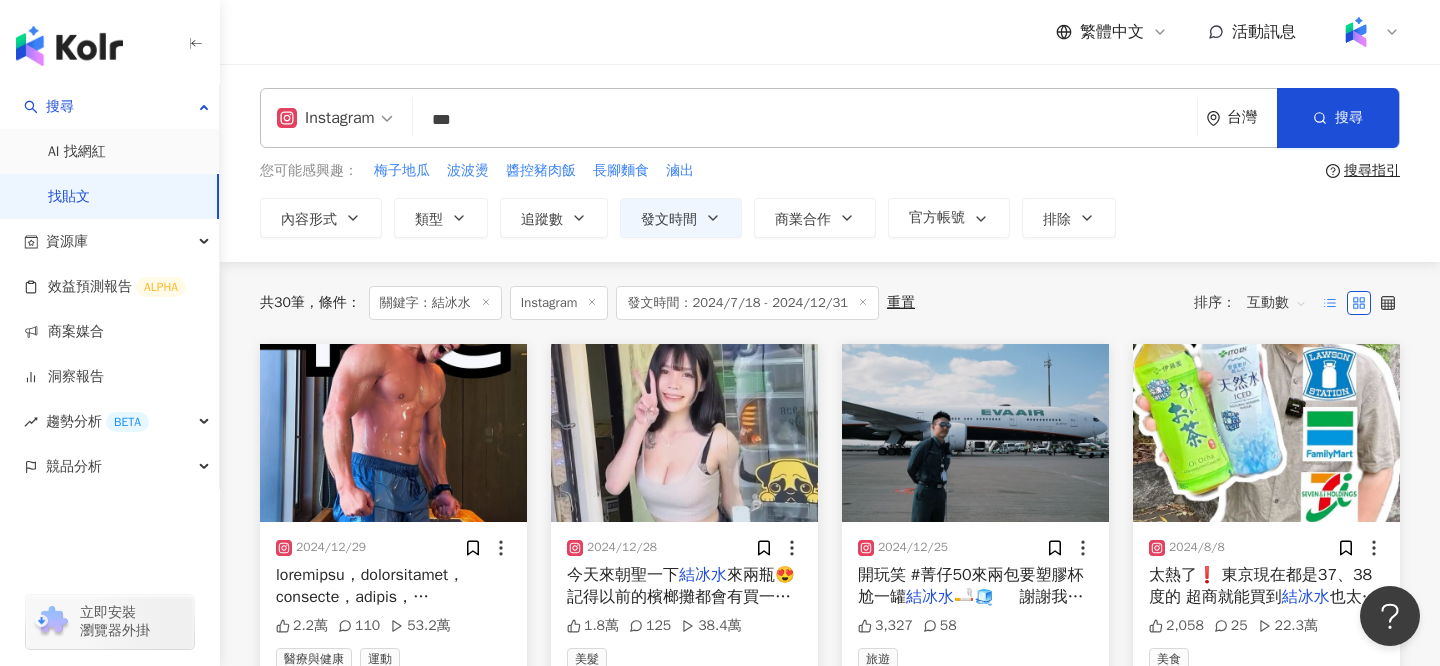 click 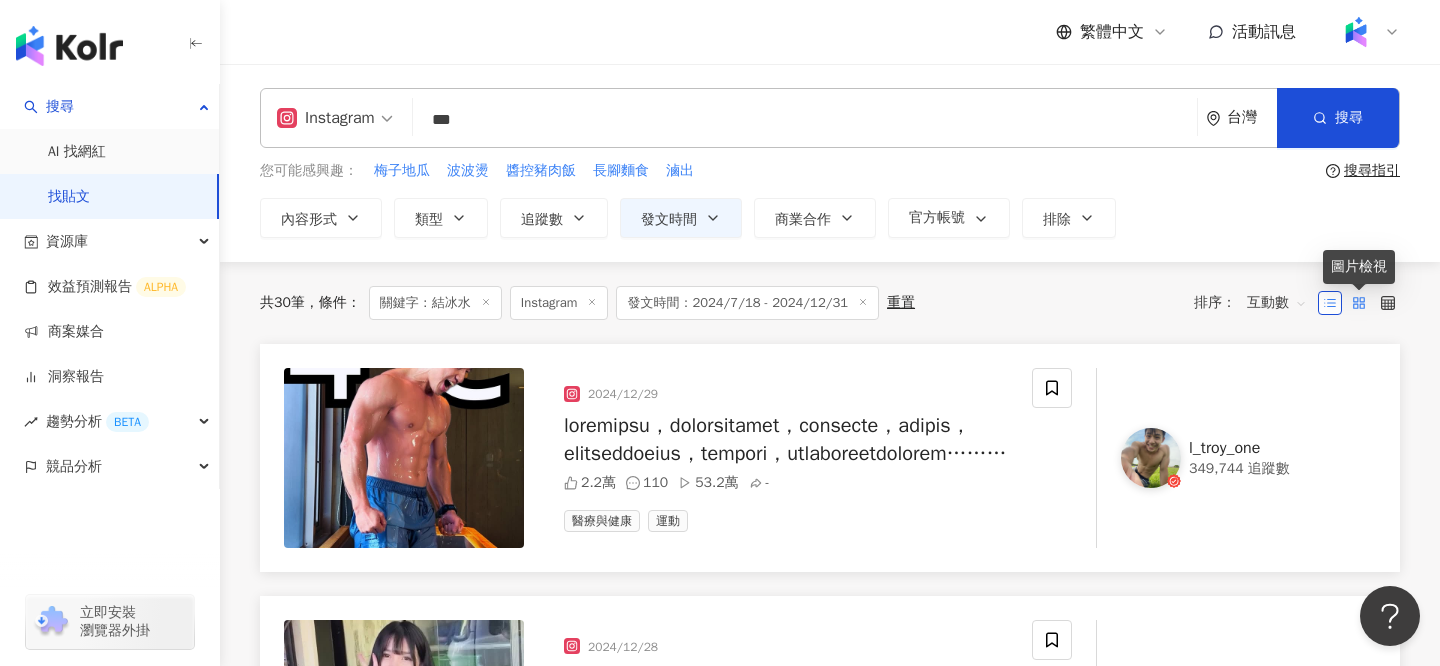 click 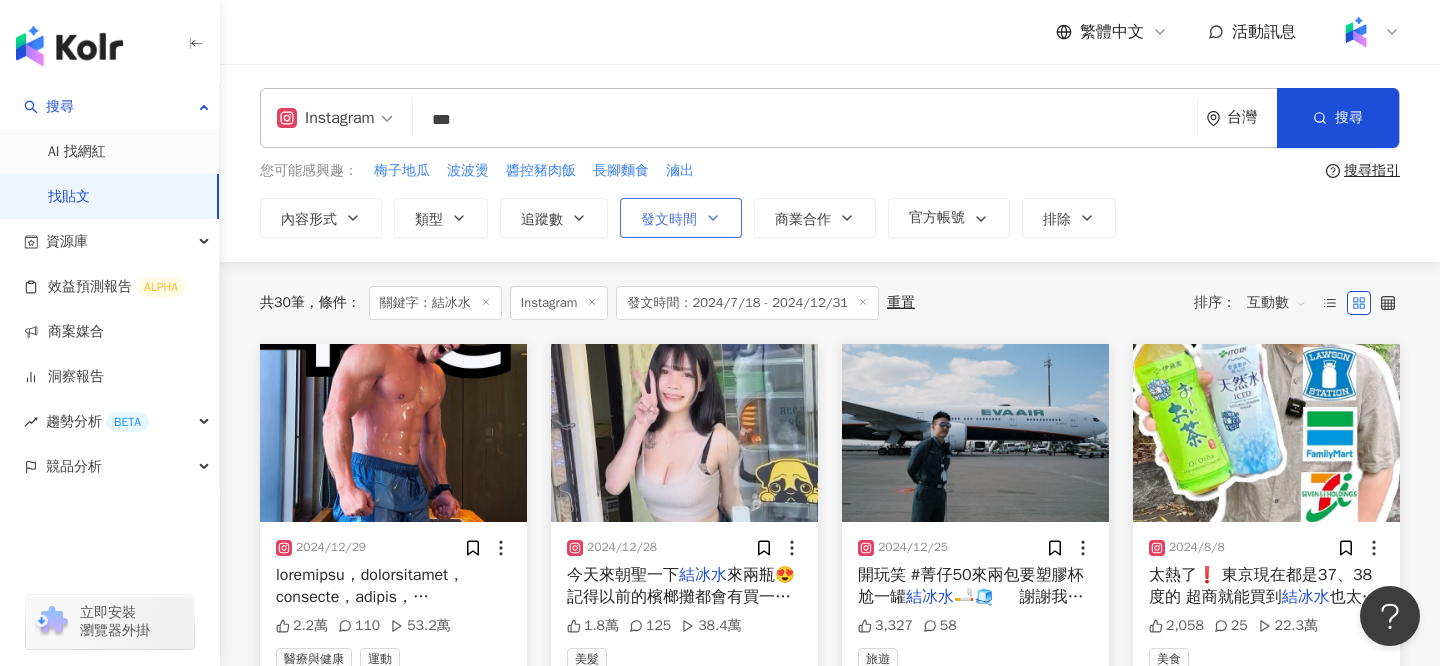 click 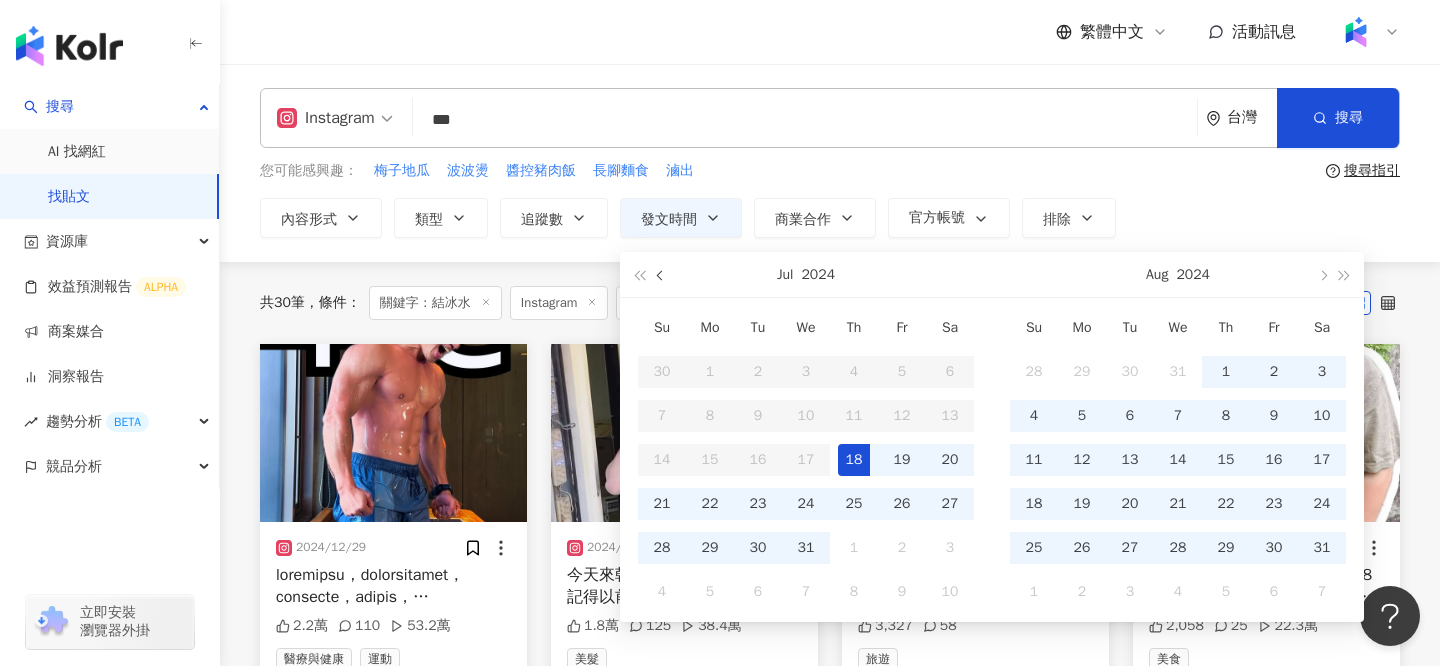 click at bounding box center [662, 276] 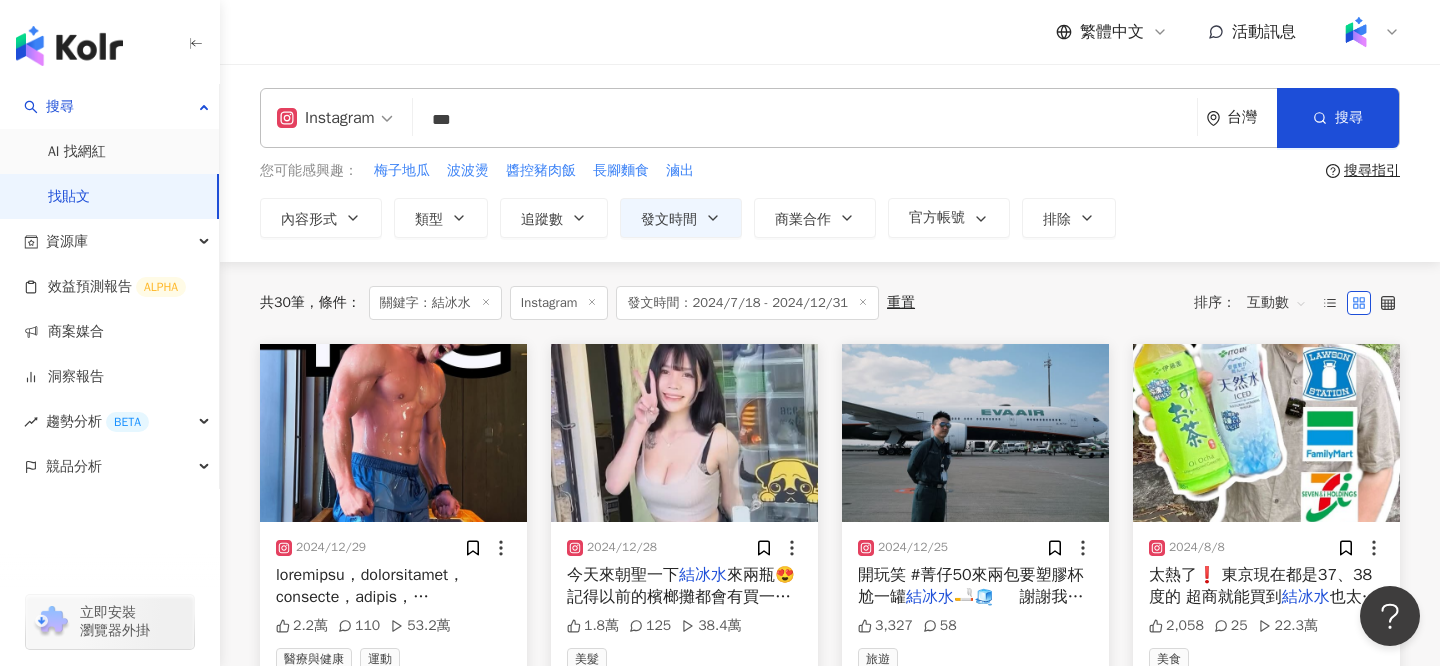 click on "您可能感興趣： 梅子地瓜  波波燙  醬控豬肉飯  長腳麵食  滷出" at bounding box center (789, 171) 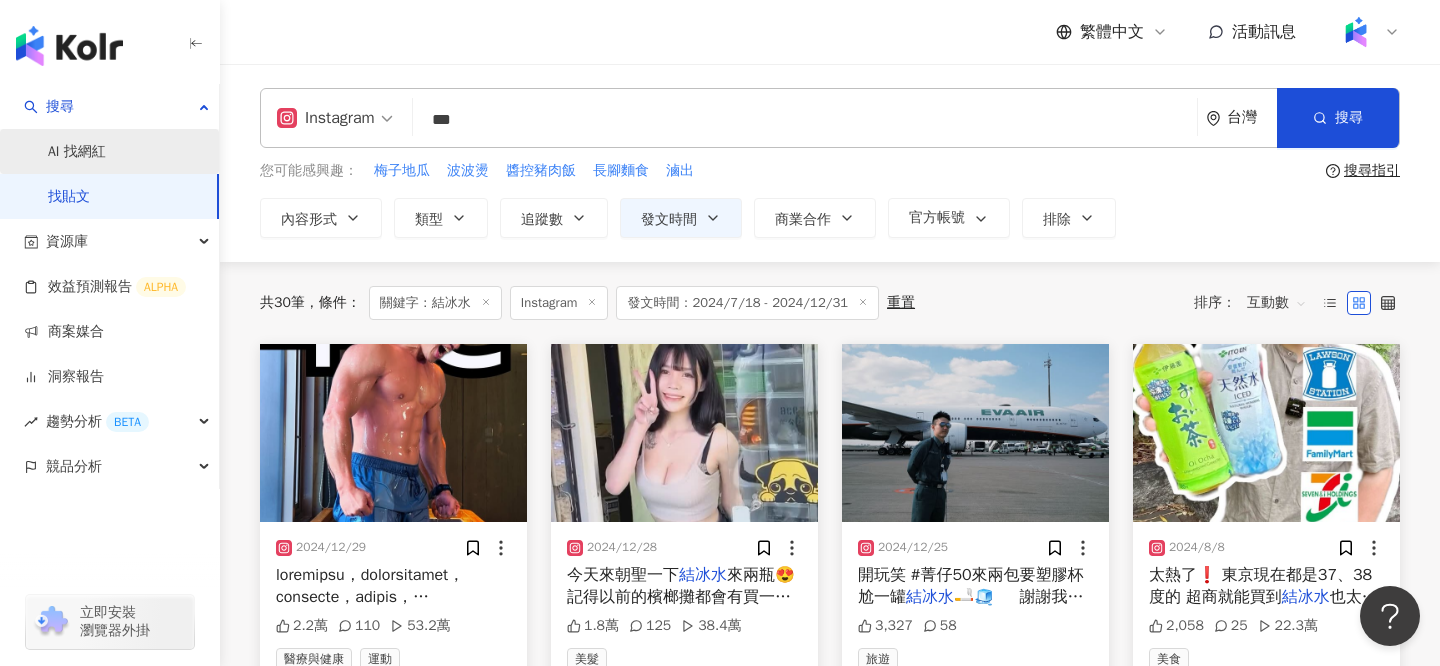 click on "AI 找網紅" at bounding box center [77, 152] 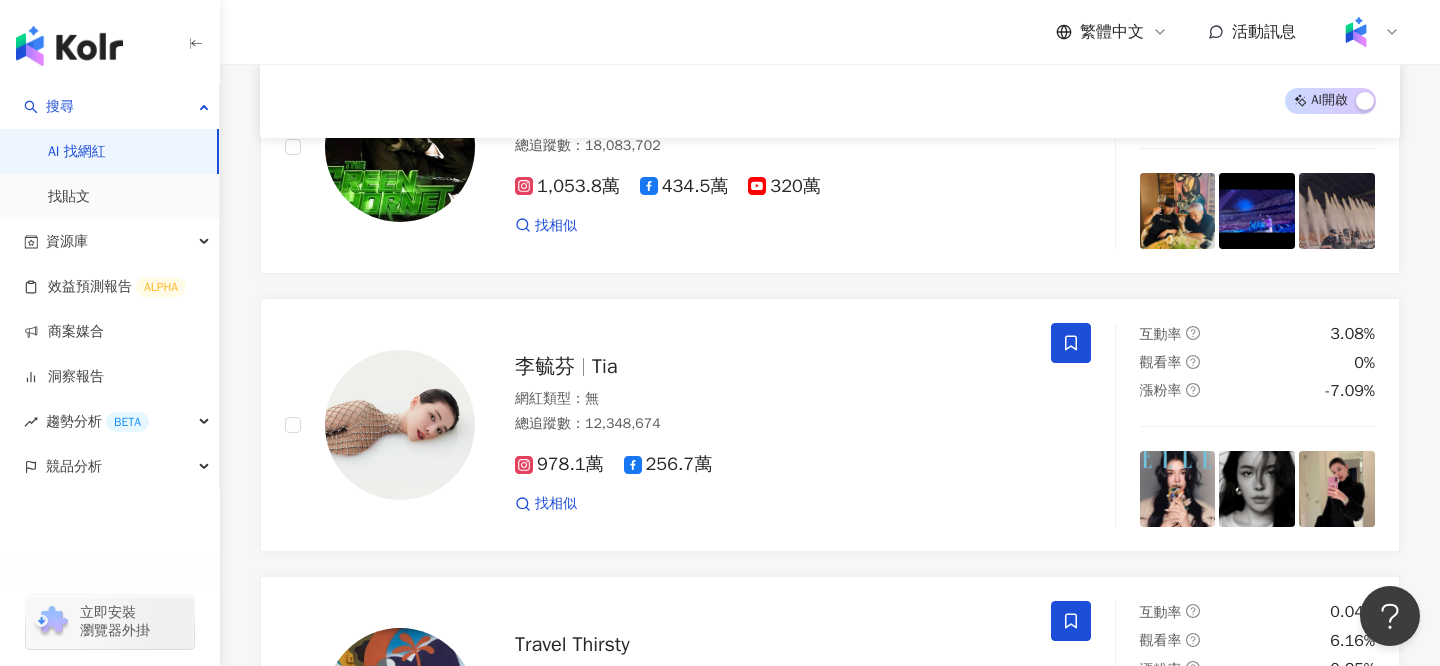 scroll, scrollTop: 927, scrollLeft: 0, axis: vertical 